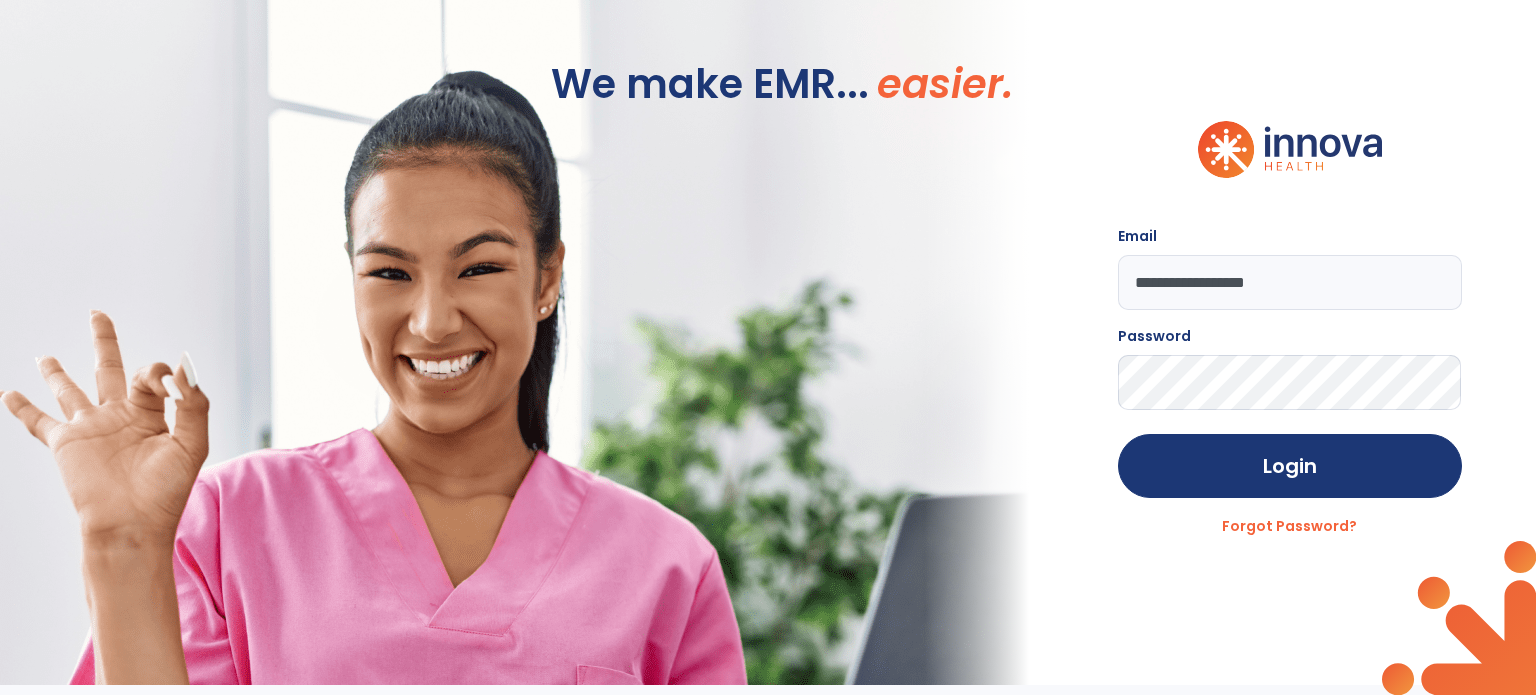 scroll, scrollTop: 0, scrollLeft: 0, axis: both 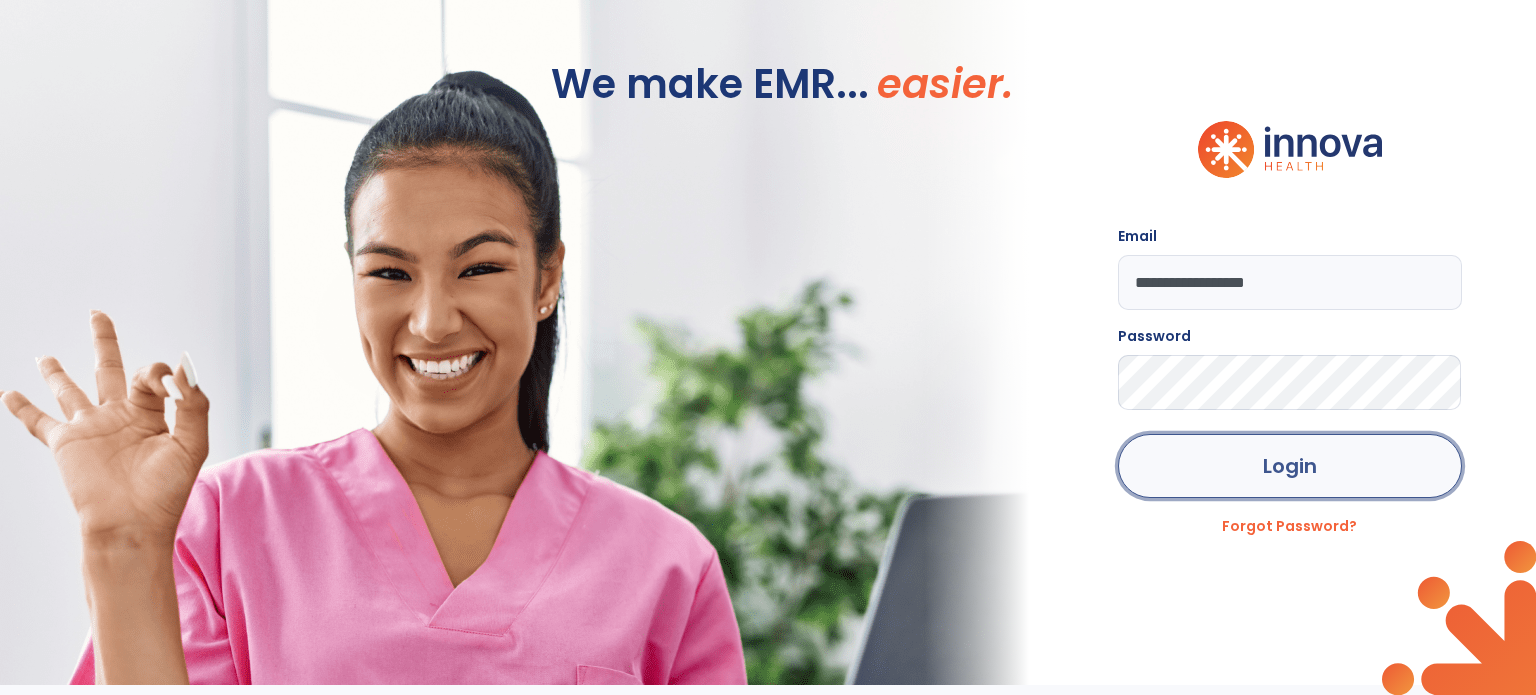 click on "Login" 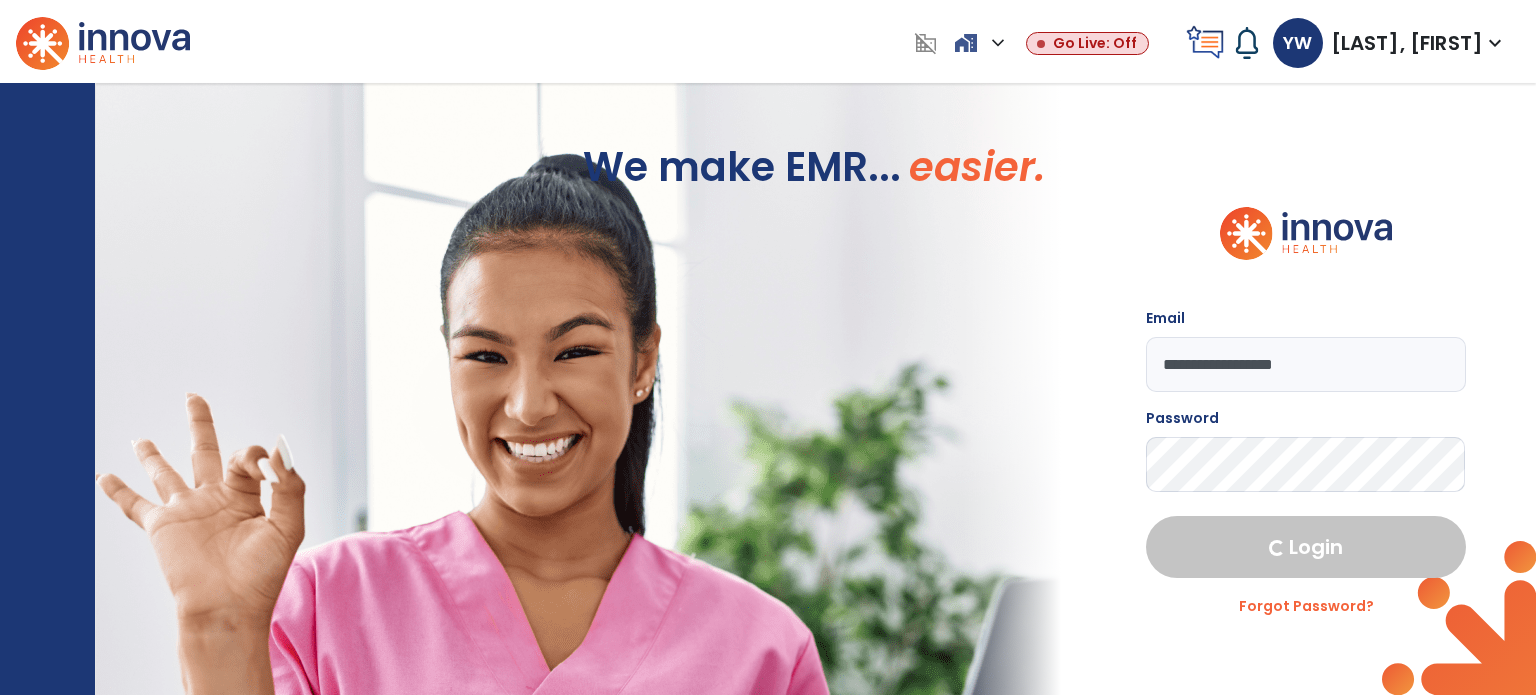 select on "****" 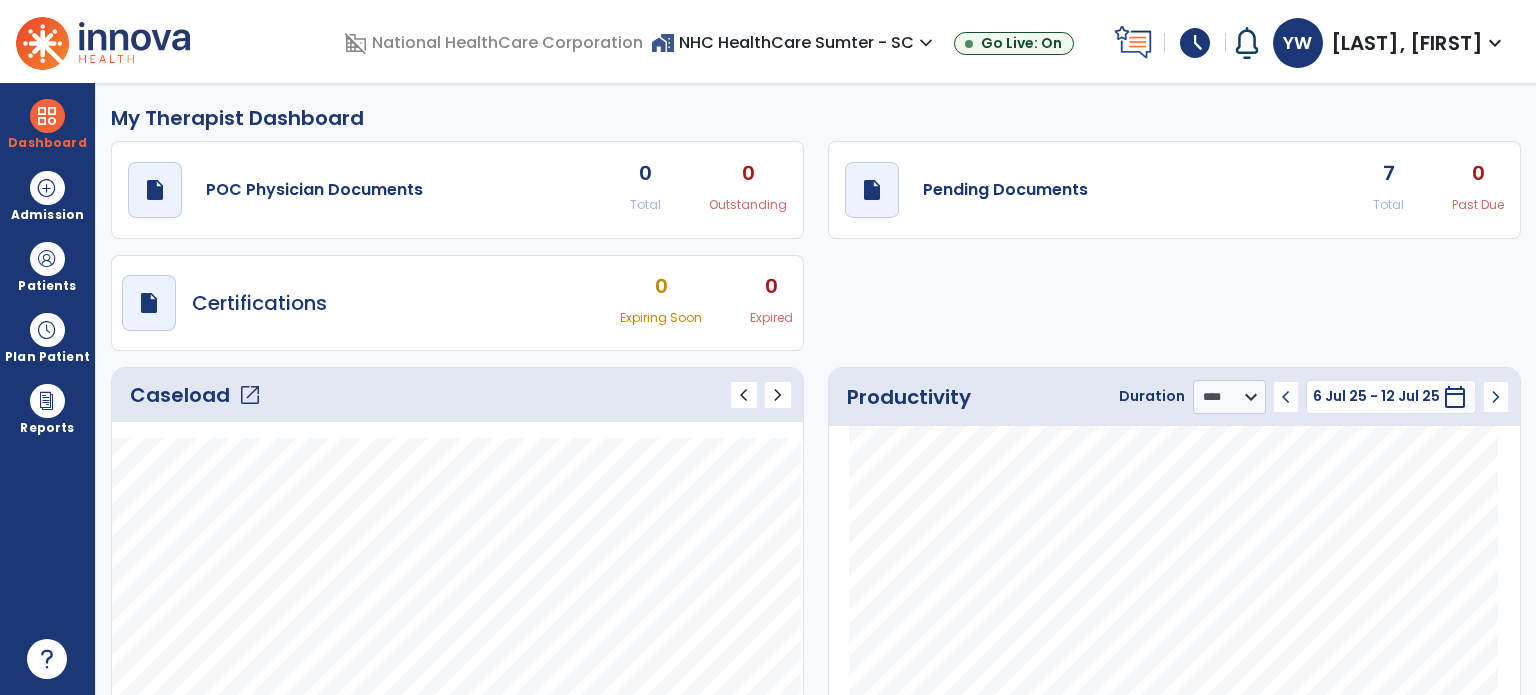 click on "open_in_new" 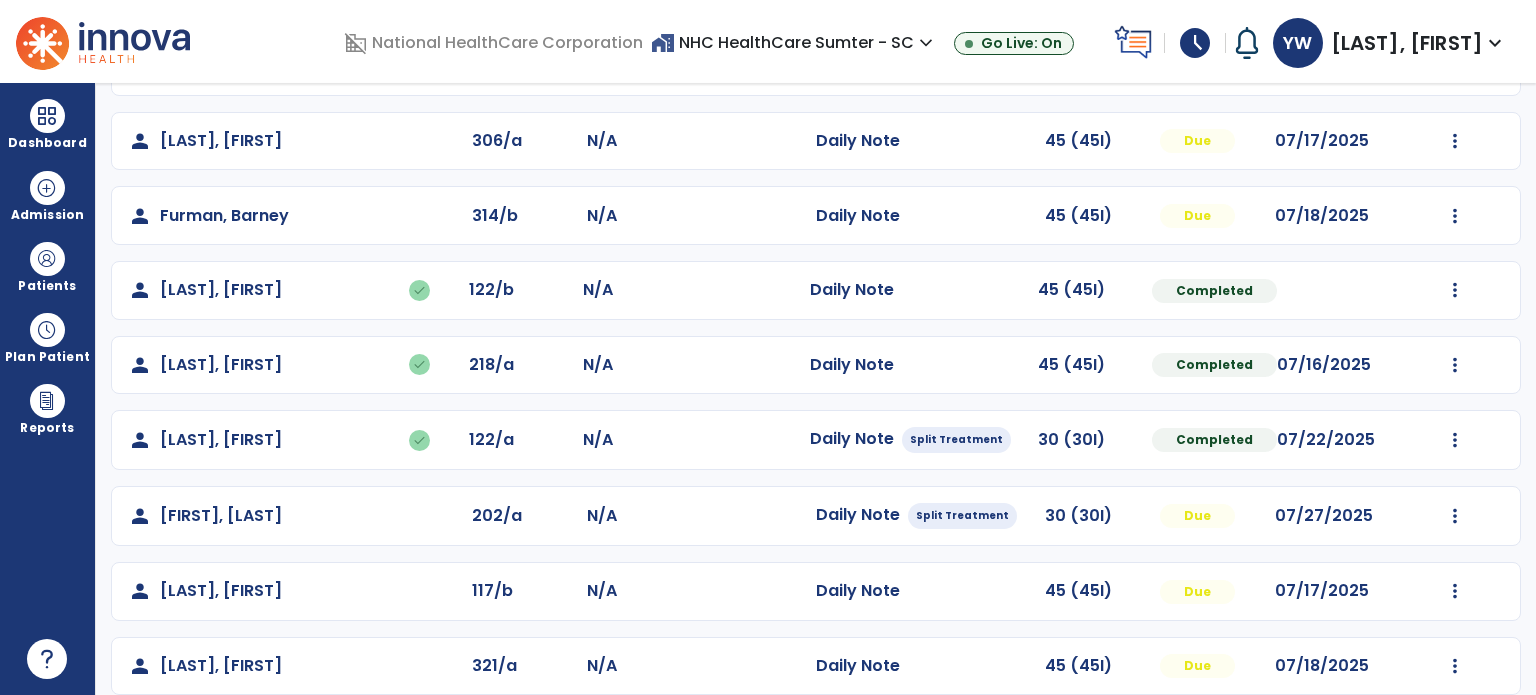 scroll, scrollTop: 320, scrollLeft: 0, axis: vertical 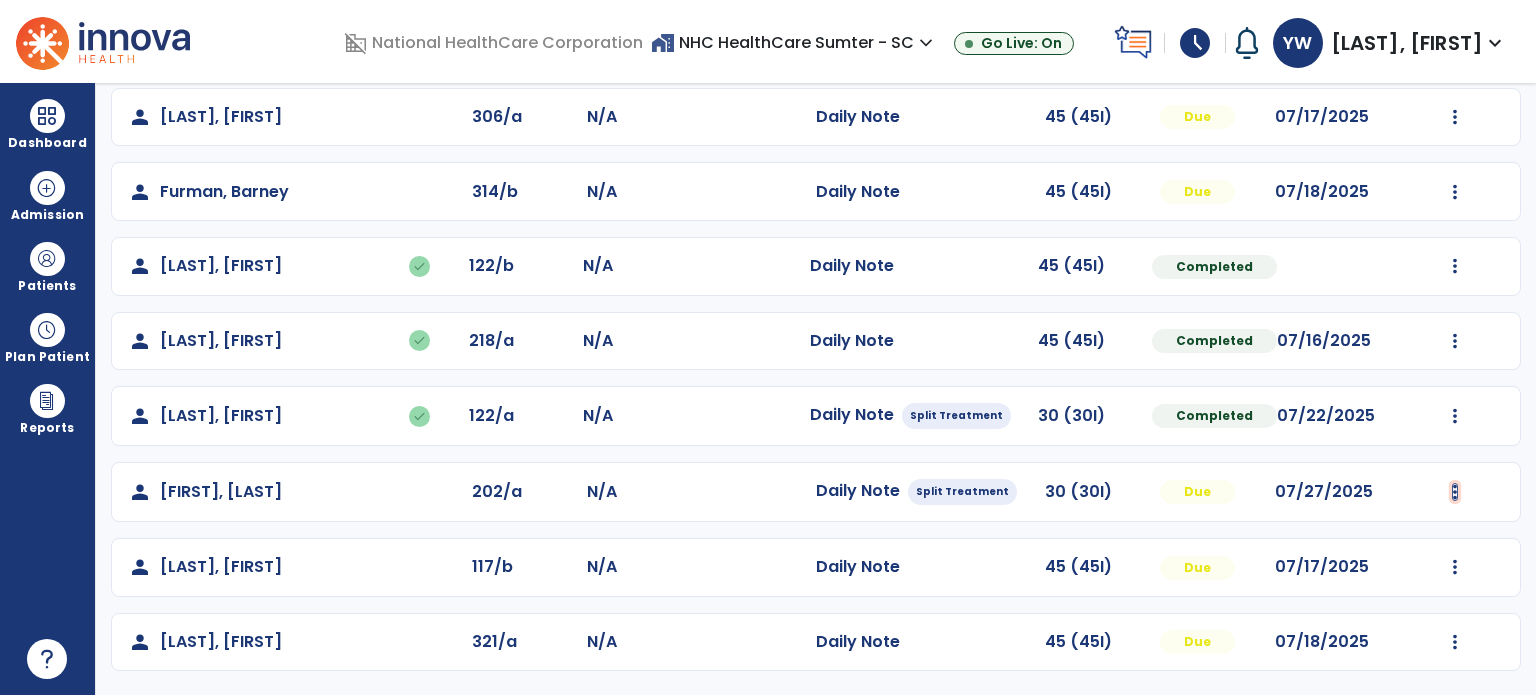 click at bounding box center (1455, -32) 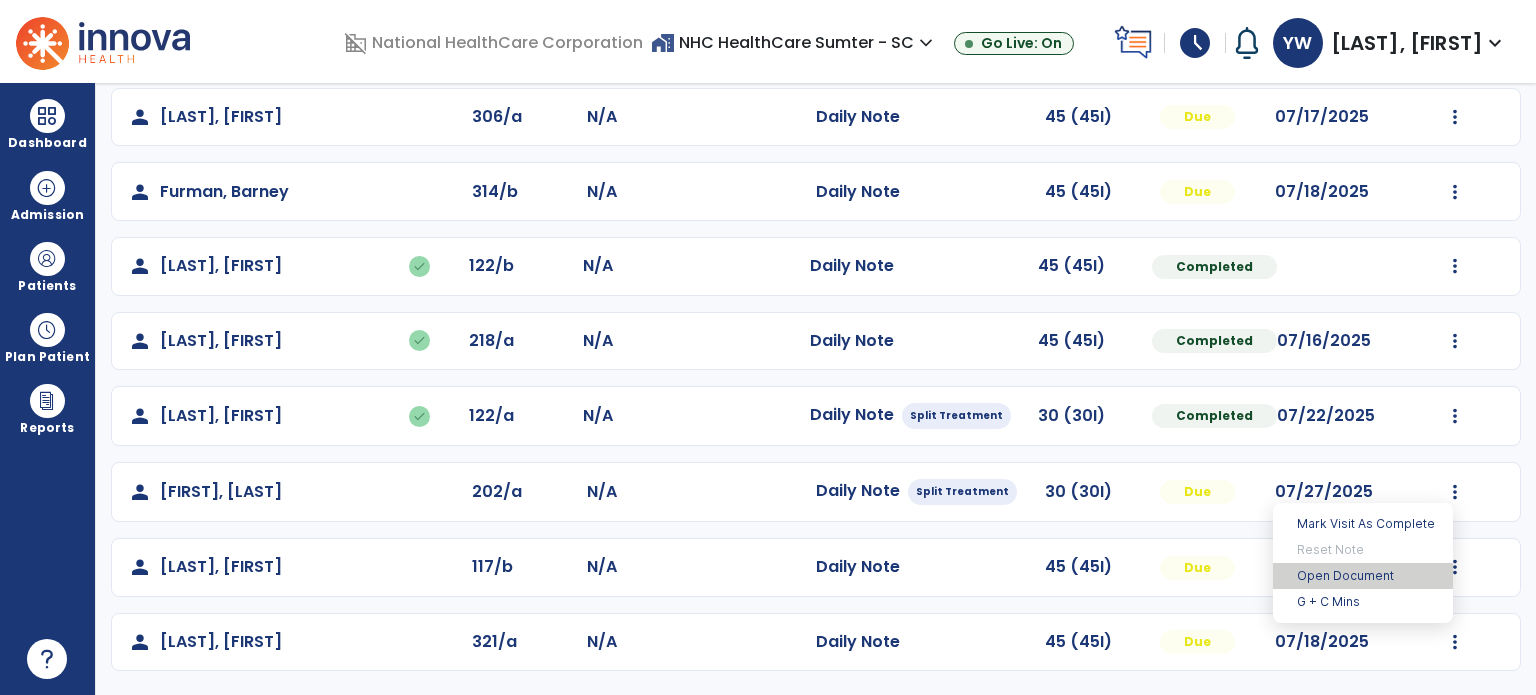 click on "Open Document" at bounding box center [1363, 576] 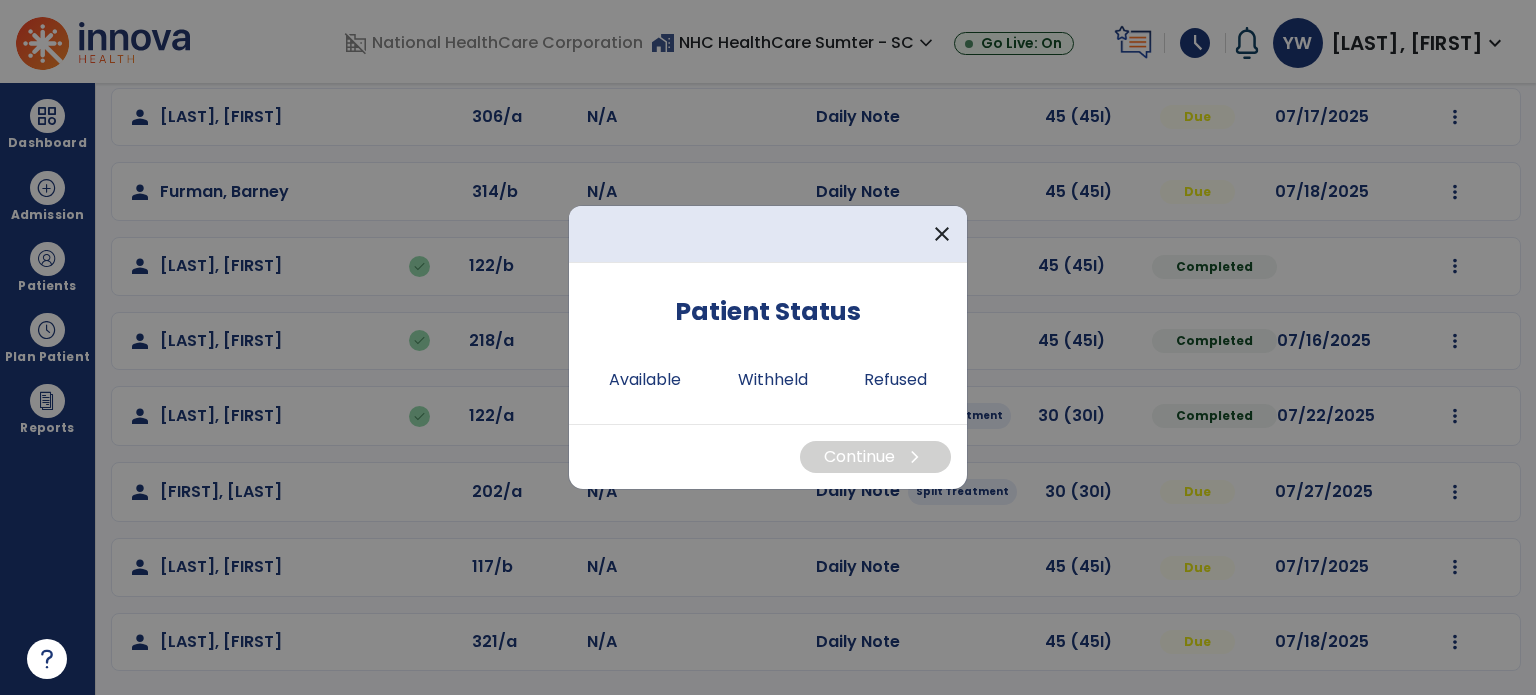 click on "Continue   chevron_right" at bounding box center (768, 456) 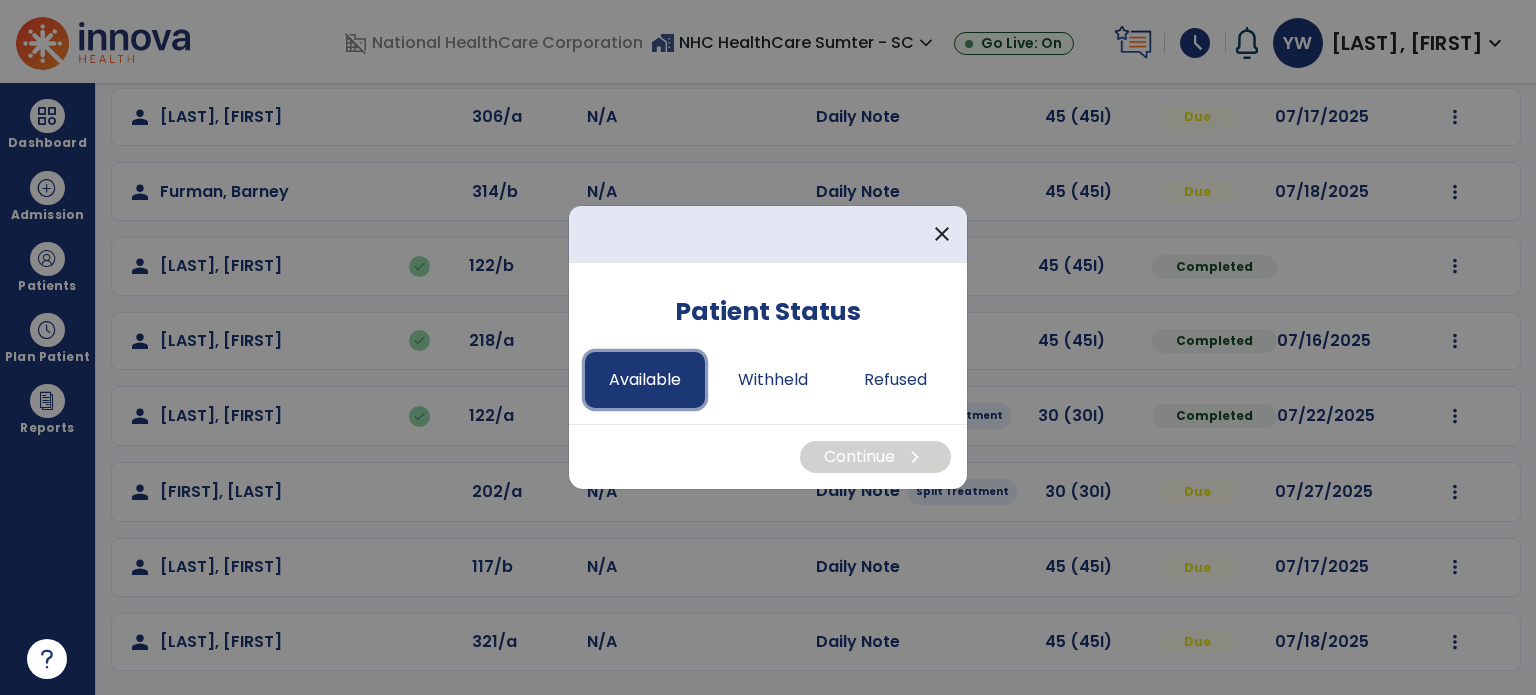 click on "Available" at bounding box center (645, 380) 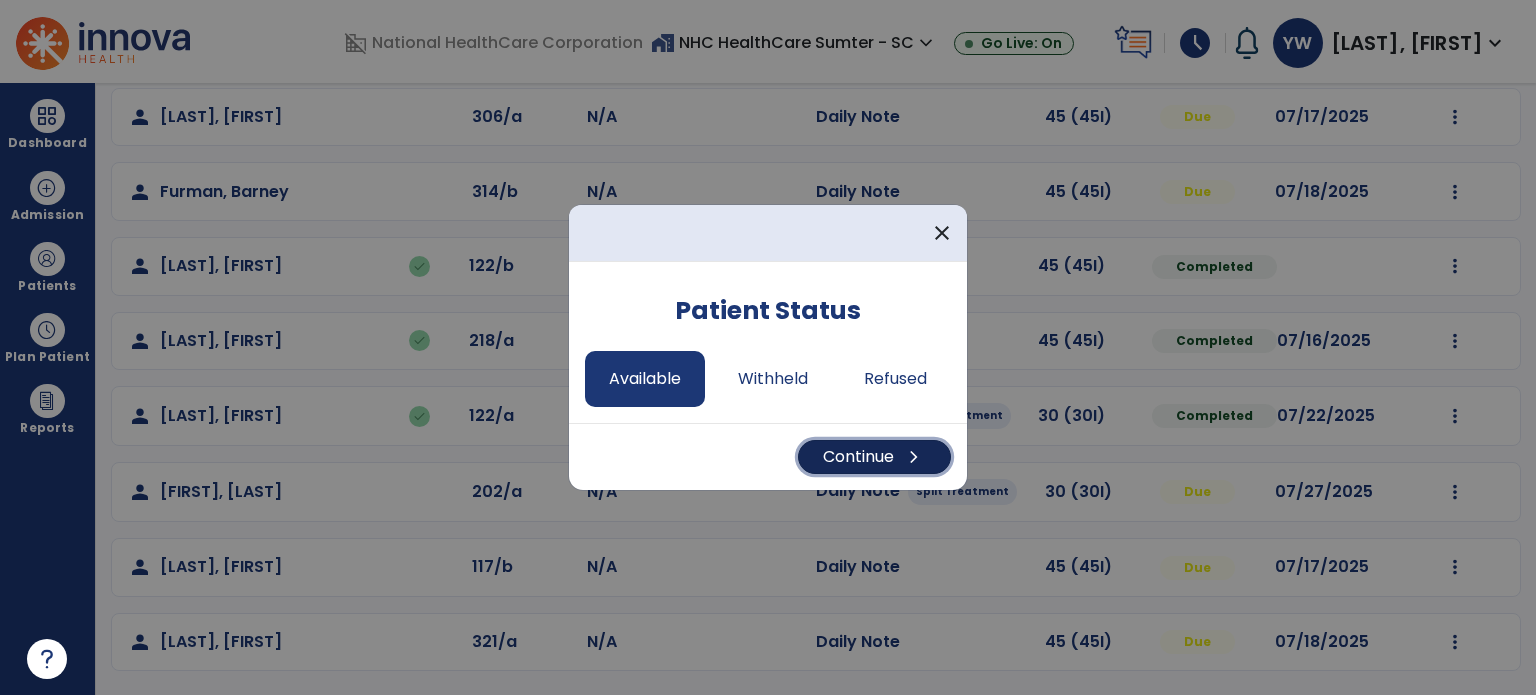 click on "Continue   chevron_right" at bounding box center (874, 457) 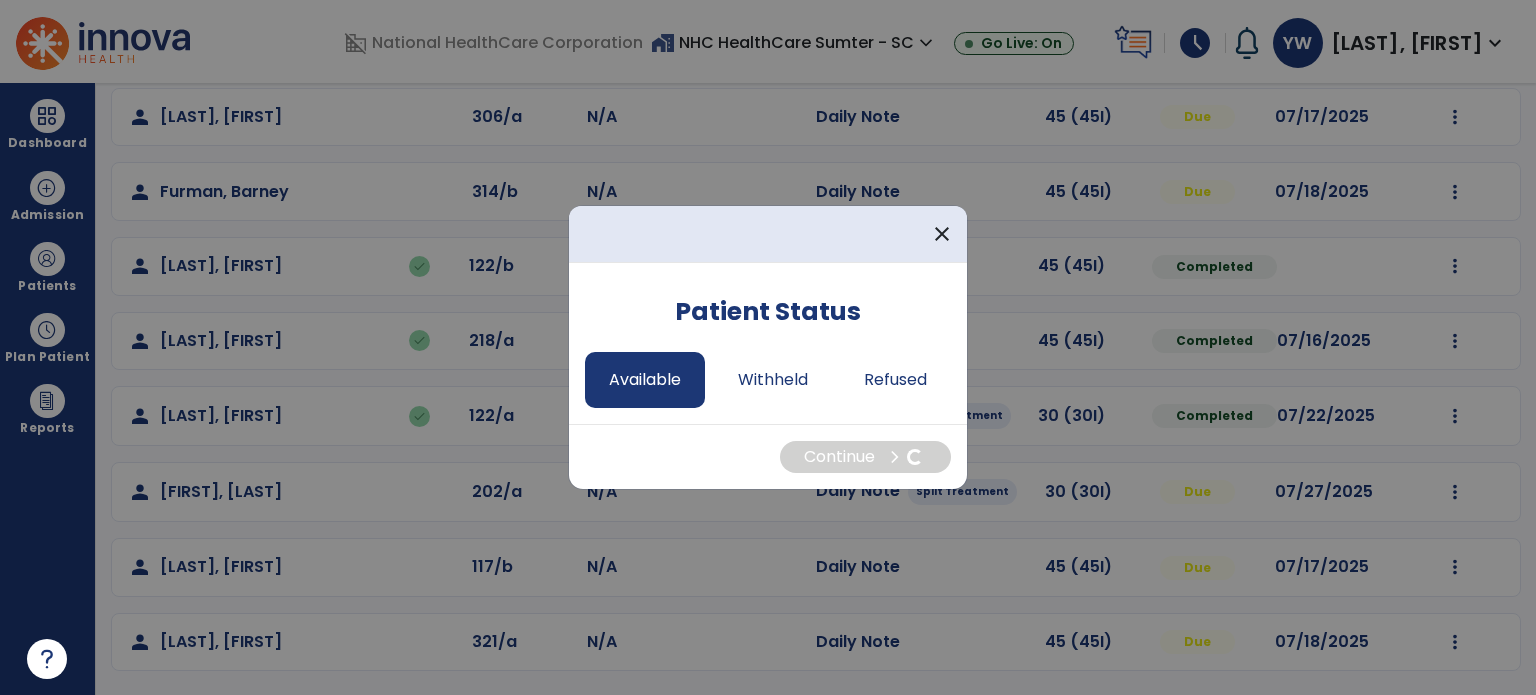 select on "*" 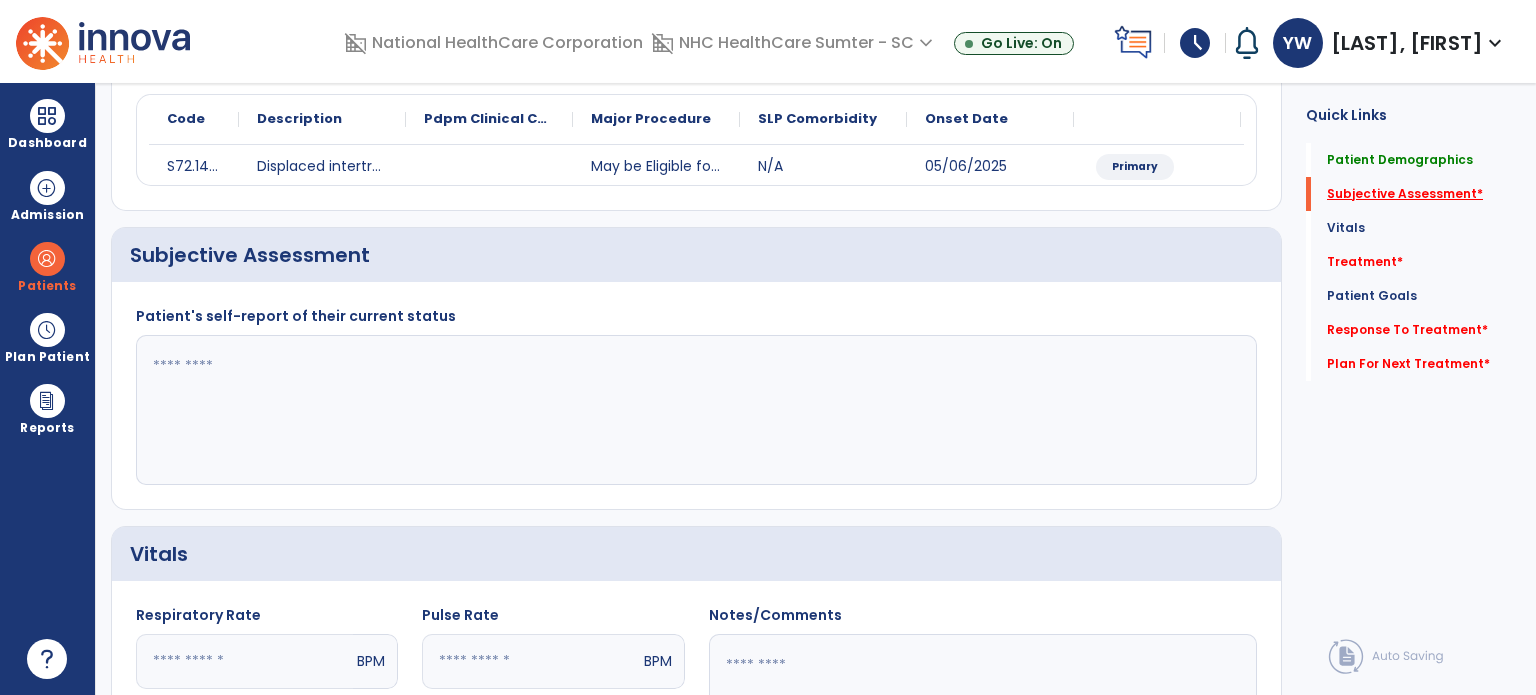 click on "Subjective Assessment   *" 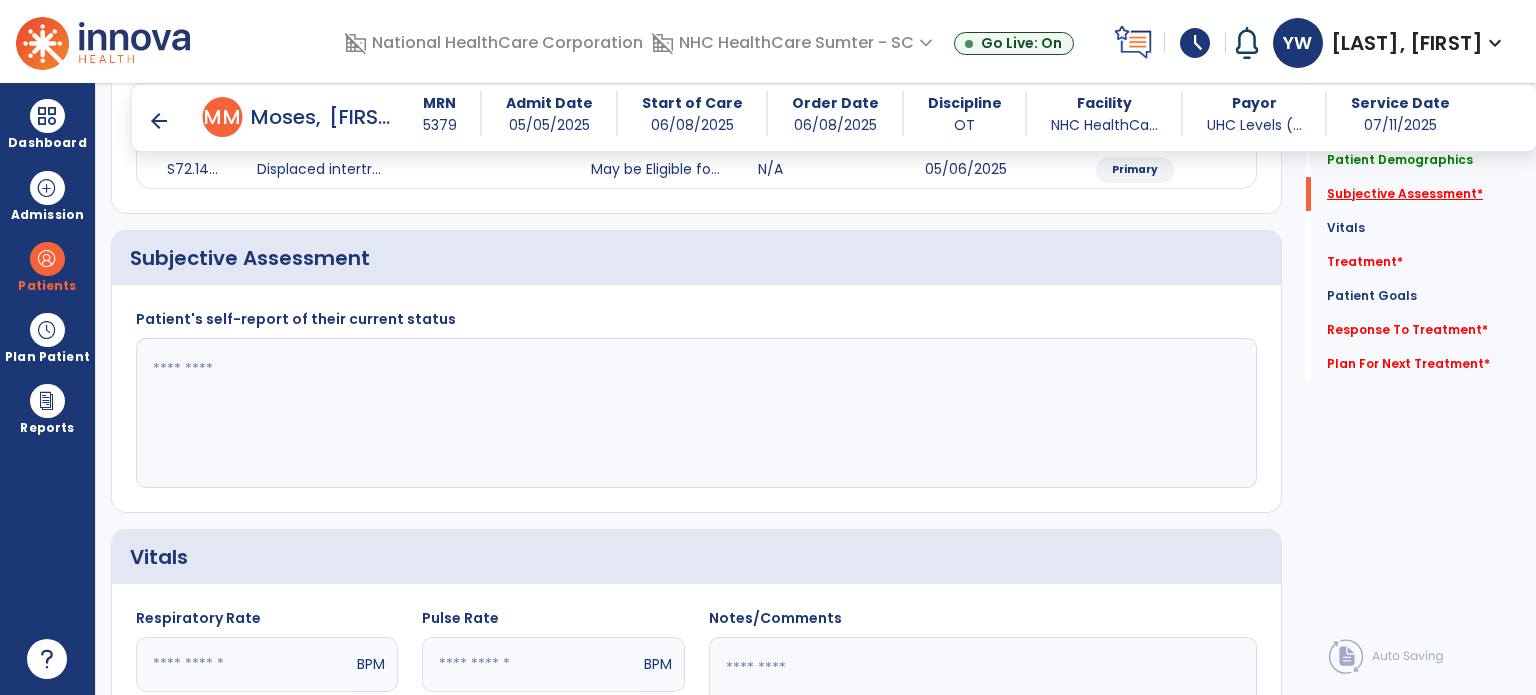 click on "Subjective Assessment   *" 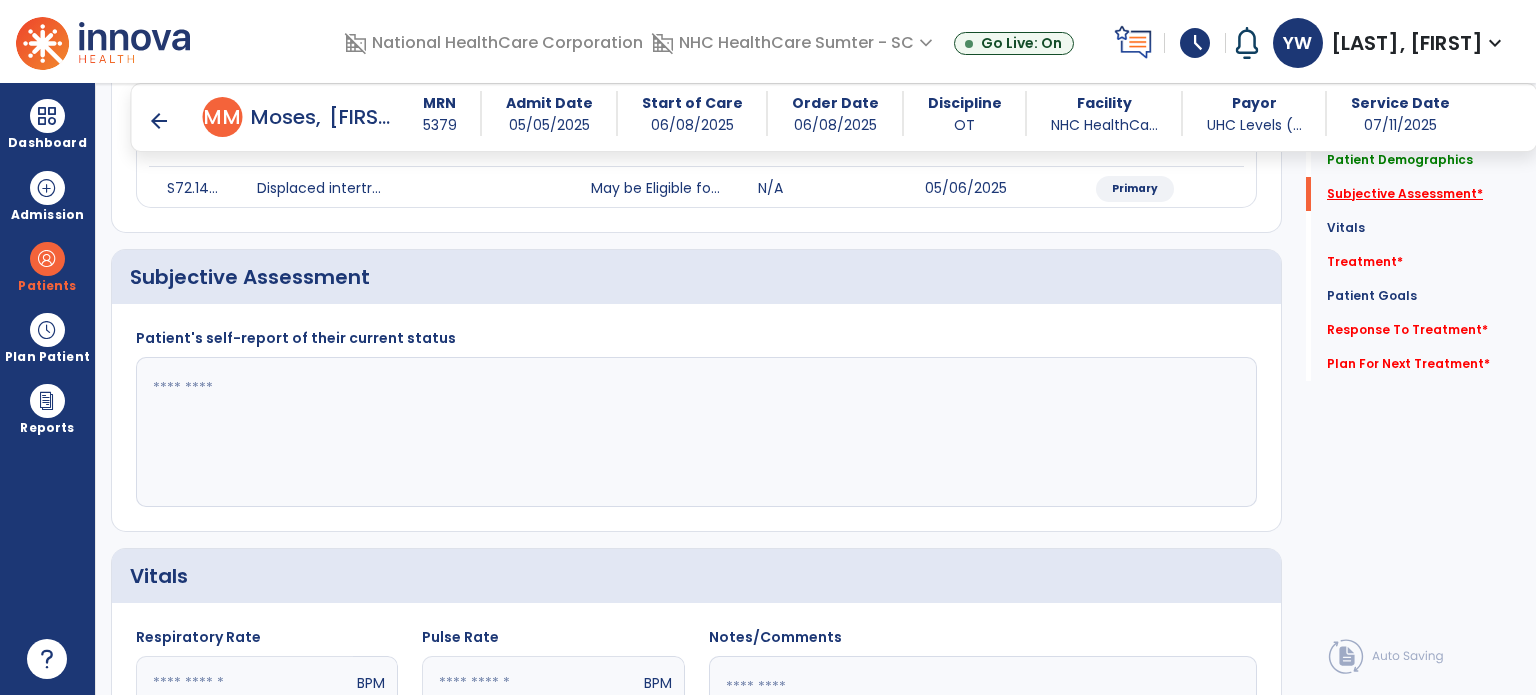 click on "Subjective Assessment   *" 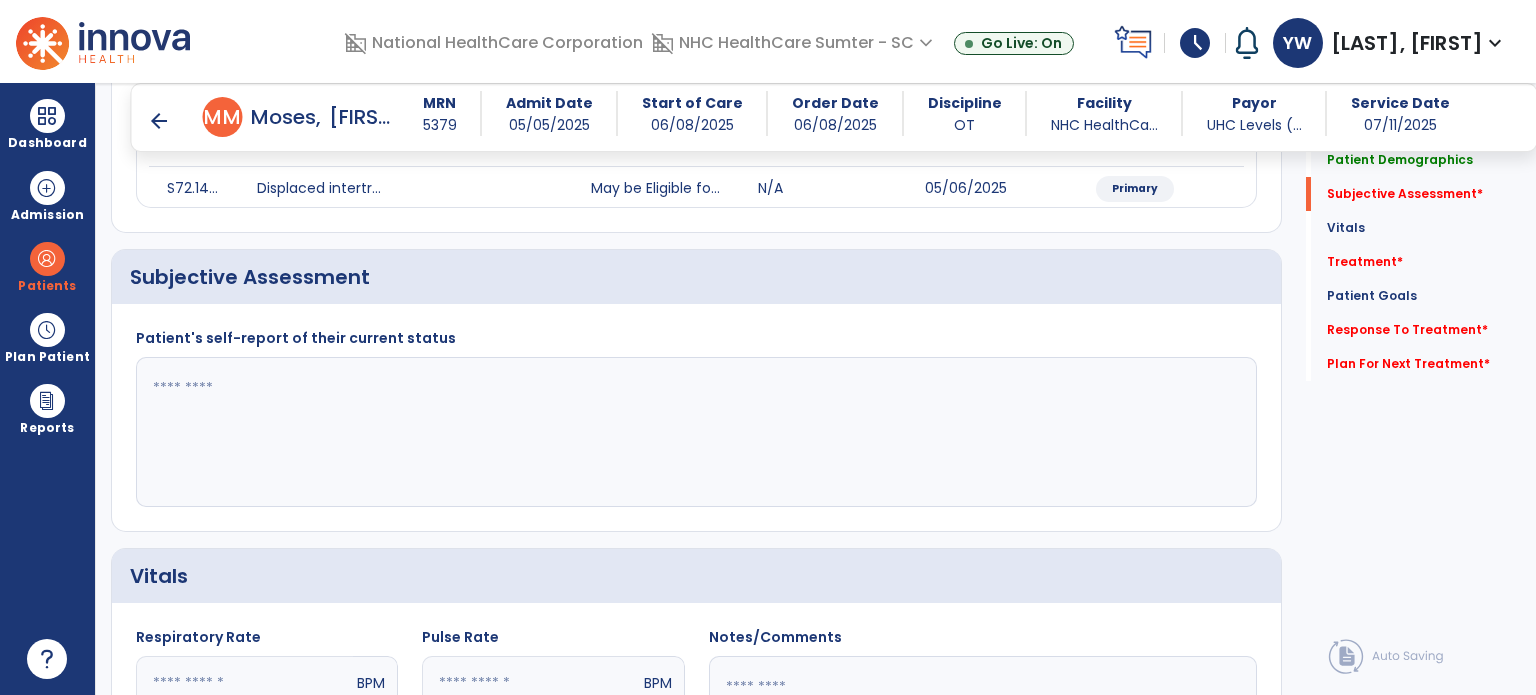 click 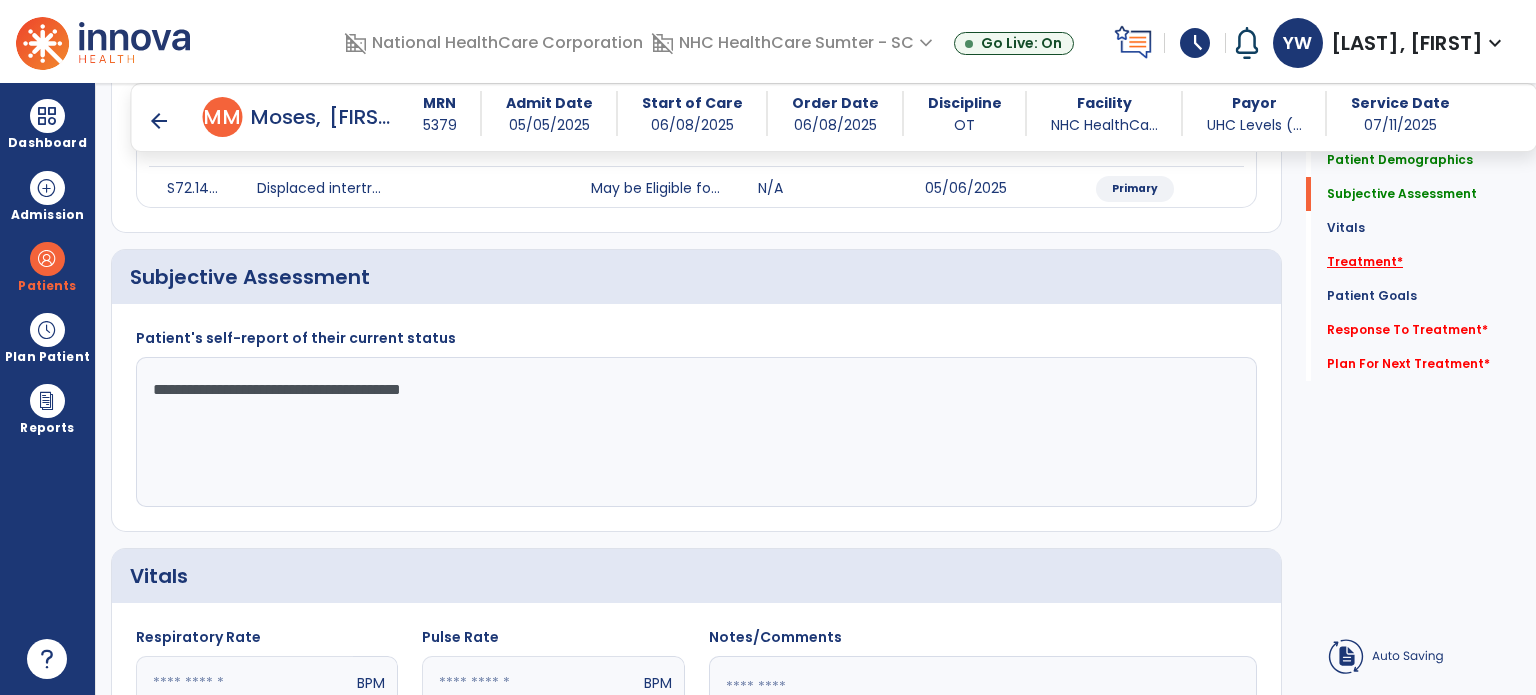 type on "**********" 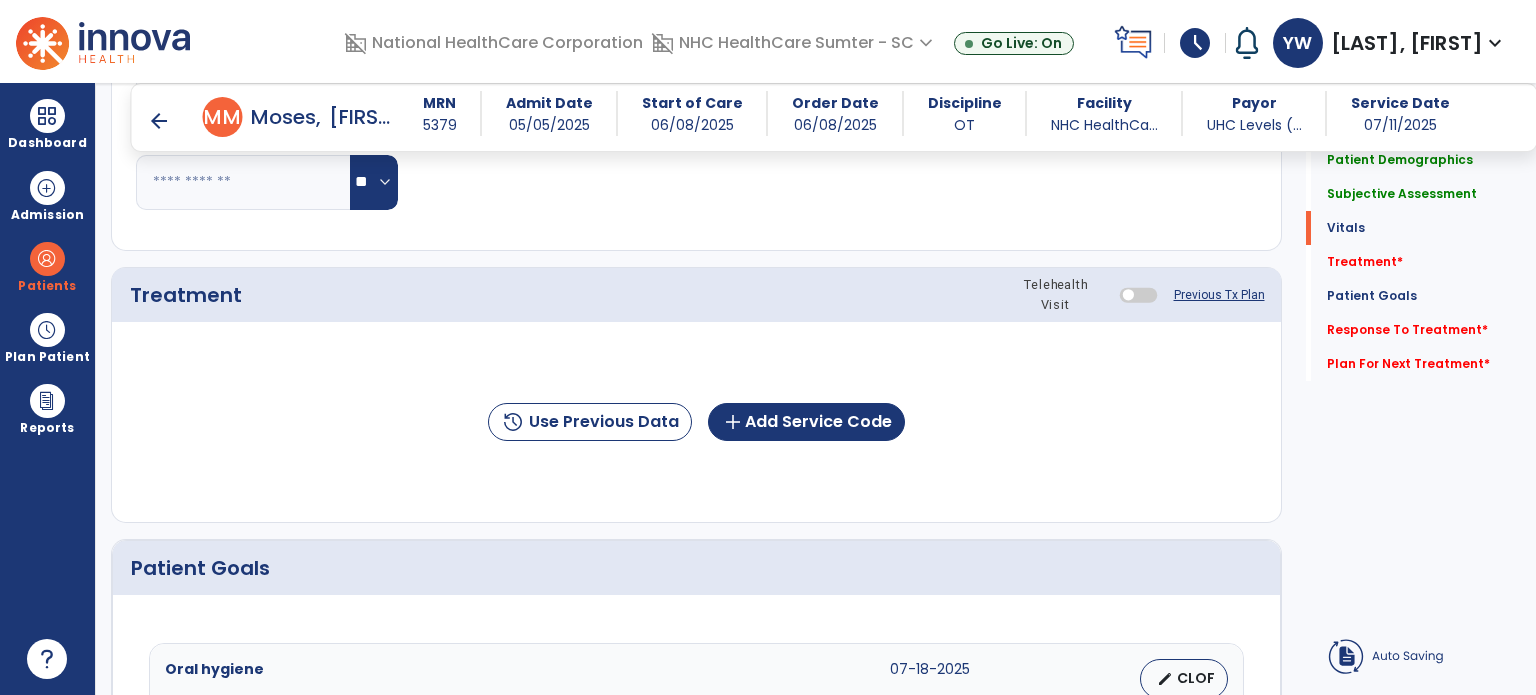 scroll, scrollTop: 987, scrollLeft: 0, axis: vertical 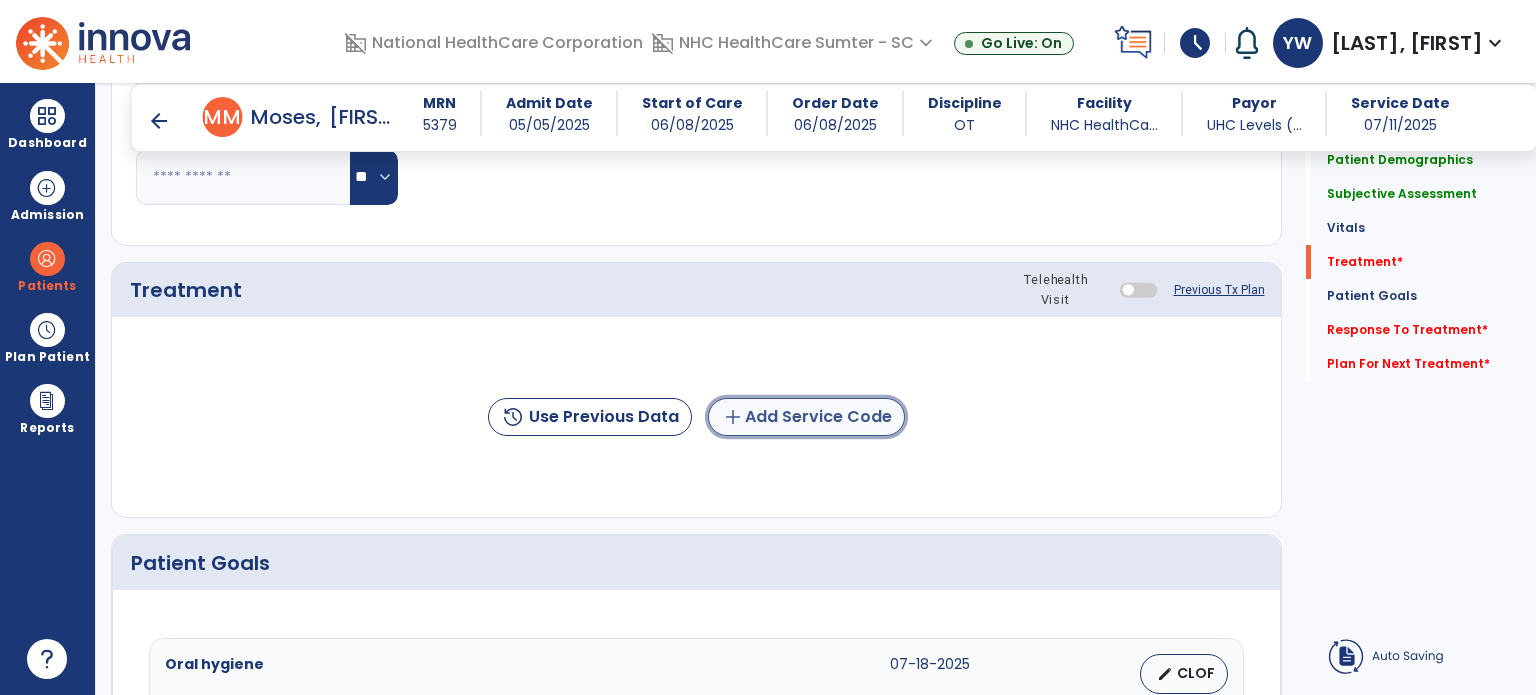 click on "add  Add Service Code" 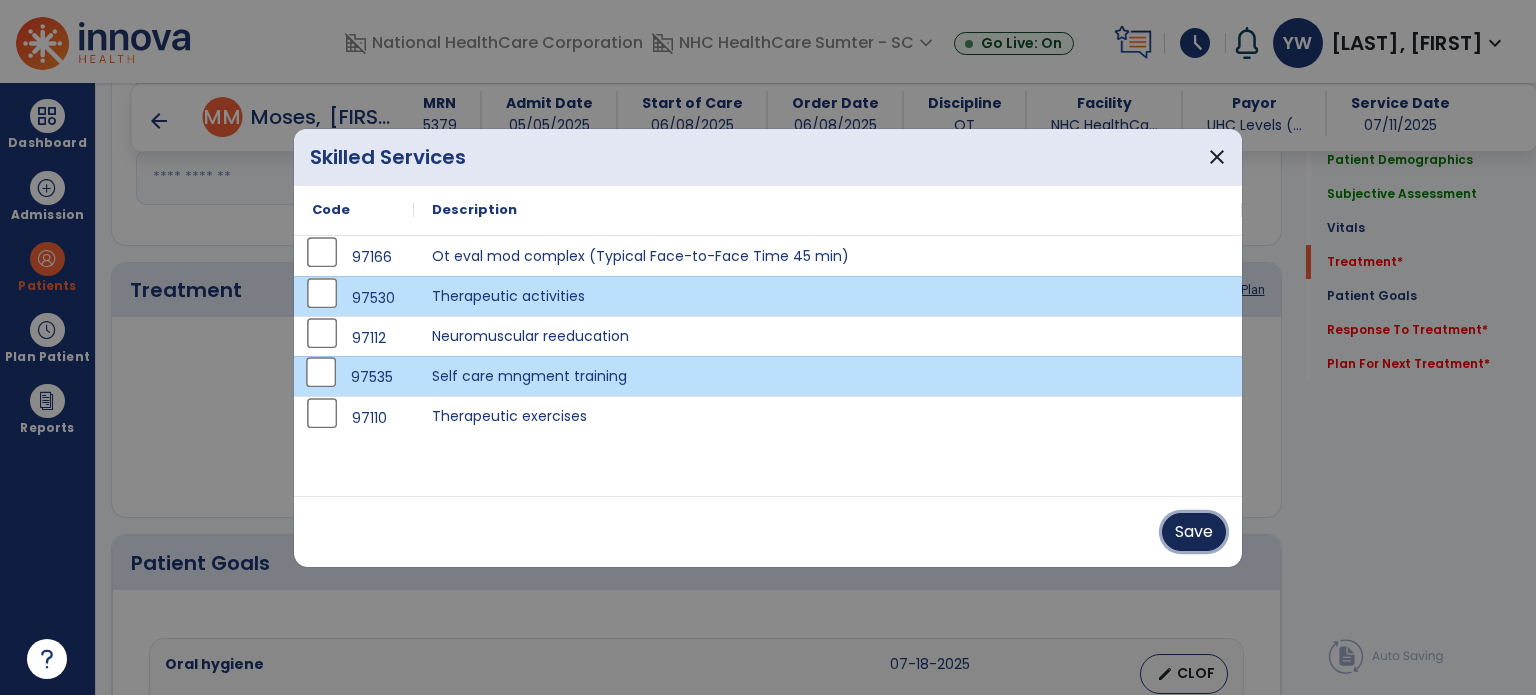 click on "Save" at bounding box center [1194, 532] 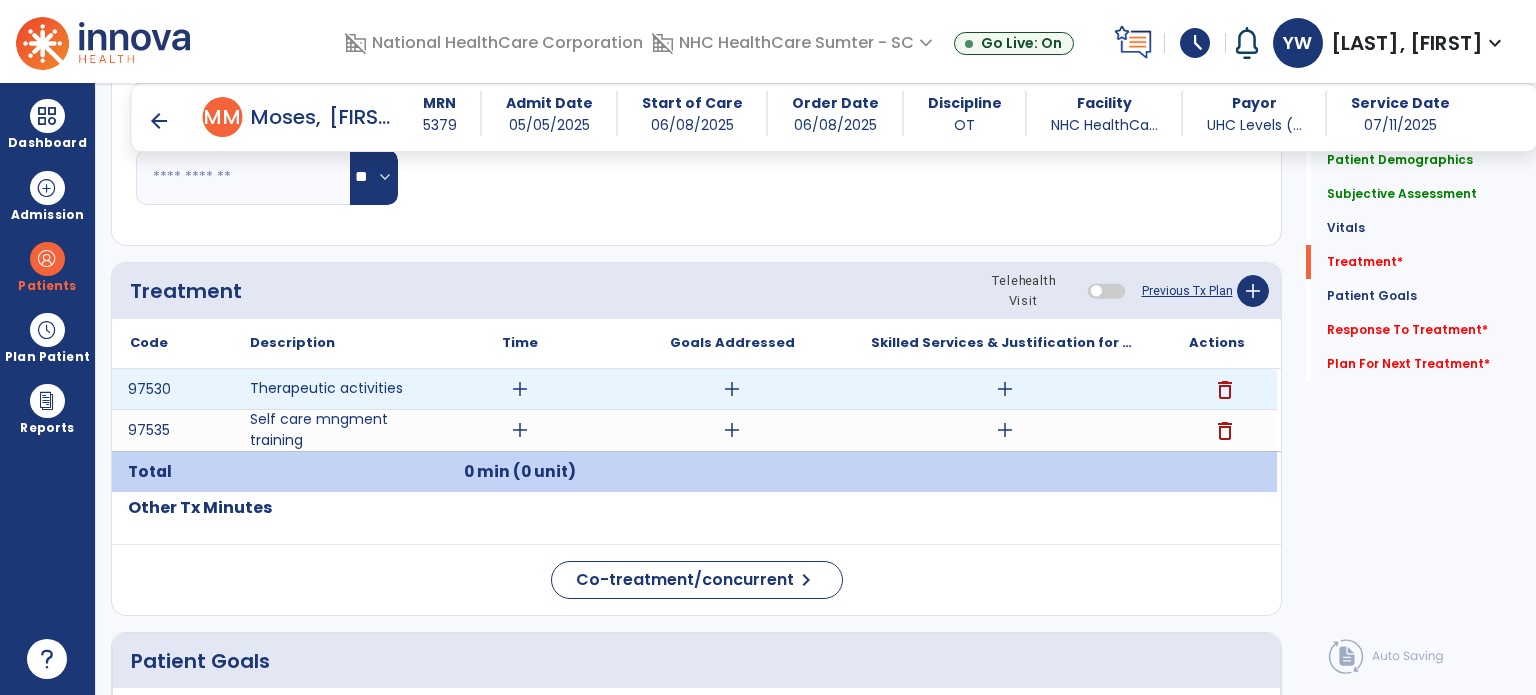 click on "add" at bounding box center (520, 389) 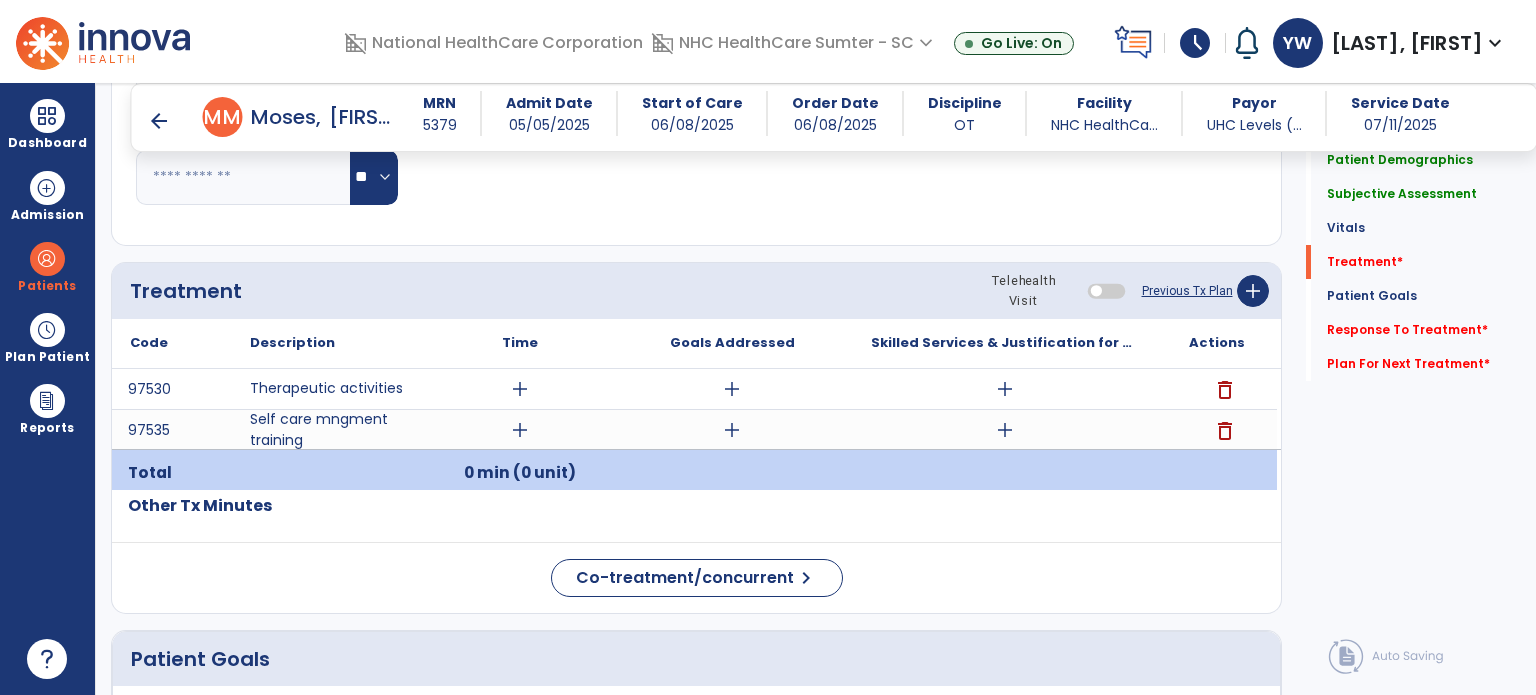 click on "0 min (0 unit)" at bounding box center [520, 473] 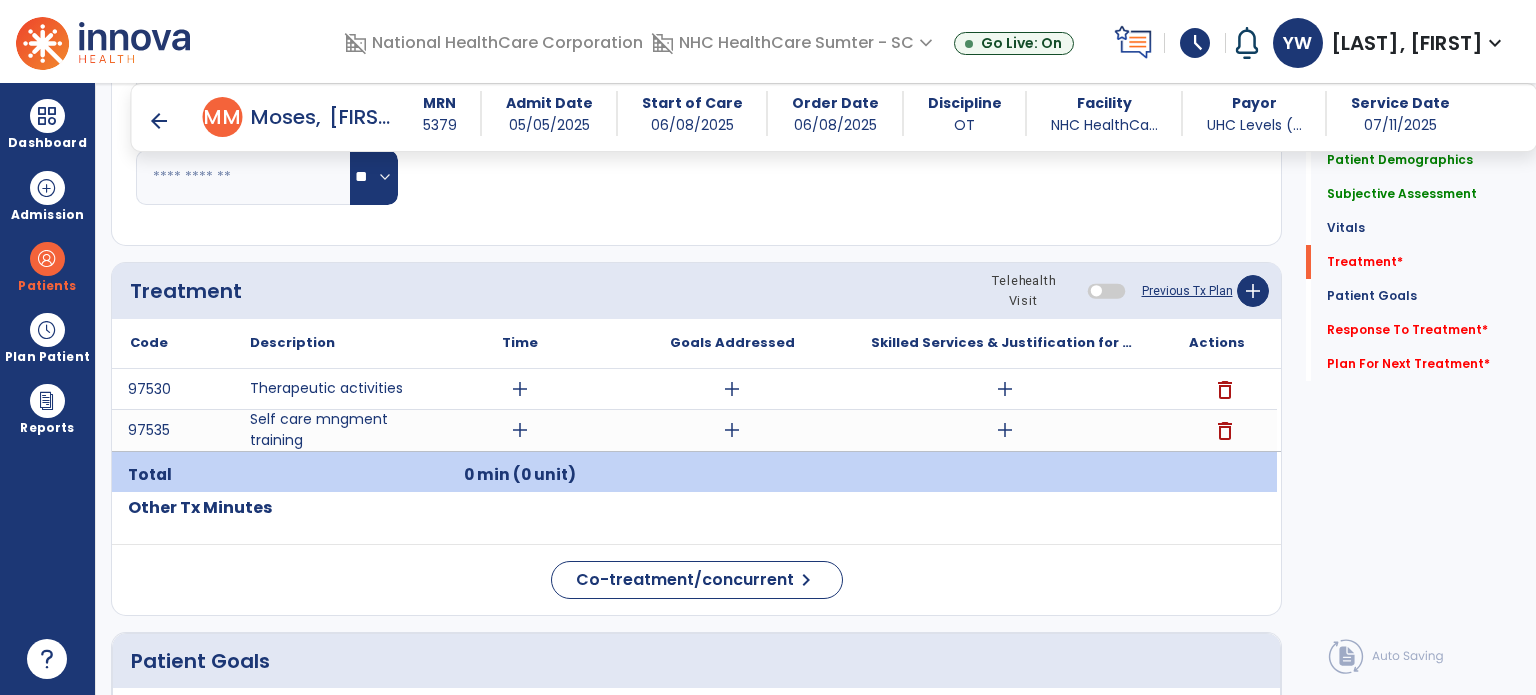 click on "0 min (0 unit)" at bounding box center [520, 475] 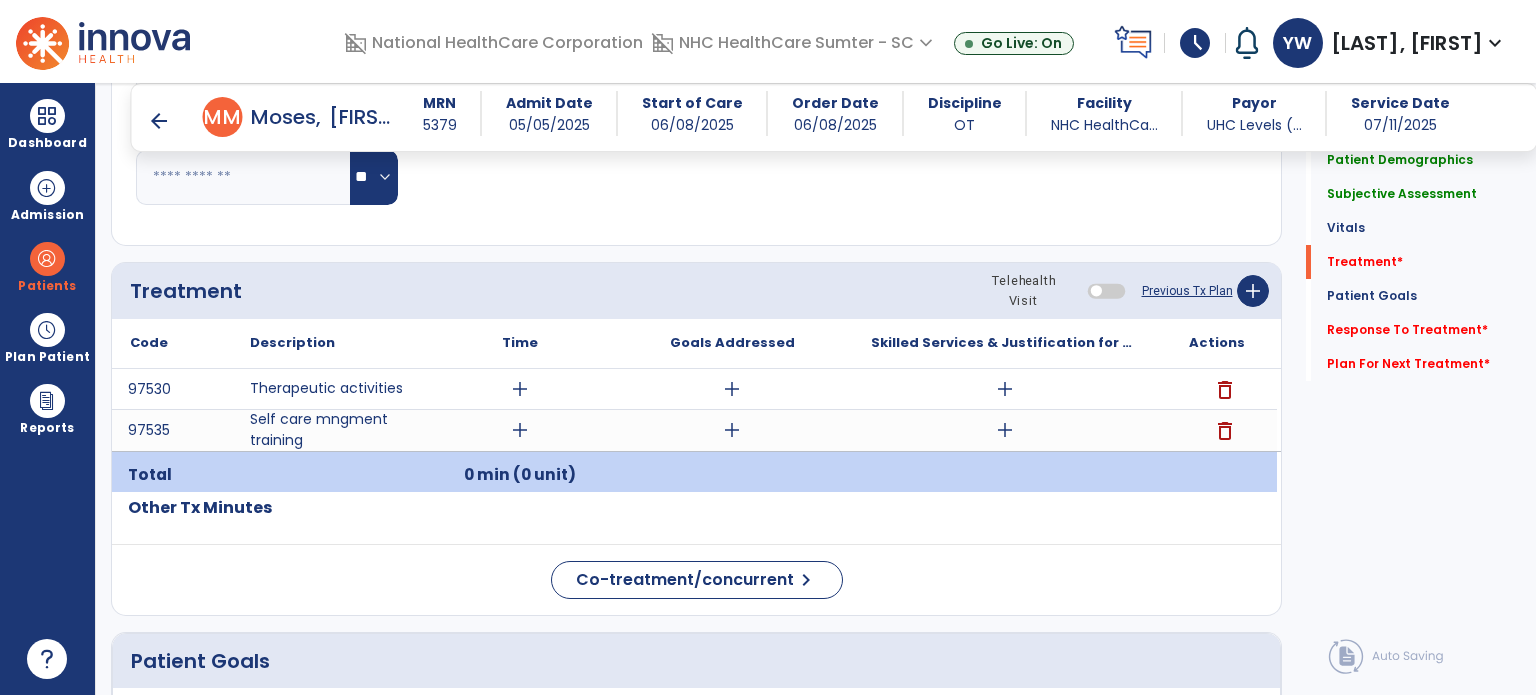drag, startPoint x: 1227, startPoint y: 428, endPoint x: 954, endPoint y: 515, distance: 286.5275 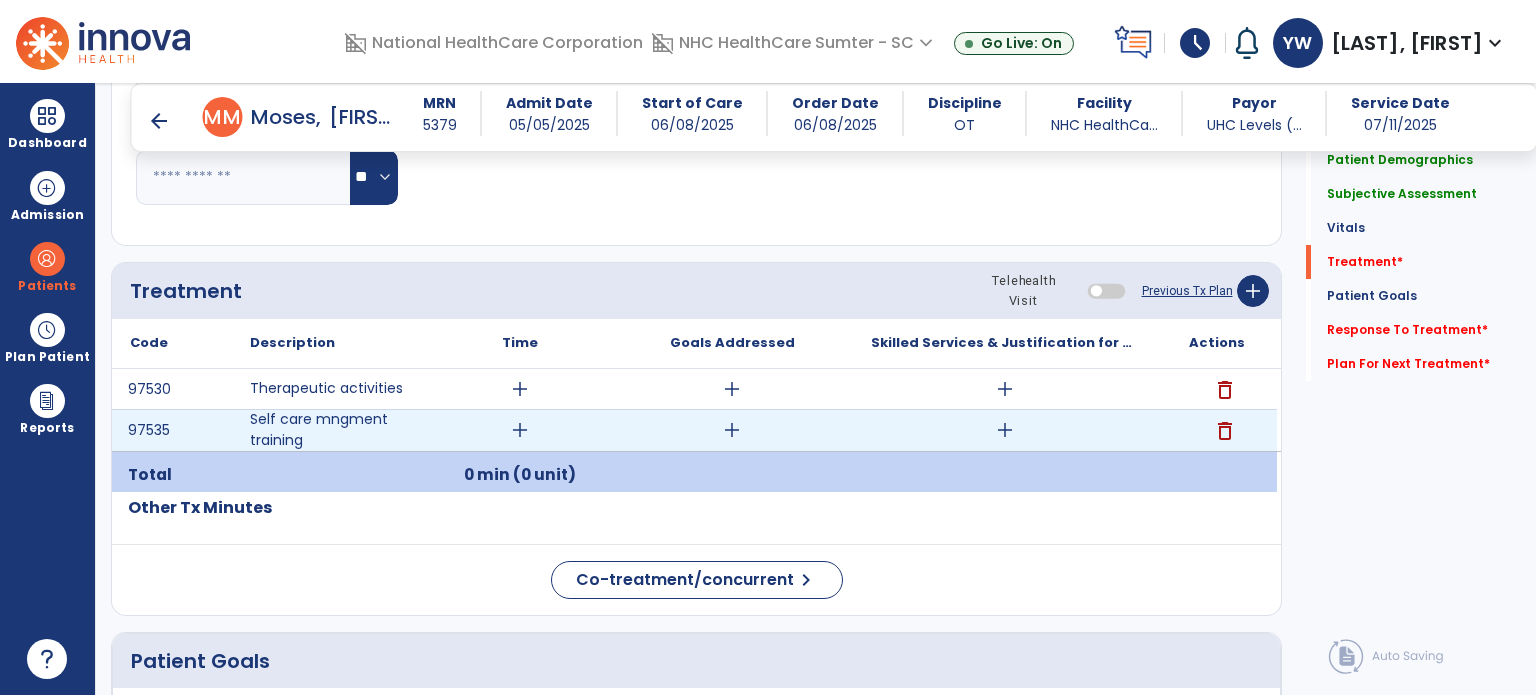 click on "delete" at bounding box center (1225, 431) 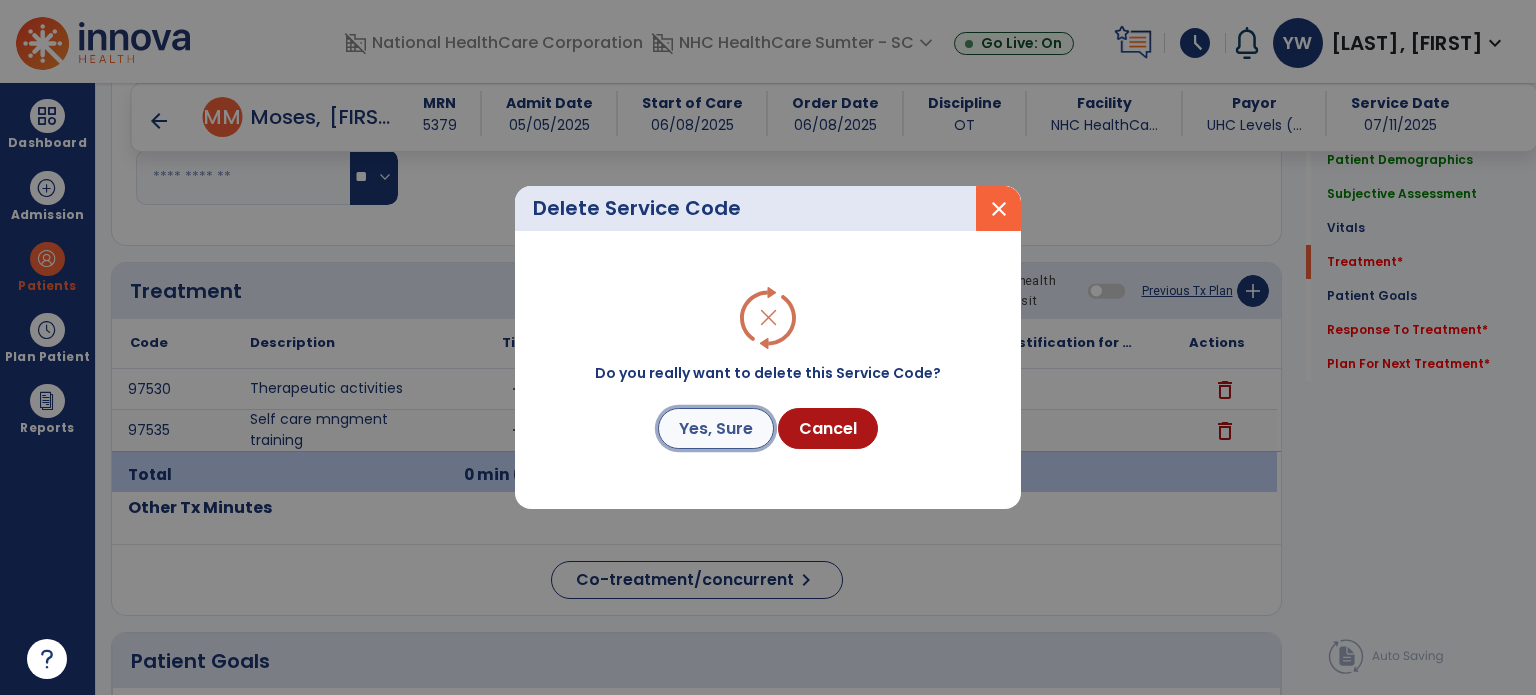 click on "Yes, Sure" at bounding box center (716, 428) 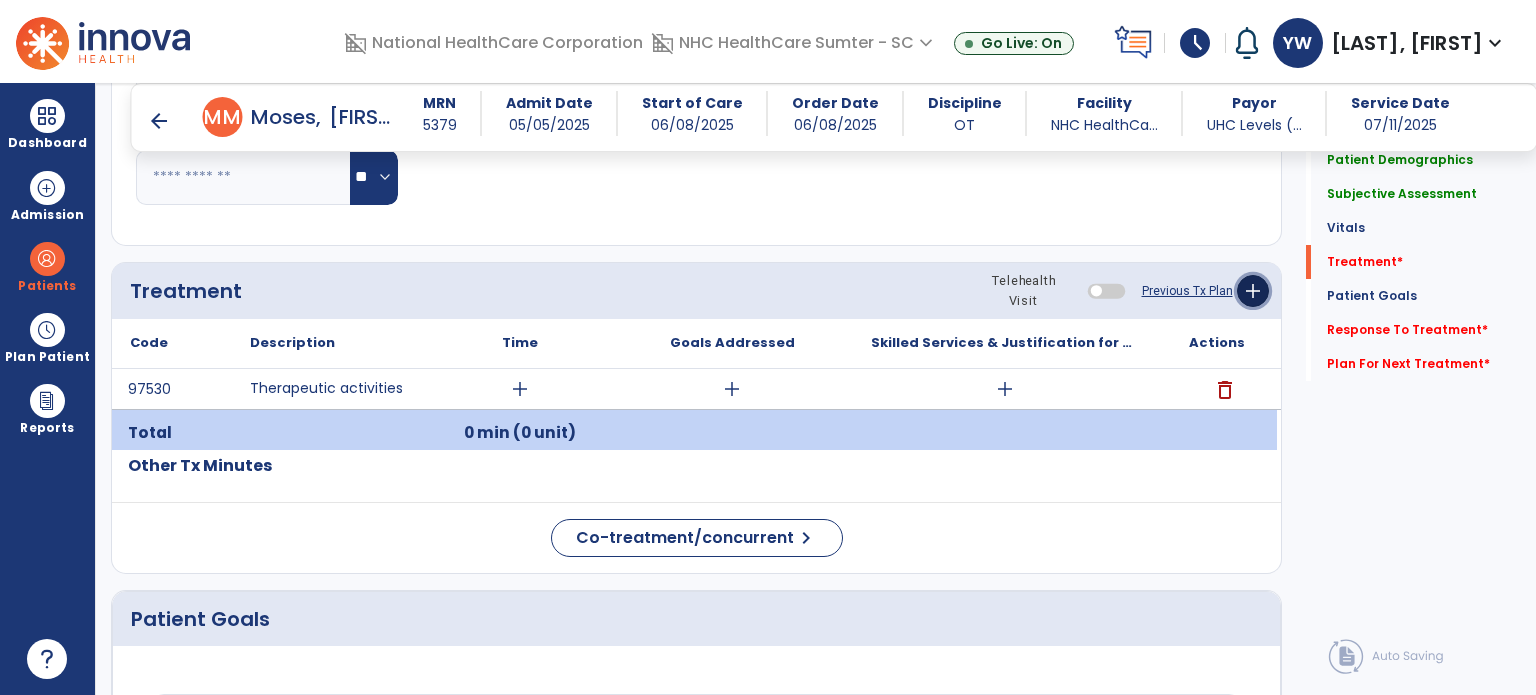 click on "add" 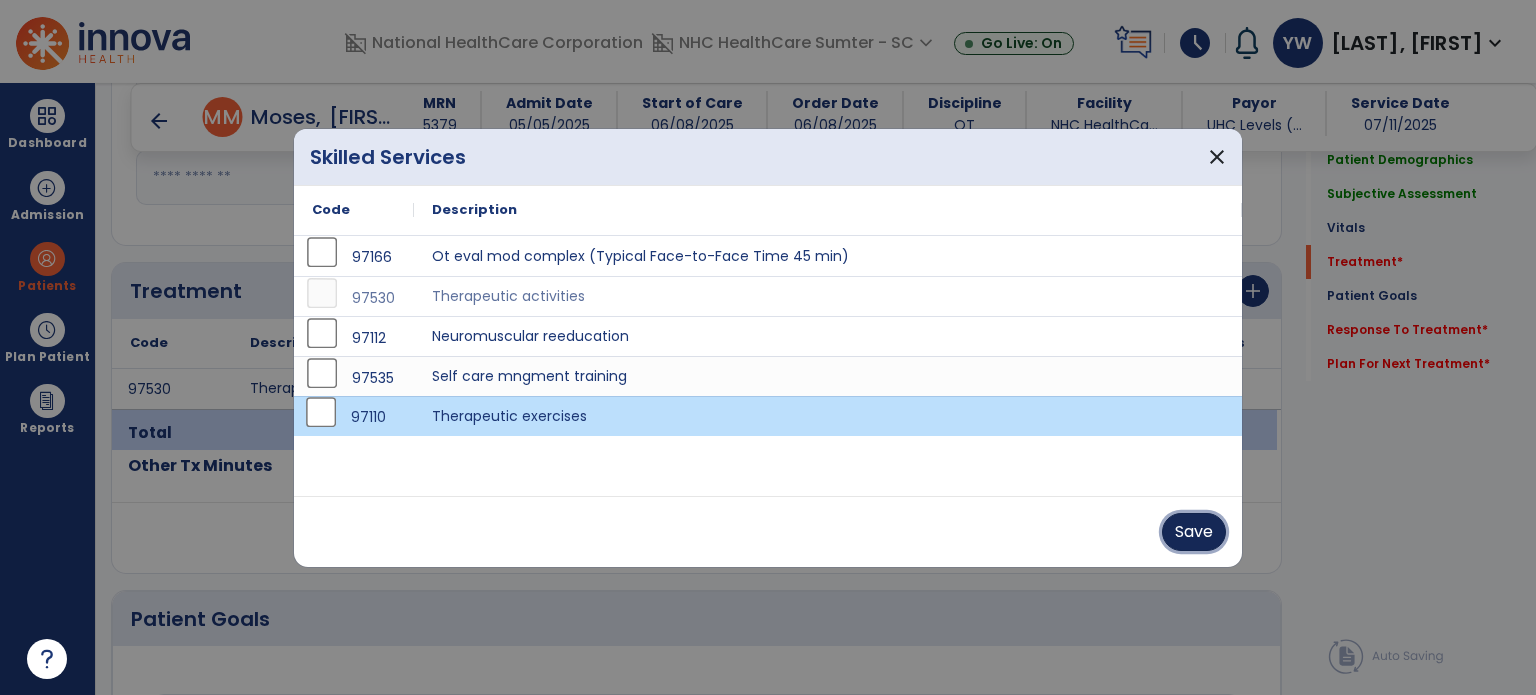 click on "Save" at bounding box center [1194, 532] 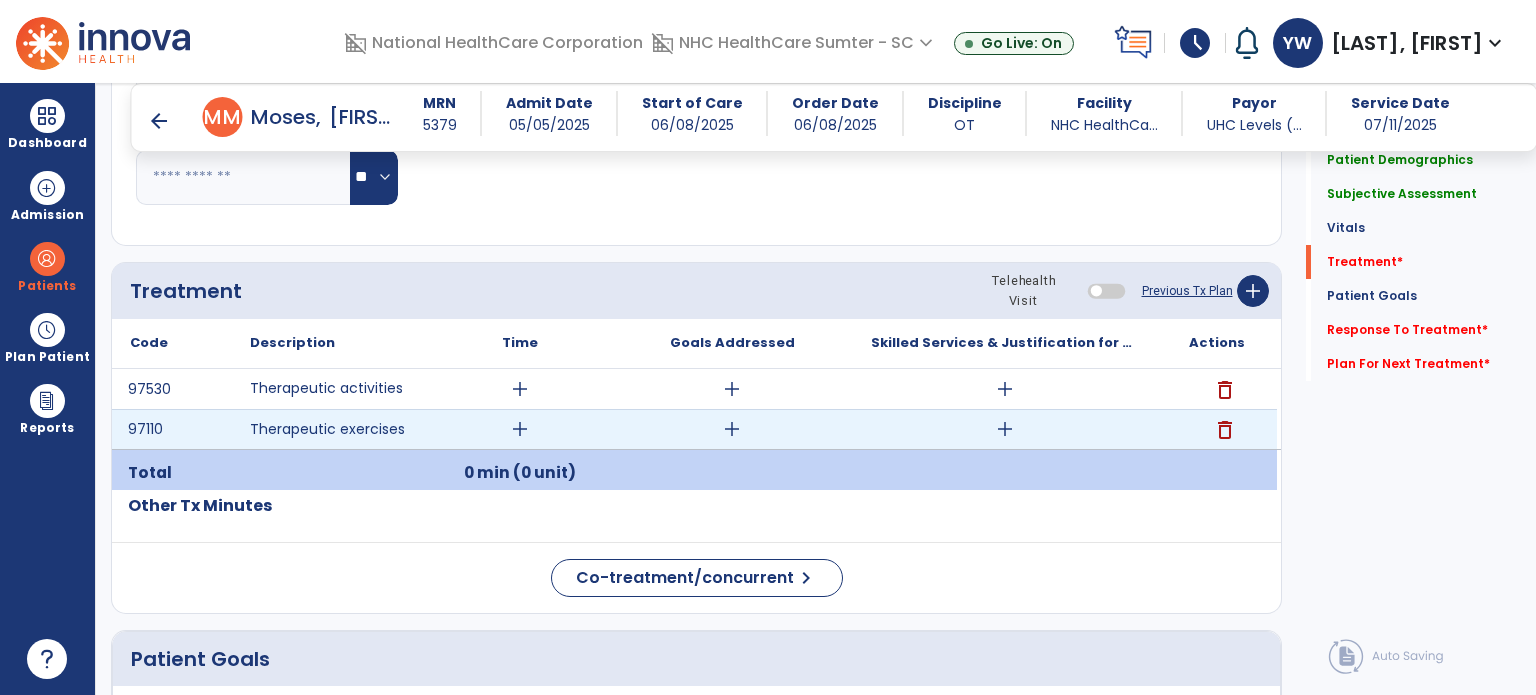 click on "add" at bounding box center (520, 429) 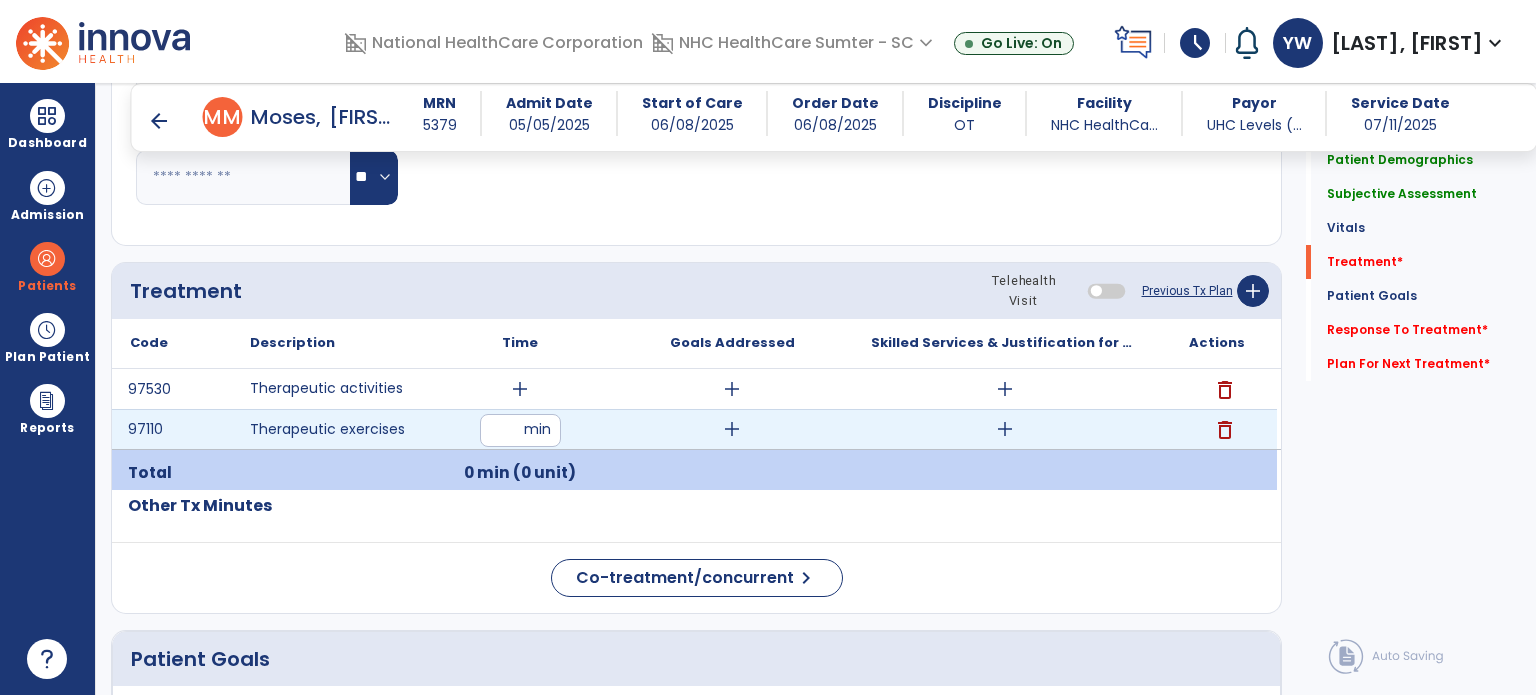 type on "**" 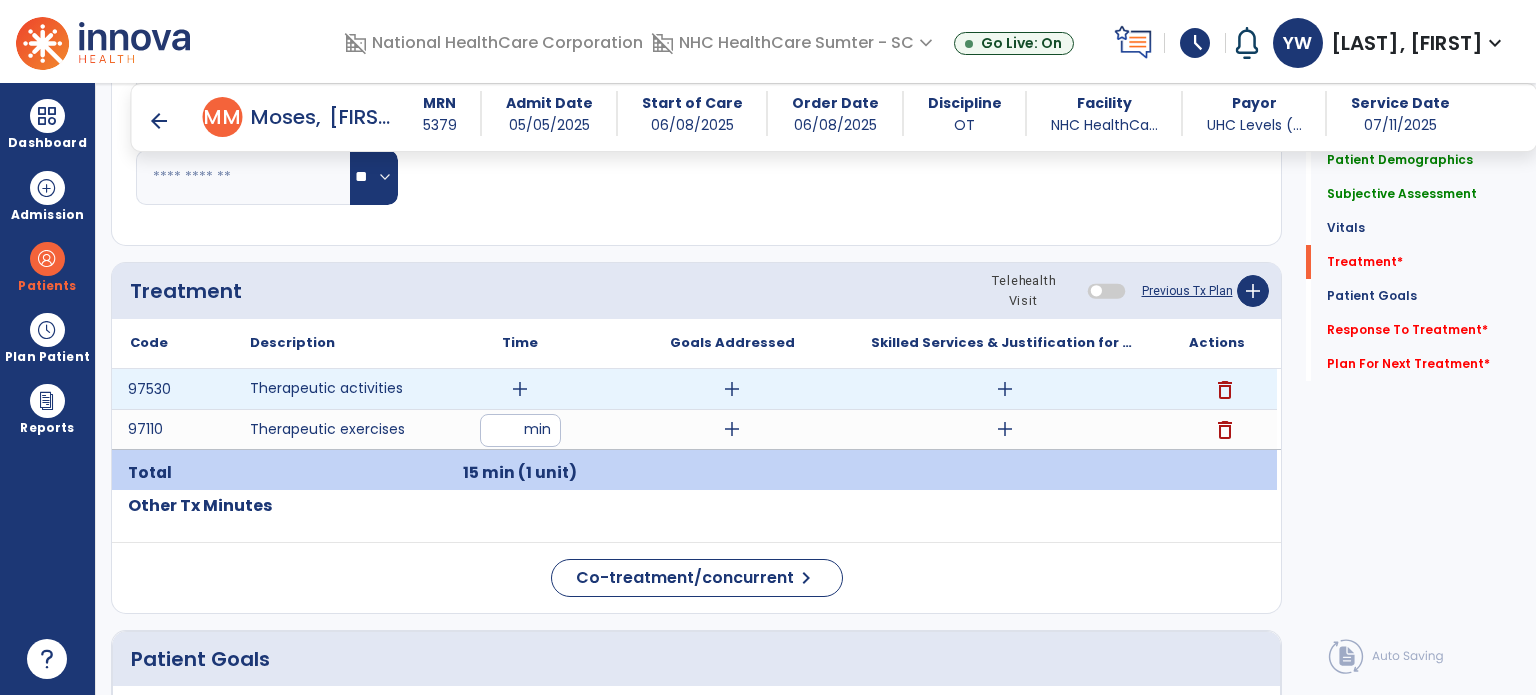 click on "add" at bounding box center [520, 389] 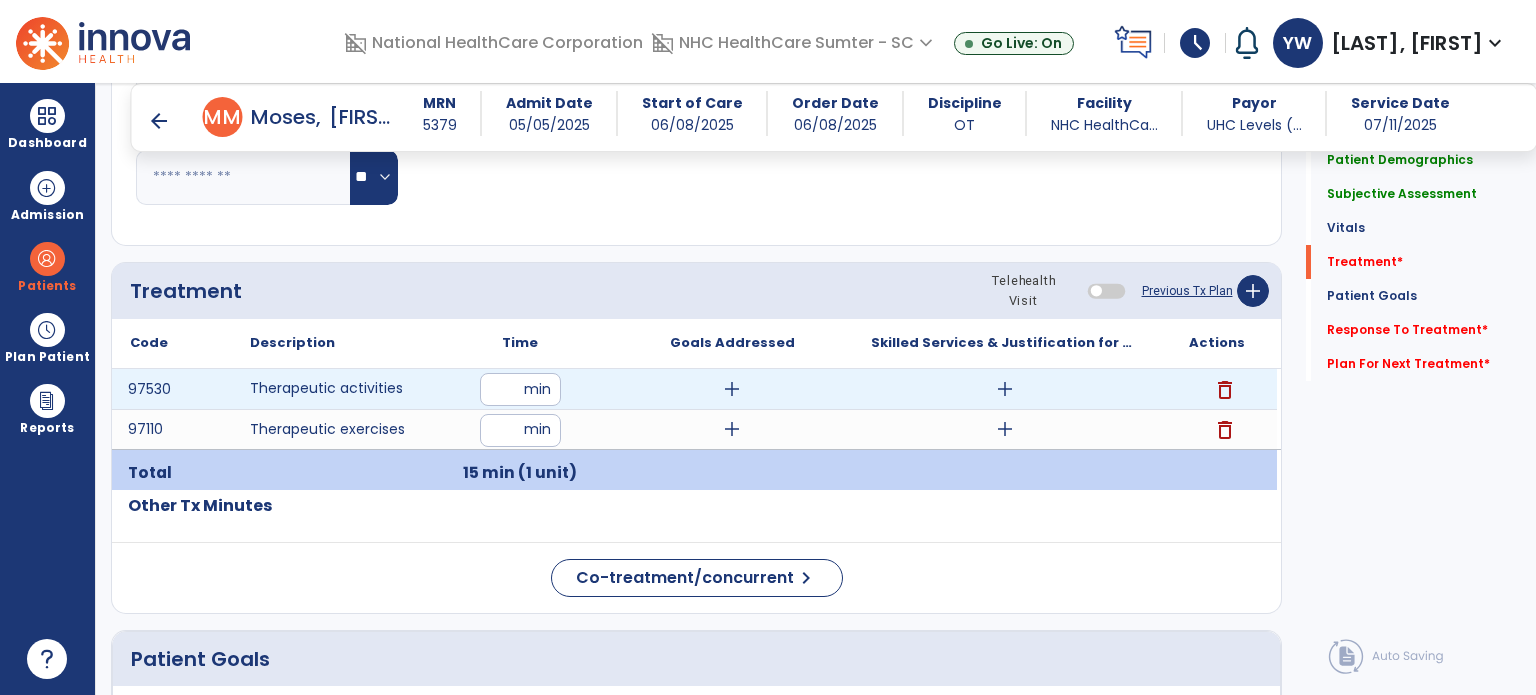 type on "*" 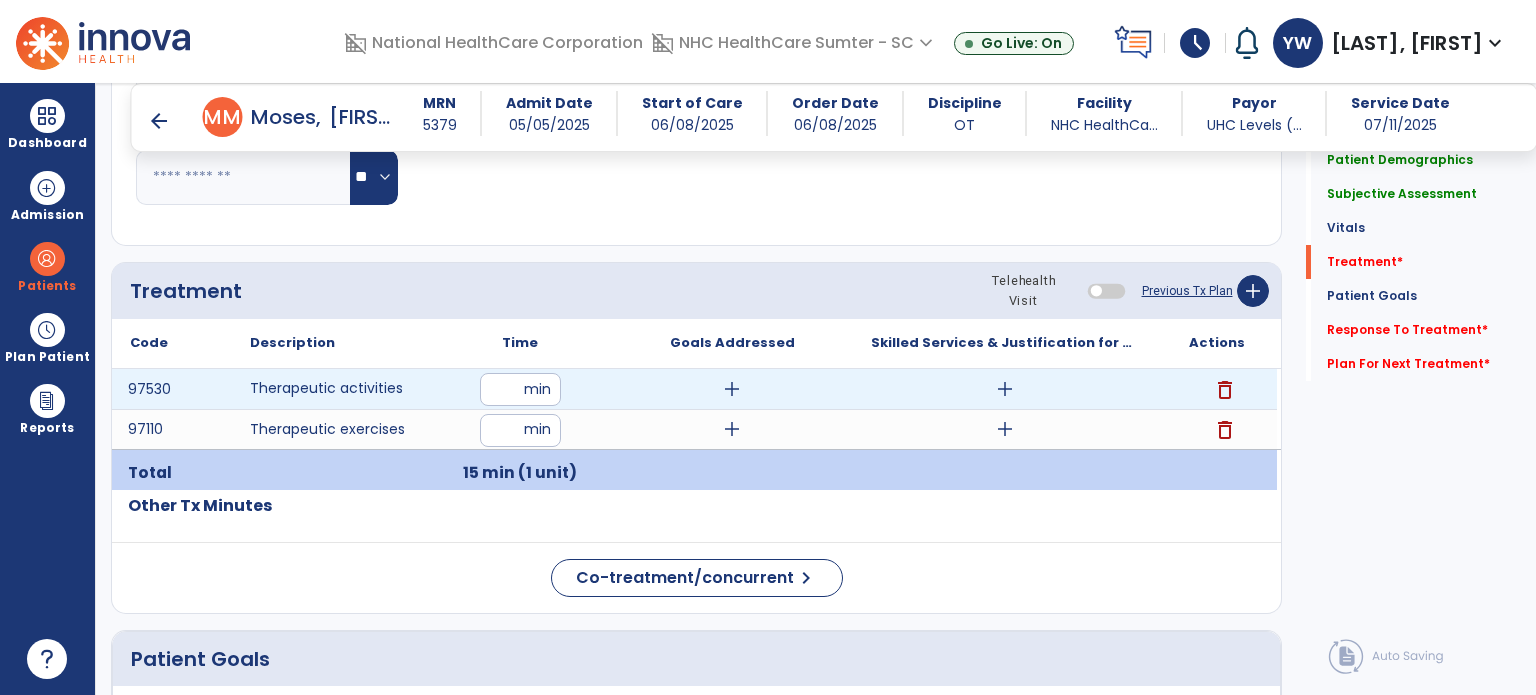 type on "**" 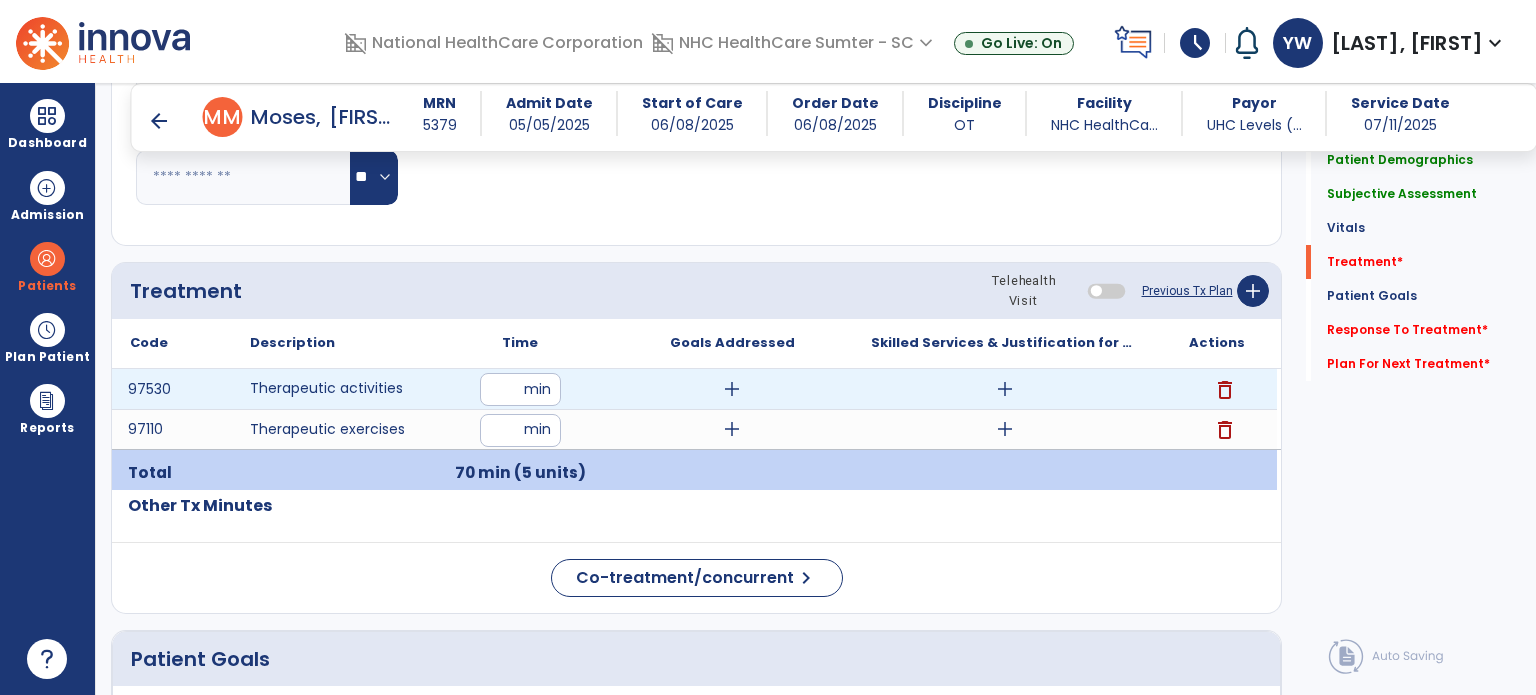 click on "**" at bounding box center (520, 389) 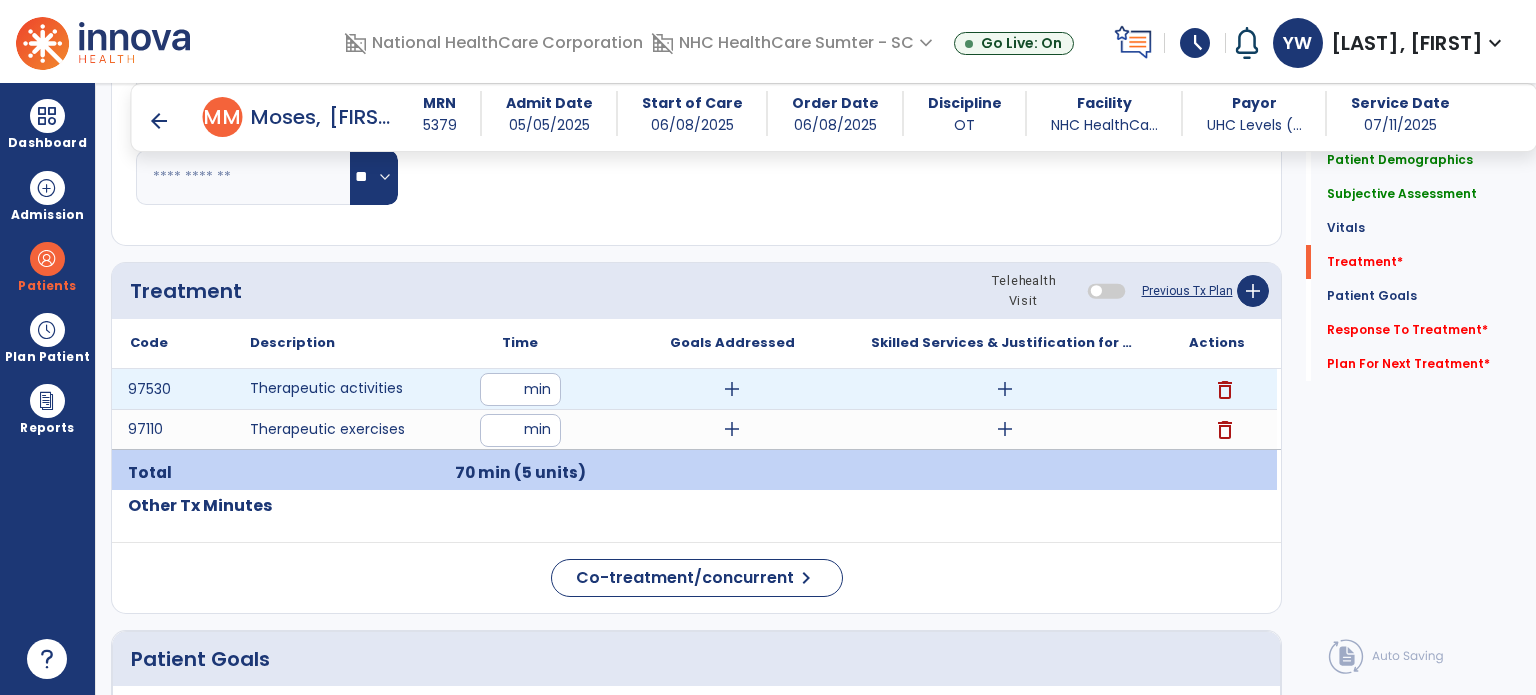 type on "**" 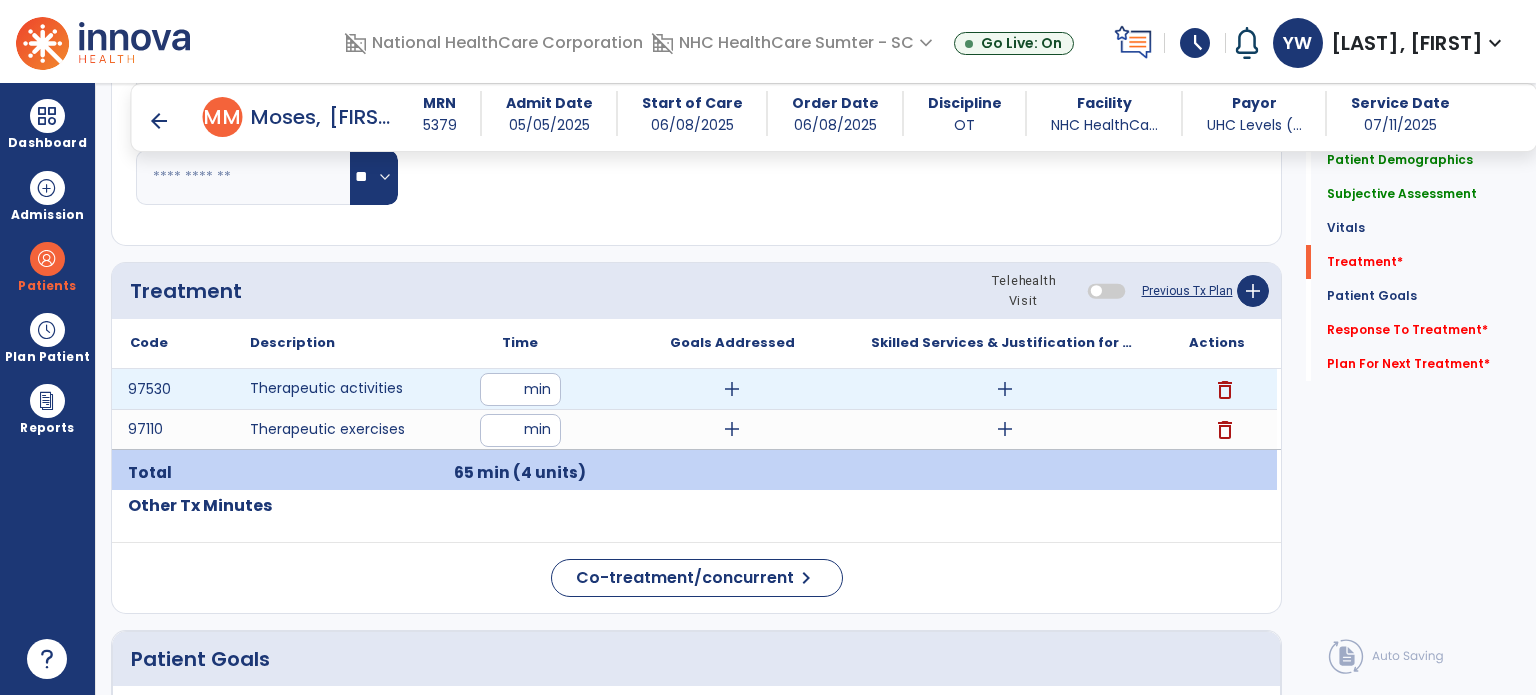 click on "add" at bounding box center (1005, 389) 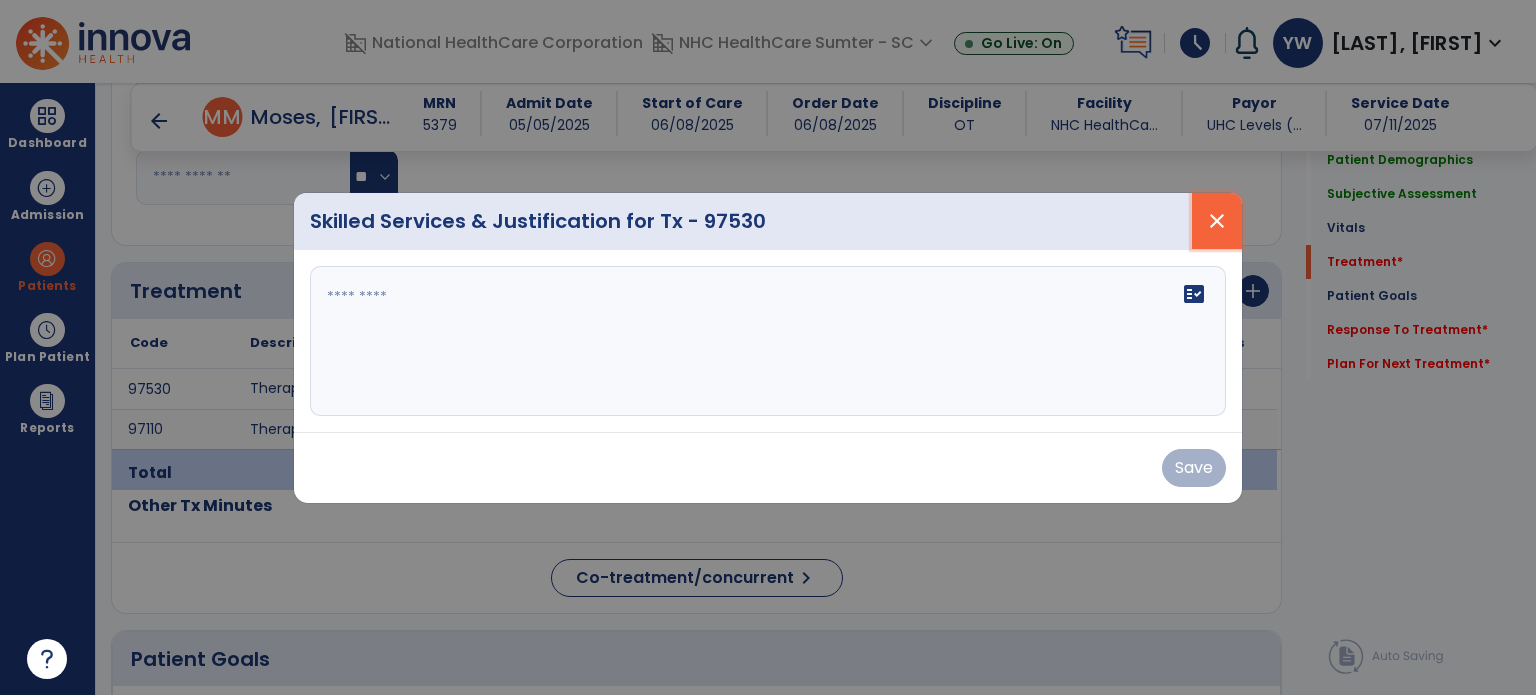 click on "close" at bounding box center [1217, 221] 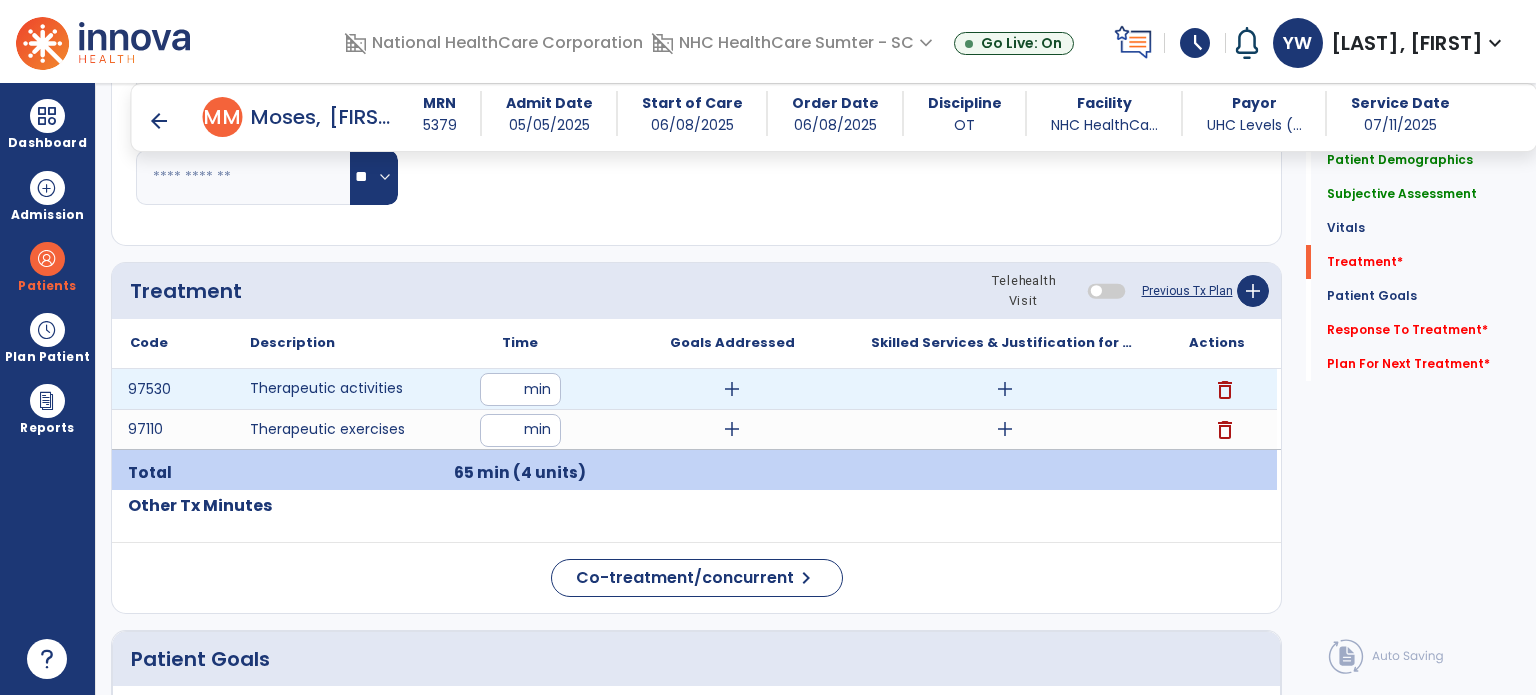 click on "add" at bounding box center [1005, 389] 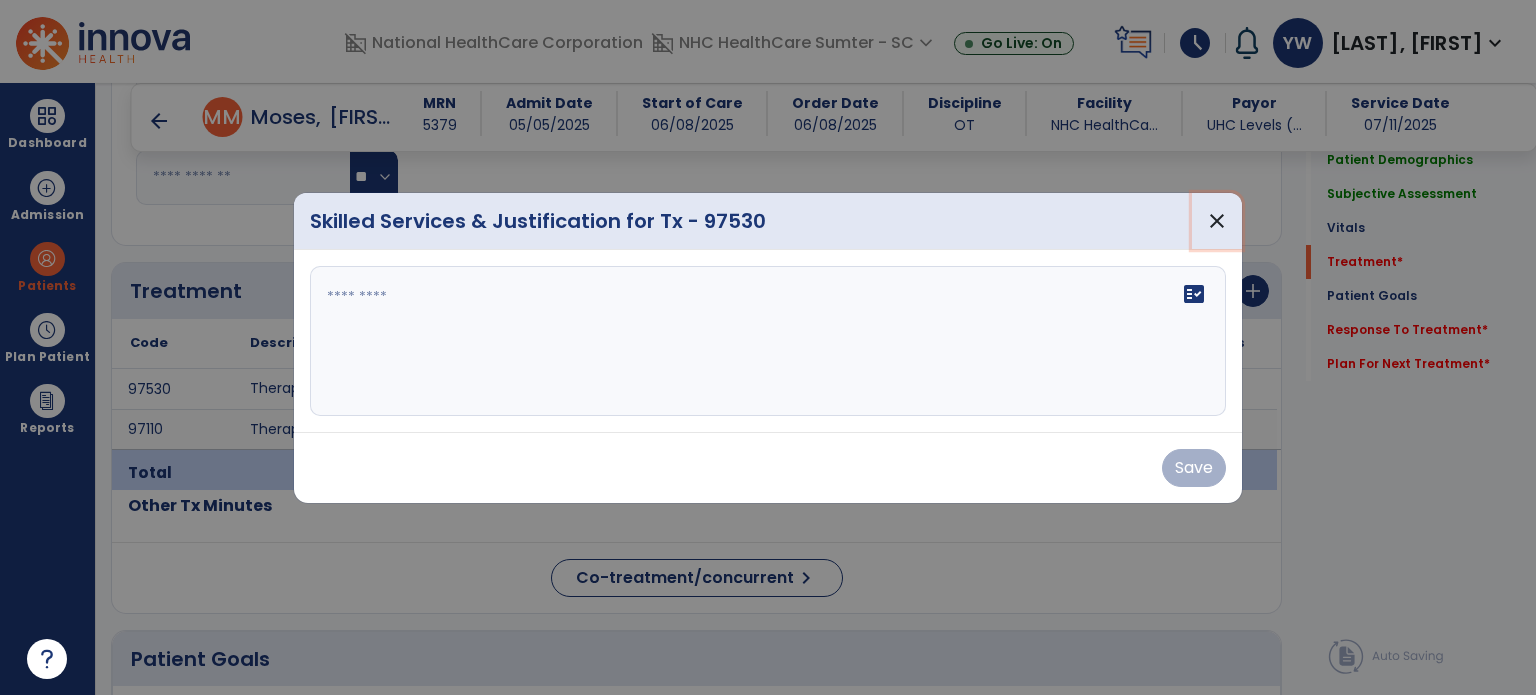 drag, startPoint x: 1210, startPoint y: 201, endPoint x: 1195, endPoint y: 231, distance: 33.54102 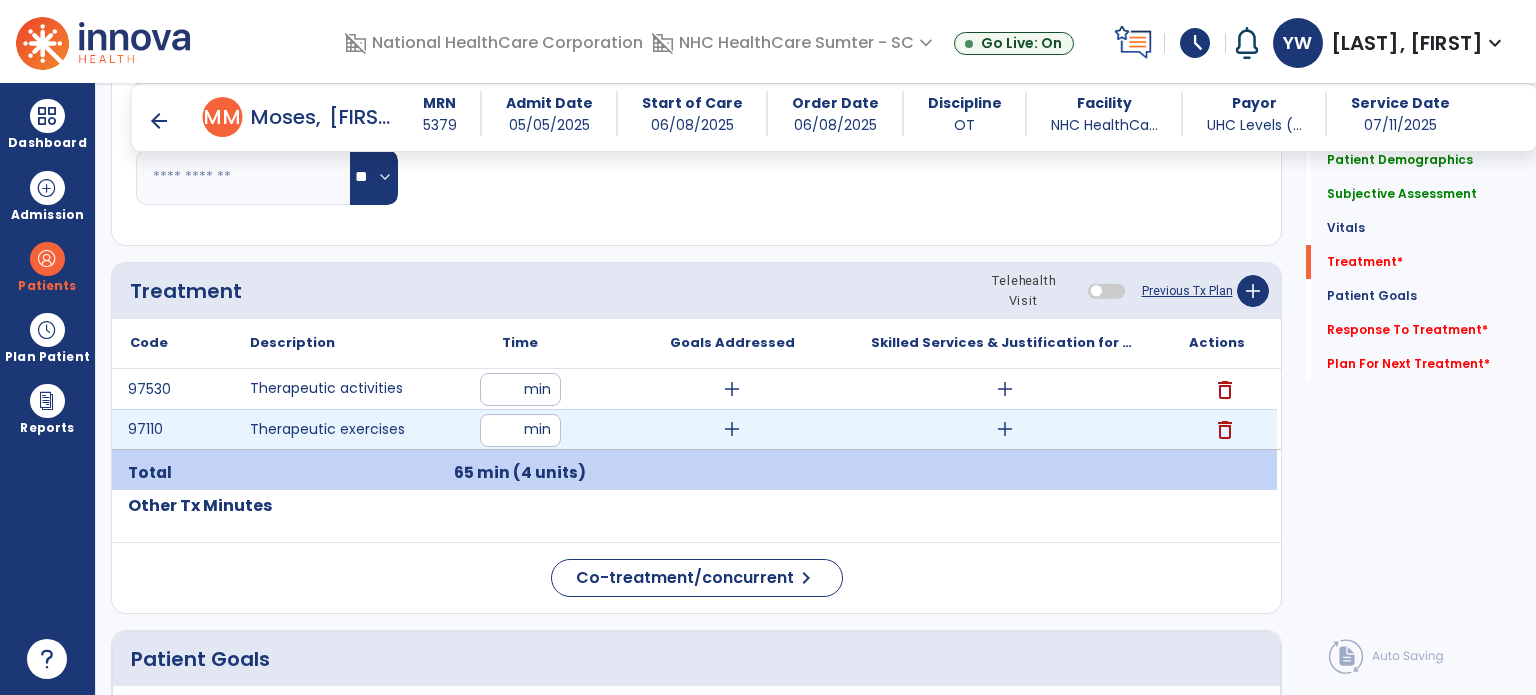 click on "add" at bounding box center [1005, 429] 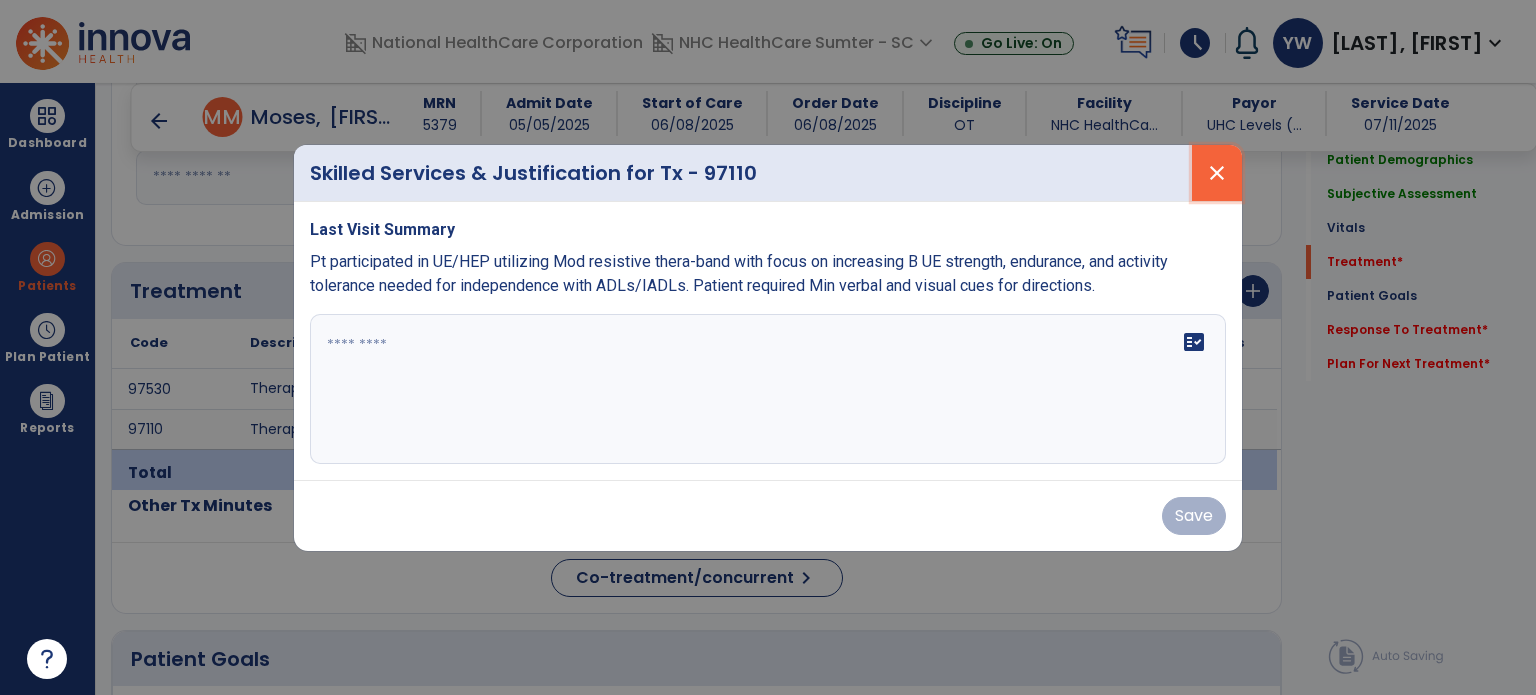 click on "close" at bounding box center (1217, 173) 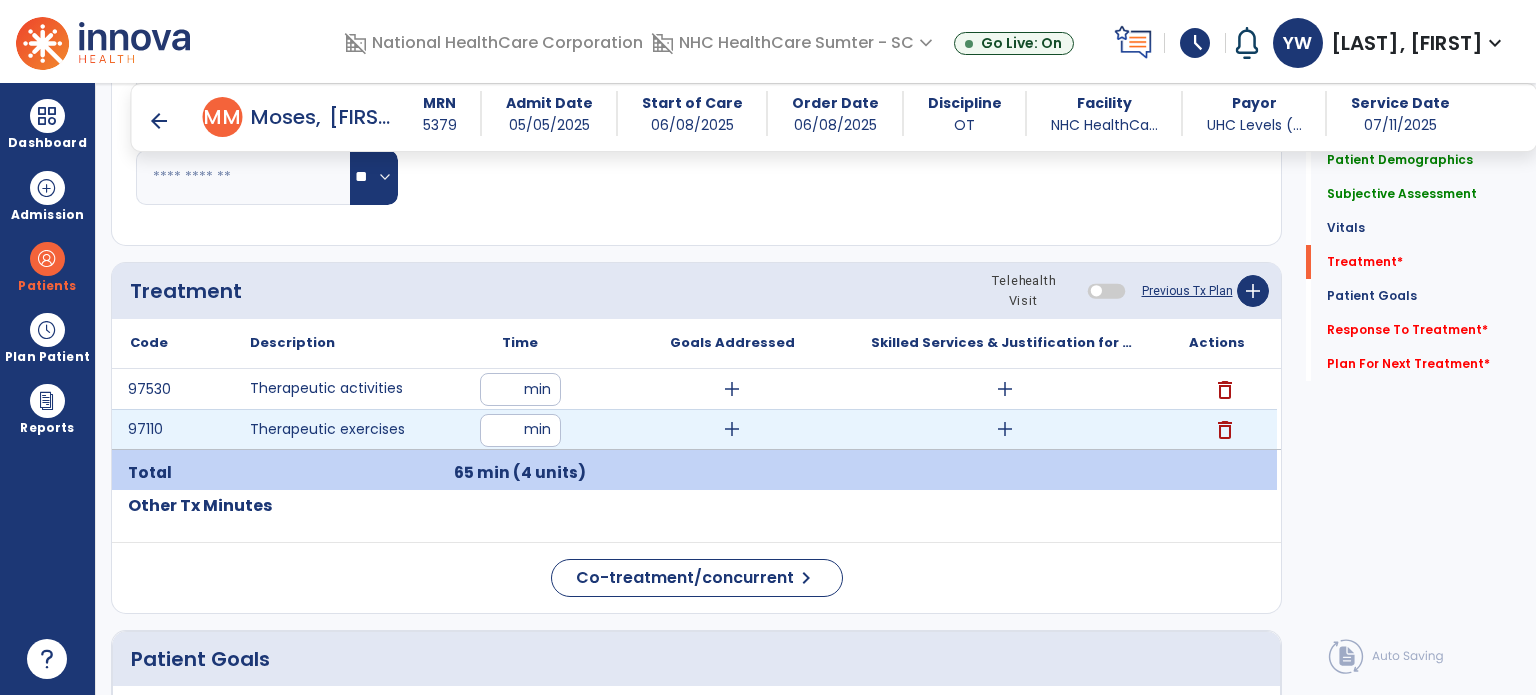 drag, startPoint x: 1007, startPoint y: 423, endPoint x: 915, endPoint y: 427, distance: 92.086914 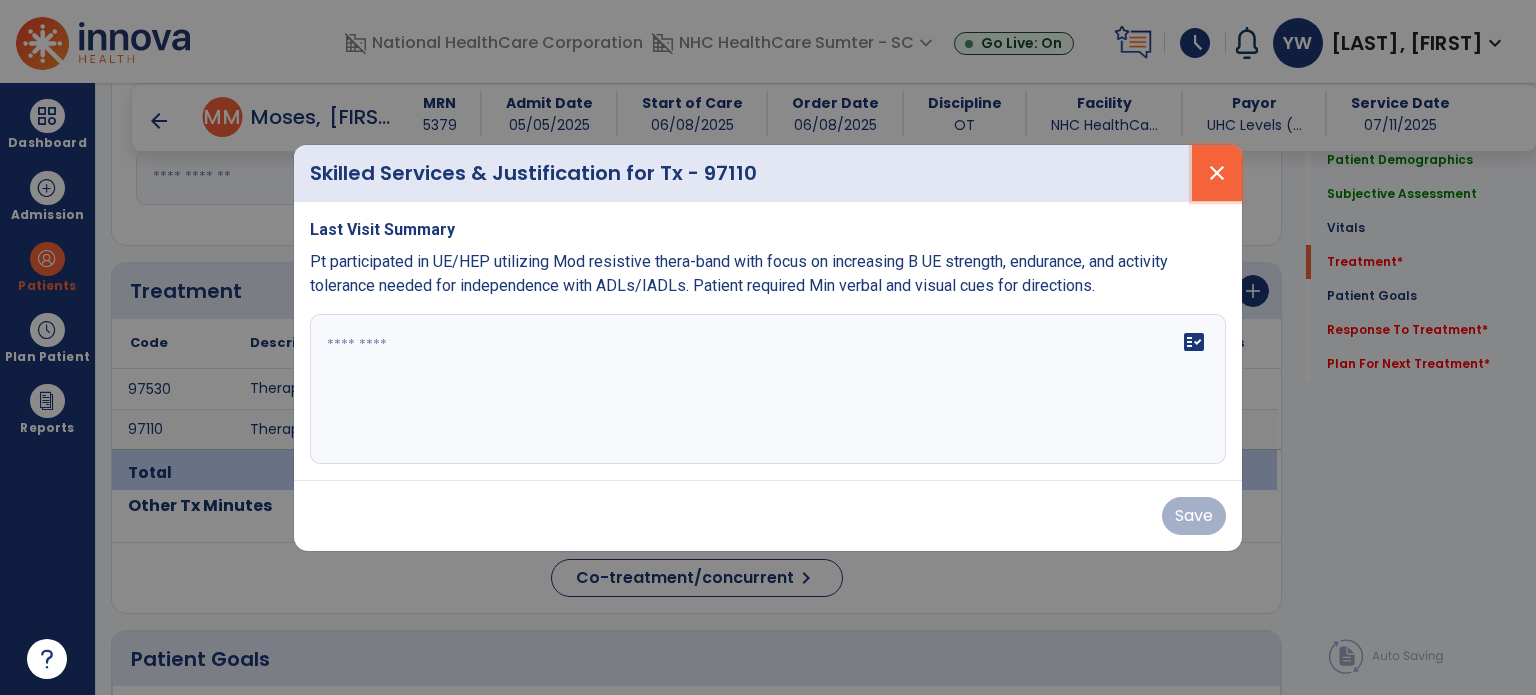 click on "close" at bounding box center [1217, 173] 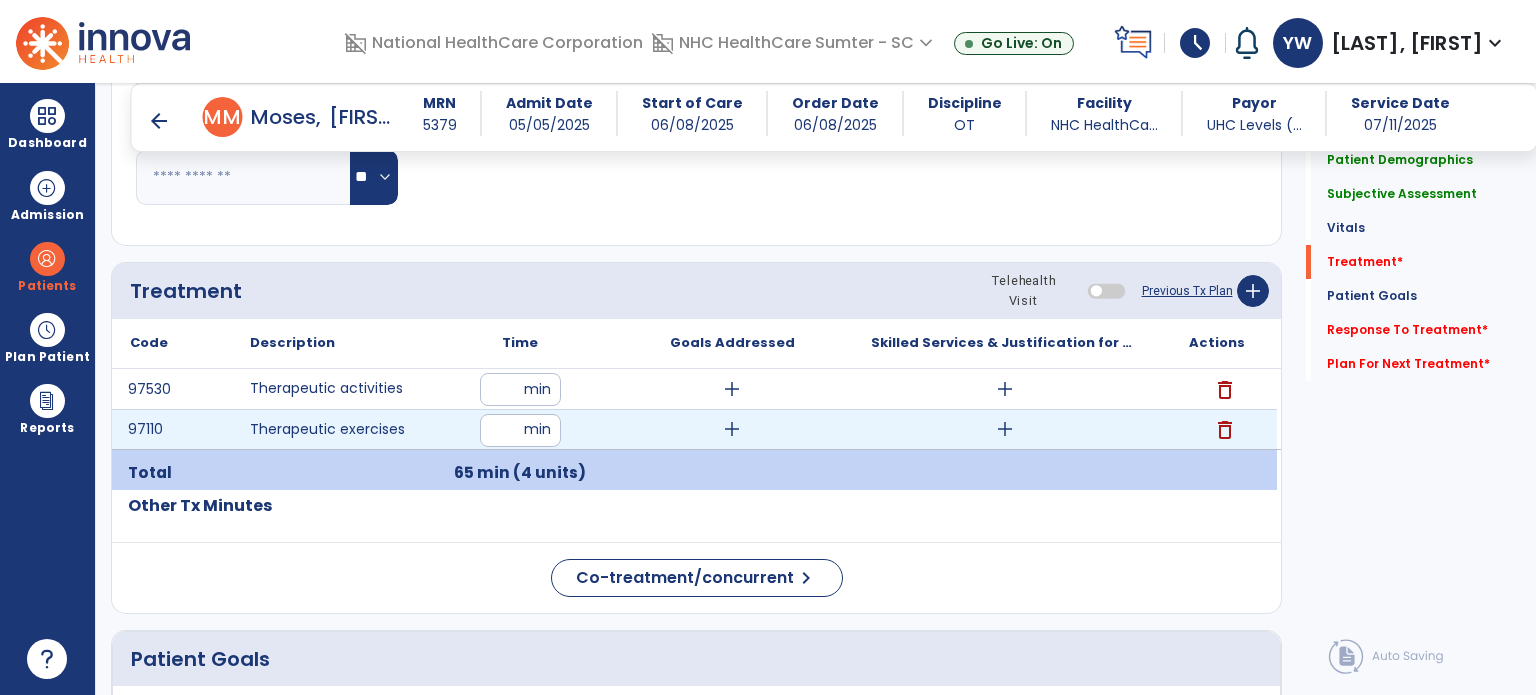 click on "add" at bounding box center [1005, 429] 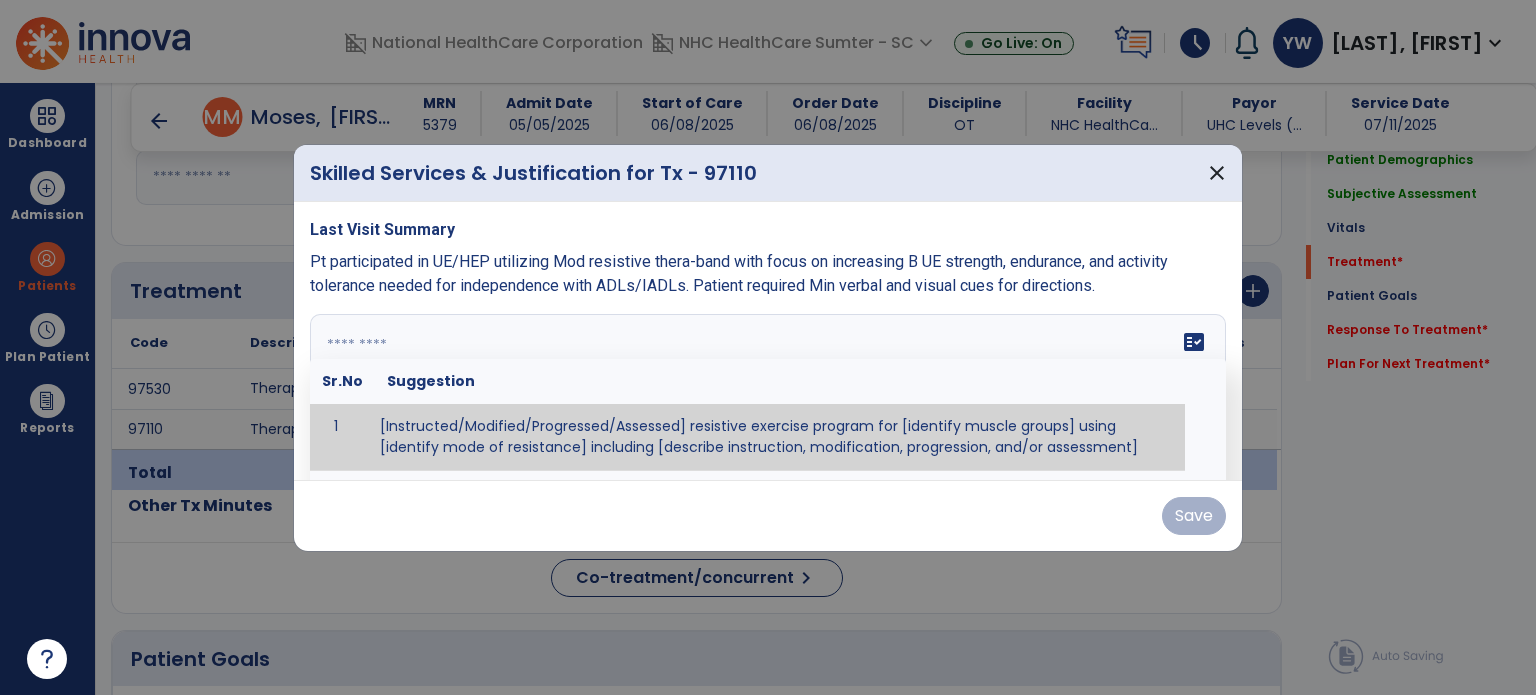 click at bounding box center [766, 389] 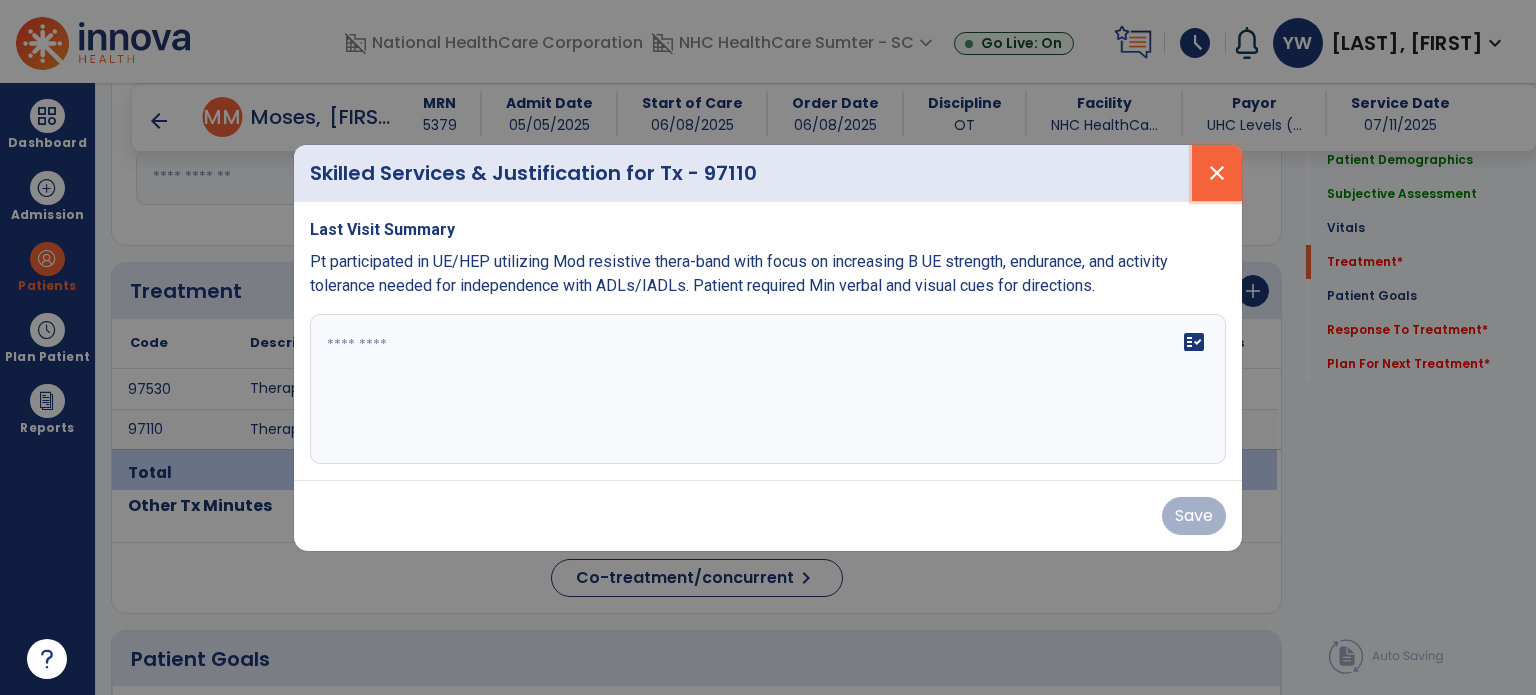click on "close" at bounding box center (1217, 173) 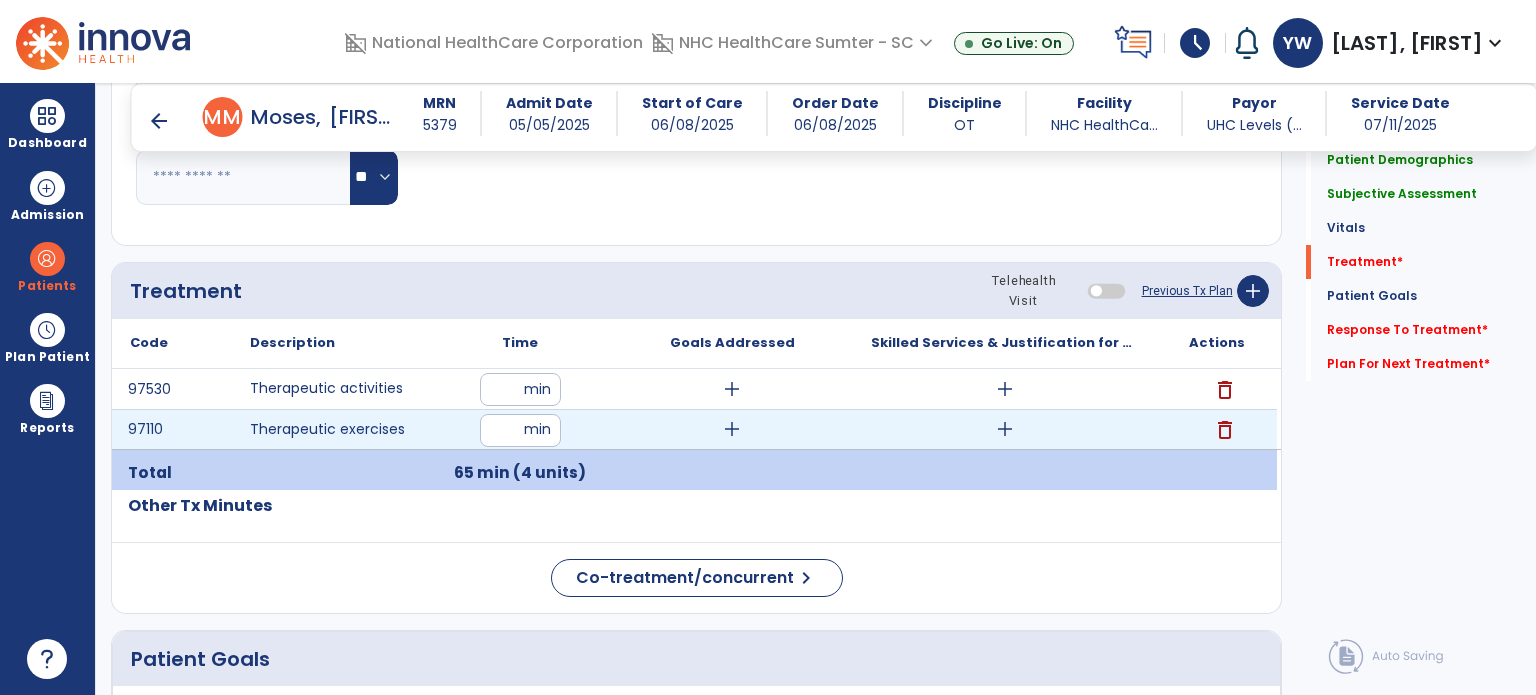 click on "add" at bounding box center (1005, 429) 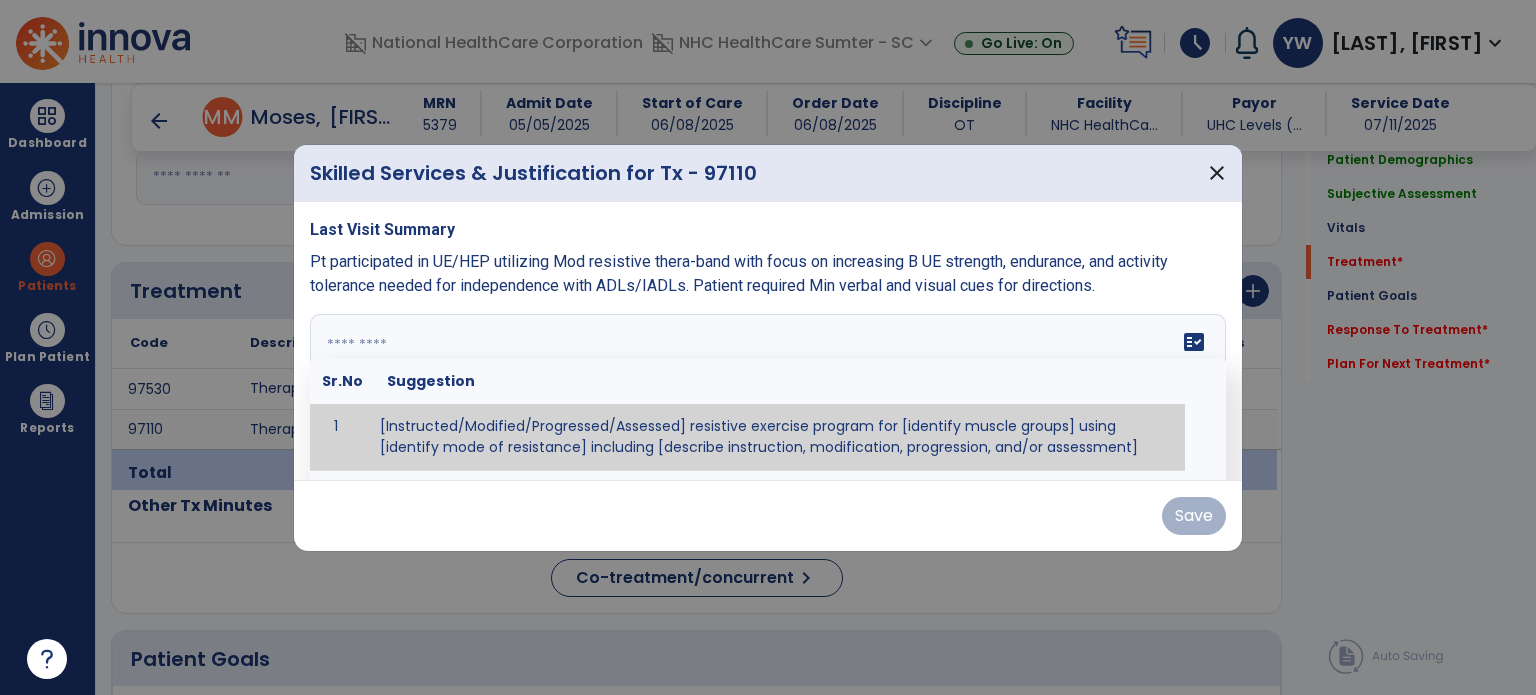 click on "fact_check  Sr.No Suggestion 1 [Instructed/Modified/Progressed/Assessed] resistive exercise program for [identify muscle groups] using [identify mode of resistance] including [describe instruction, modification, progression, and/or assessment] 2 [Instructed/Modified/Progressed/Assessed] aerobic exercise program using [identify equipment/mode] including [describe instruction, modification,progression, and/or assessment] 3 [Instructed/Modified/Progressed/Assessed] [PROM/A/AROM/AROM] program for [identify joint movements] using [contract-relax, over-pressure, inhibitory techniques, other] 4 [Assessed/Tested] aerobic capacity with administration of [aerobic capacity test]" at bounding box center (768, 389) 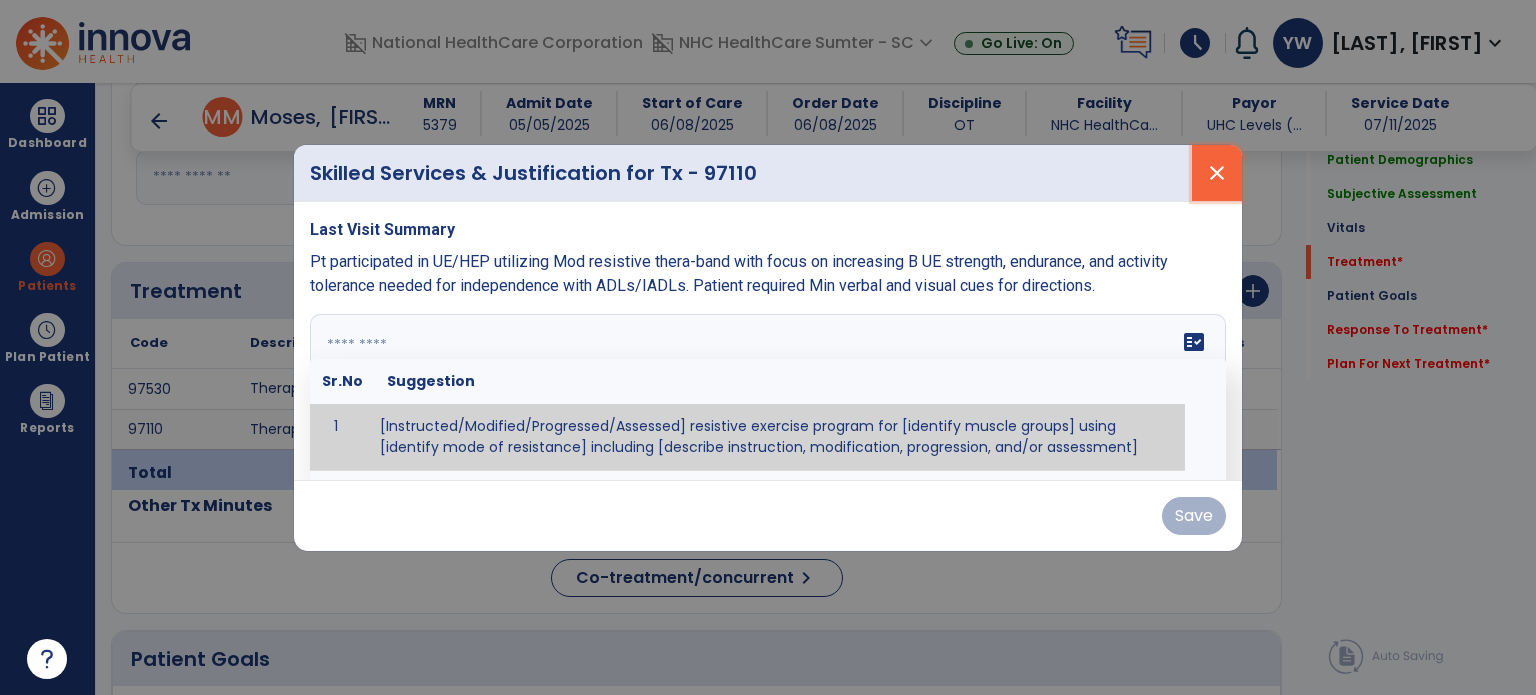 click on "close" at bounding box center [1217, 173] 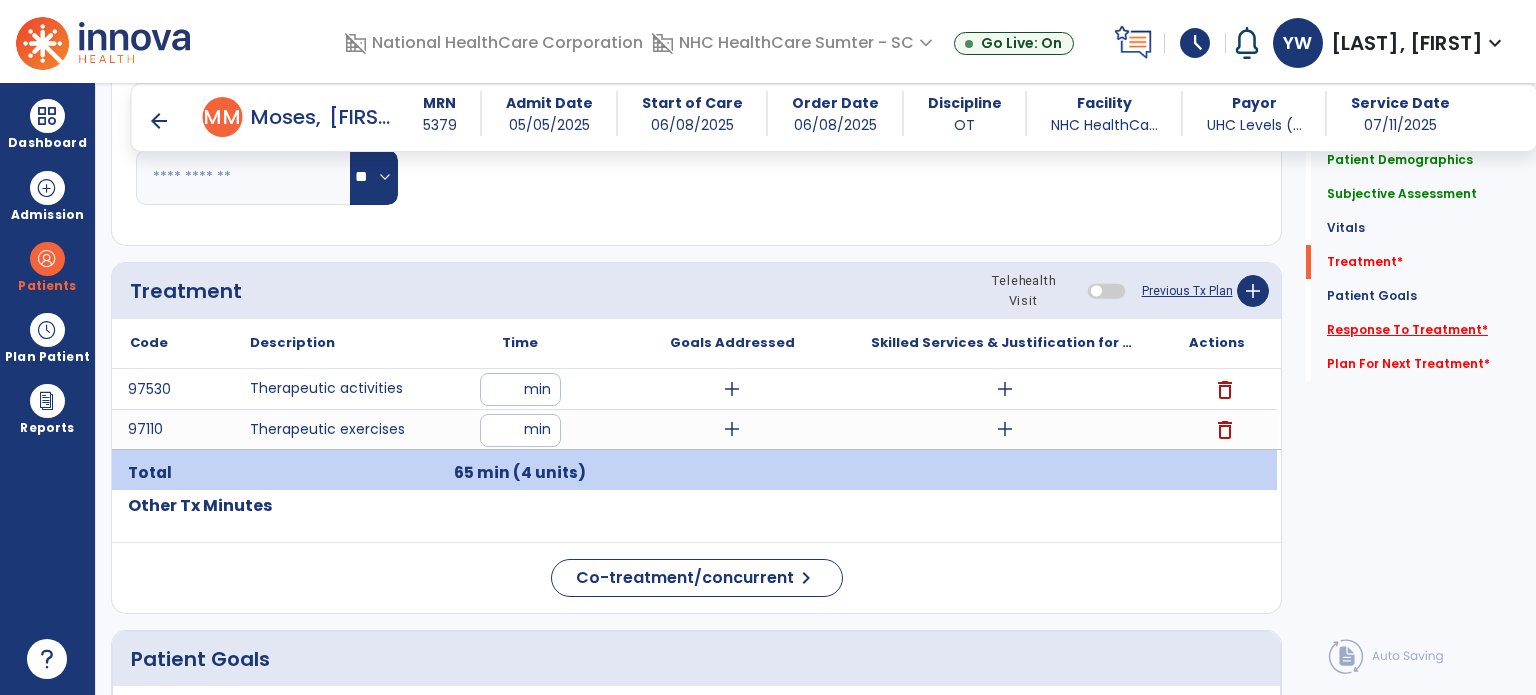click on "Response To Treatment   *" 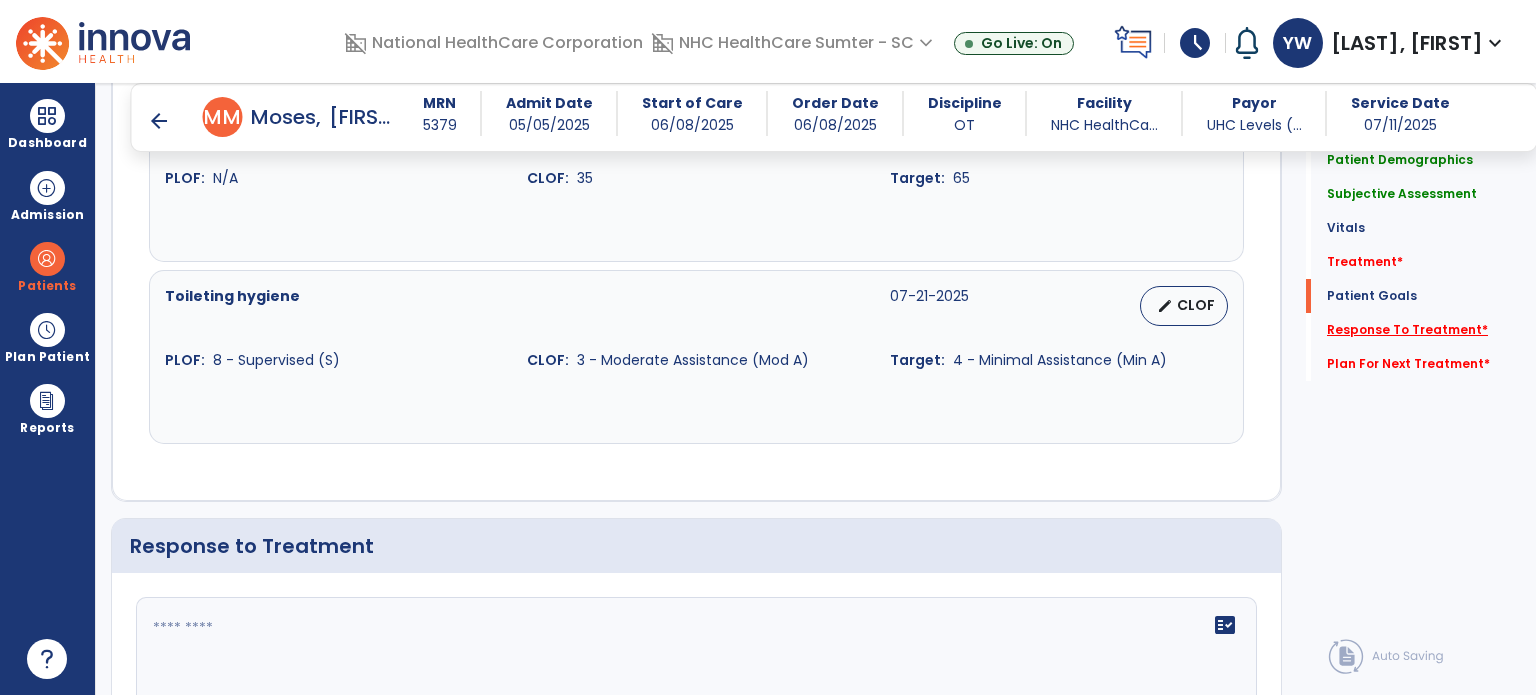 scroll, scrollTop: 2156, scrollLeft: 0, axis: vertical 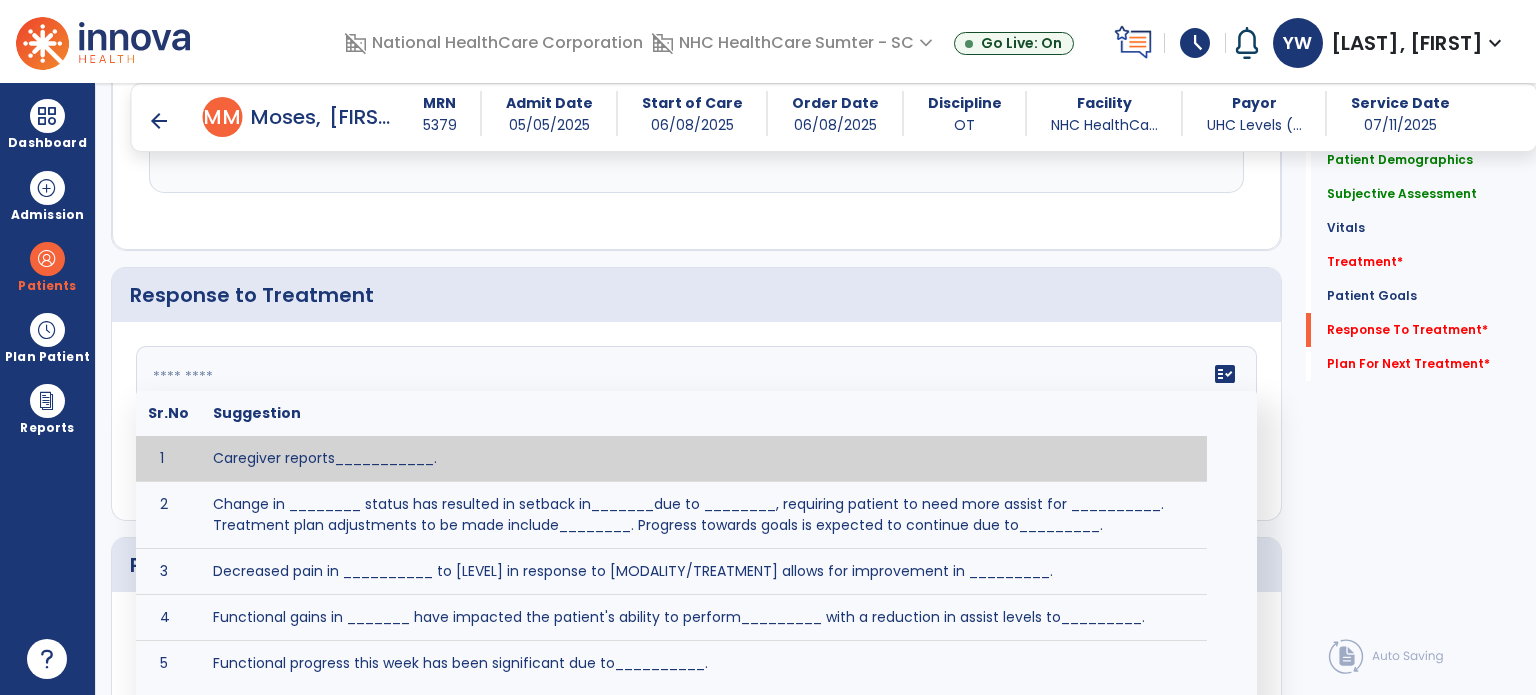 click 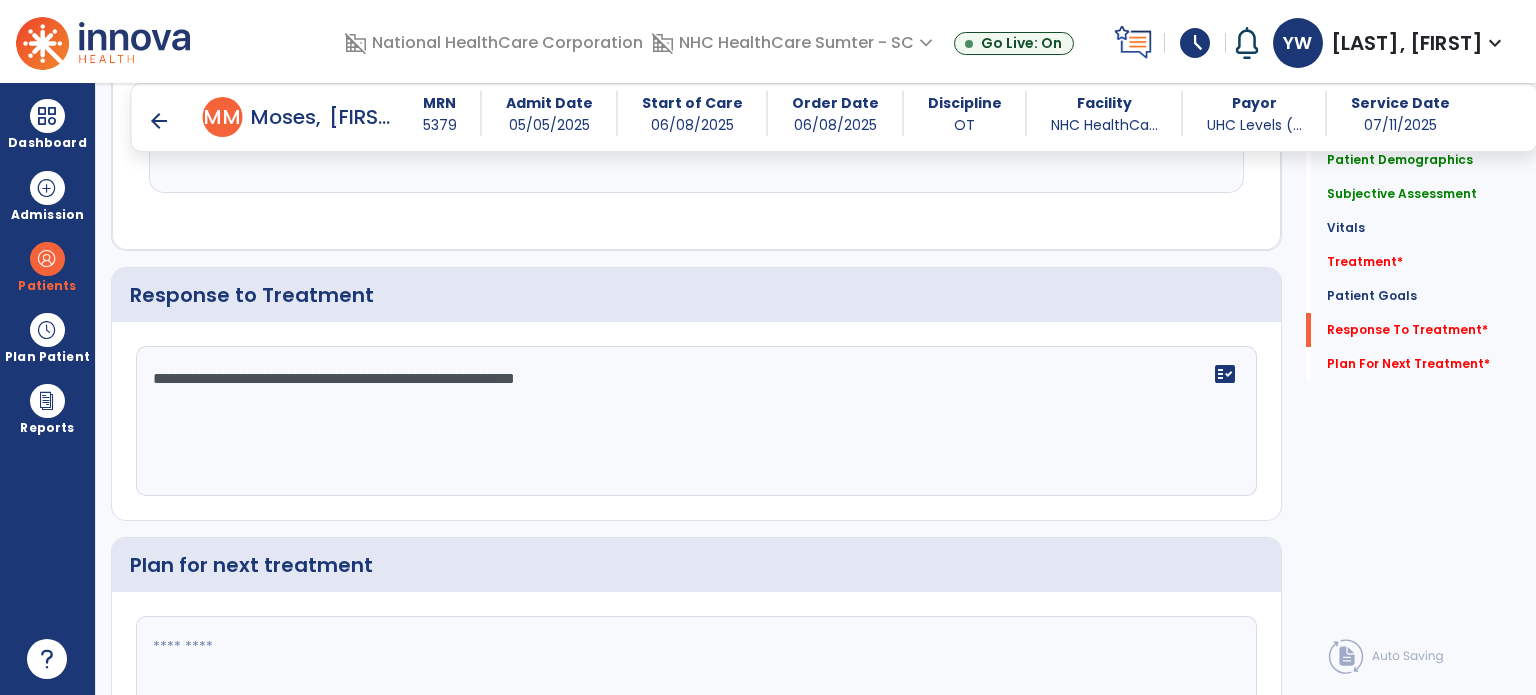 type on "**********" 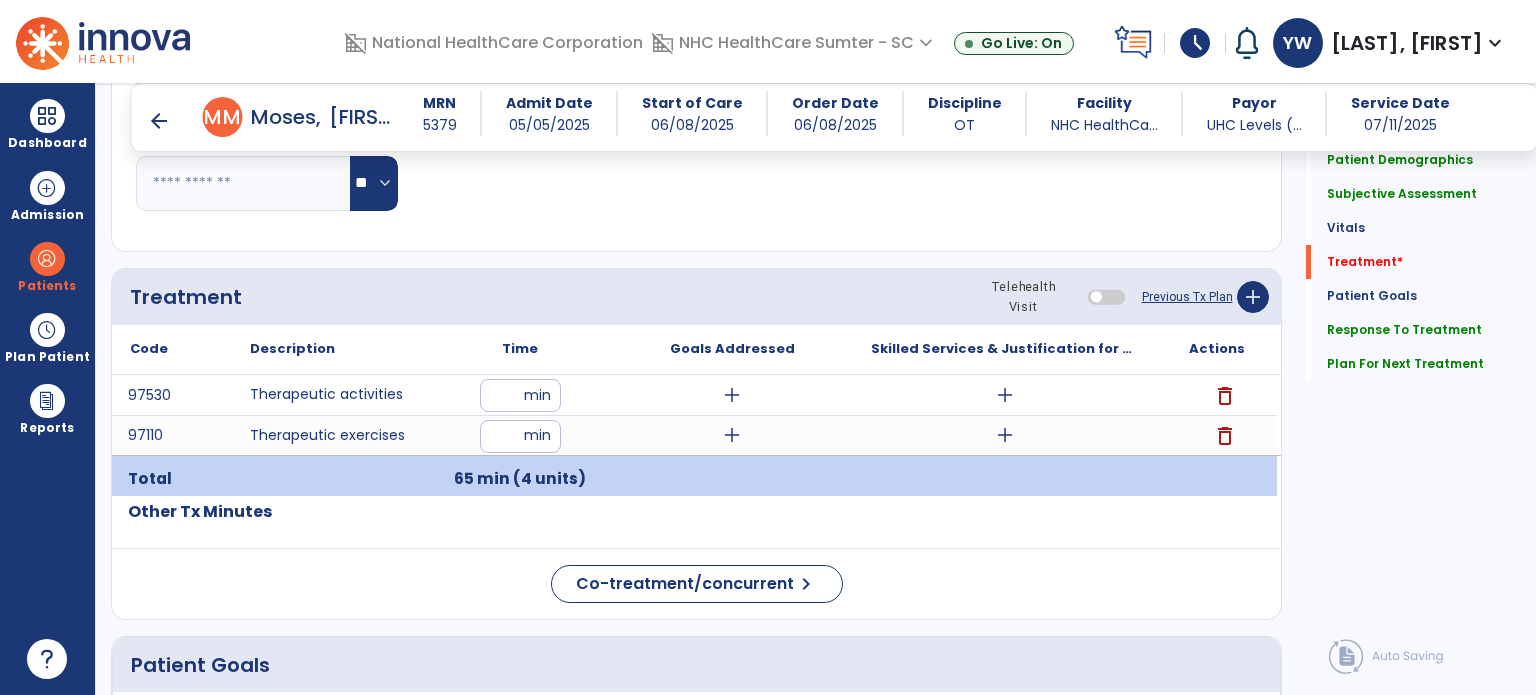 scroll, scrollTop: 916, scrollLeft: 0, axis: vertical 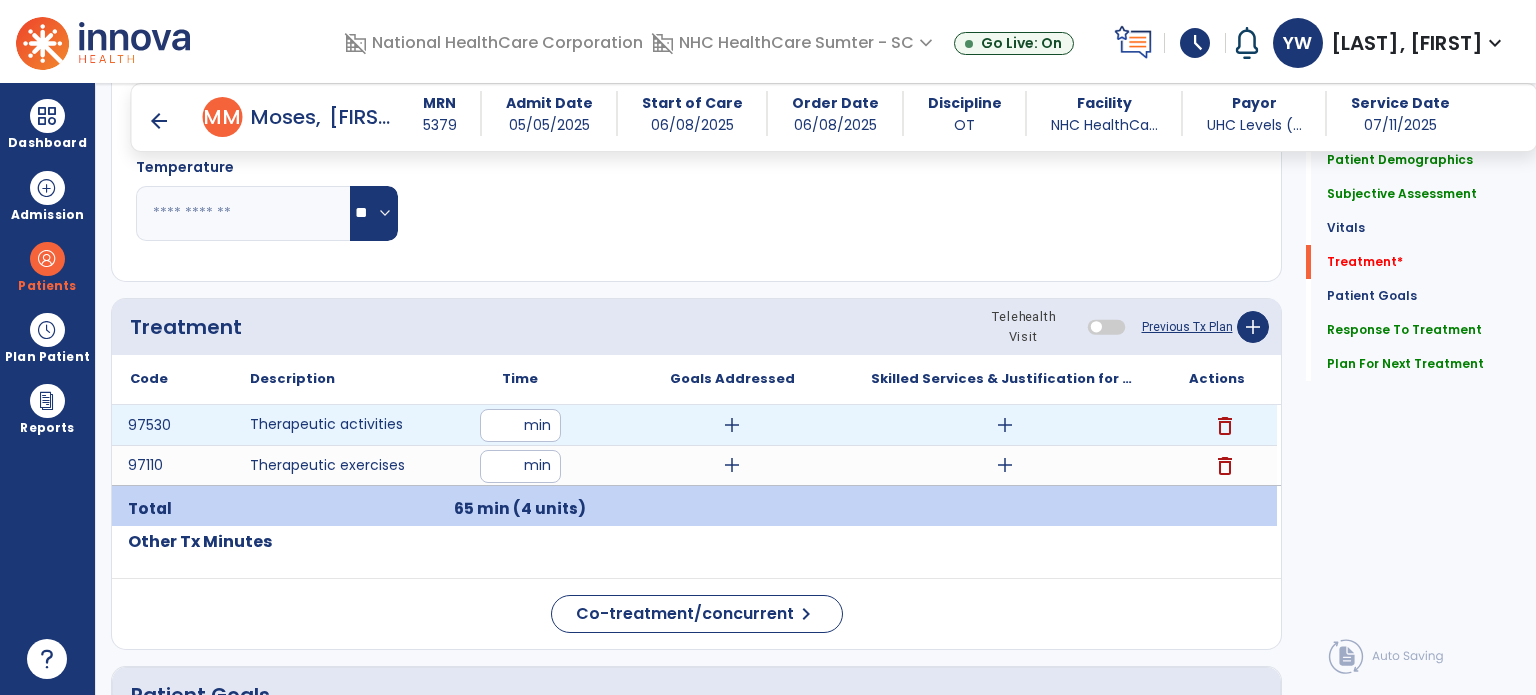 type on "**********" 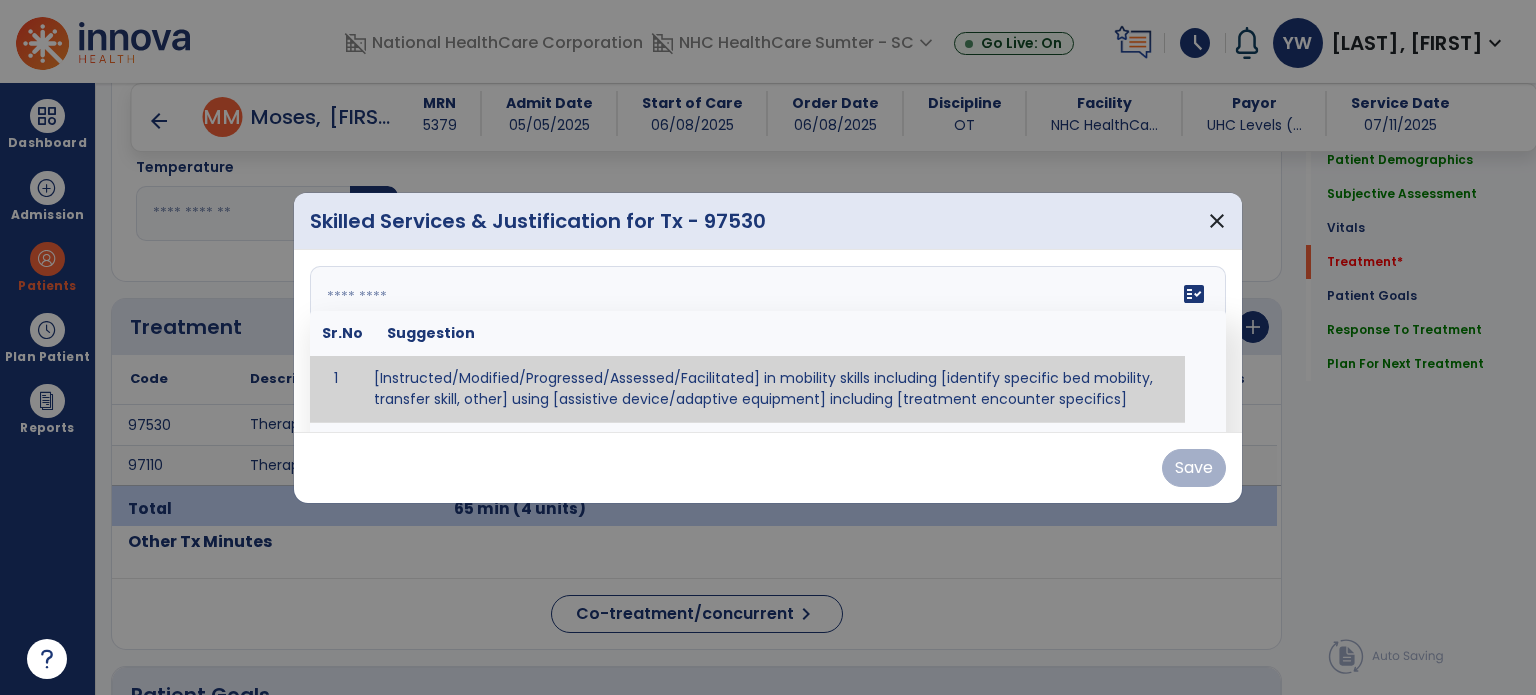 click at bounding box center (766, 341) 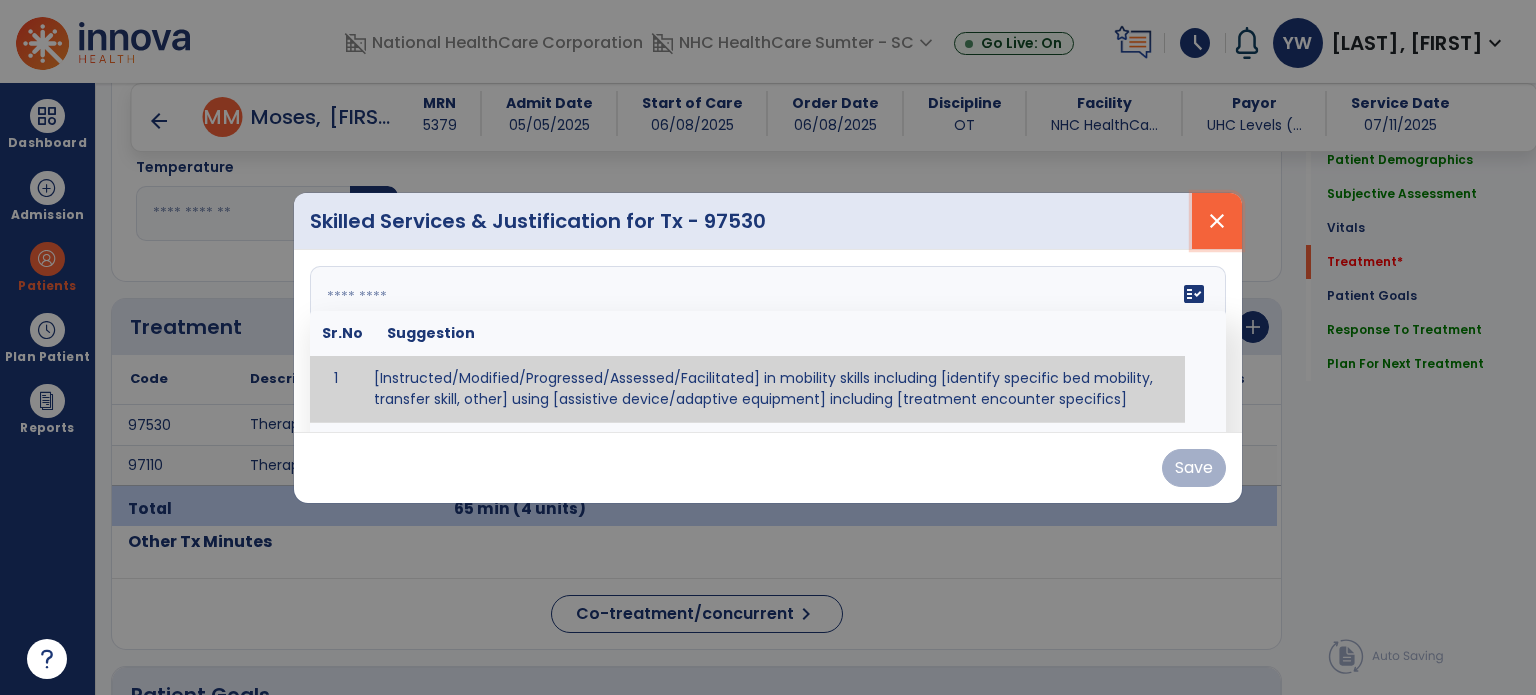 click on "close" at bounding box center [1217, 221] 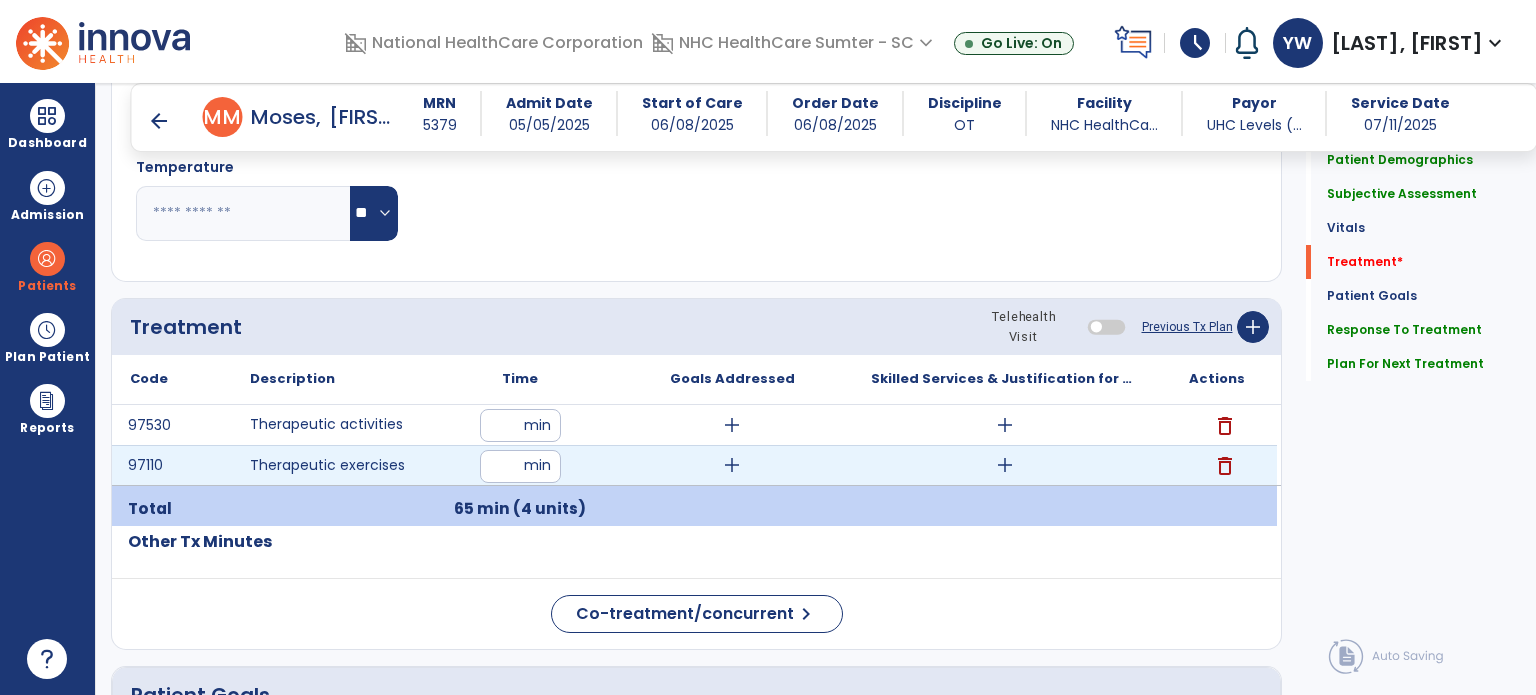 click on "add" at bounding box center (1005, 465) 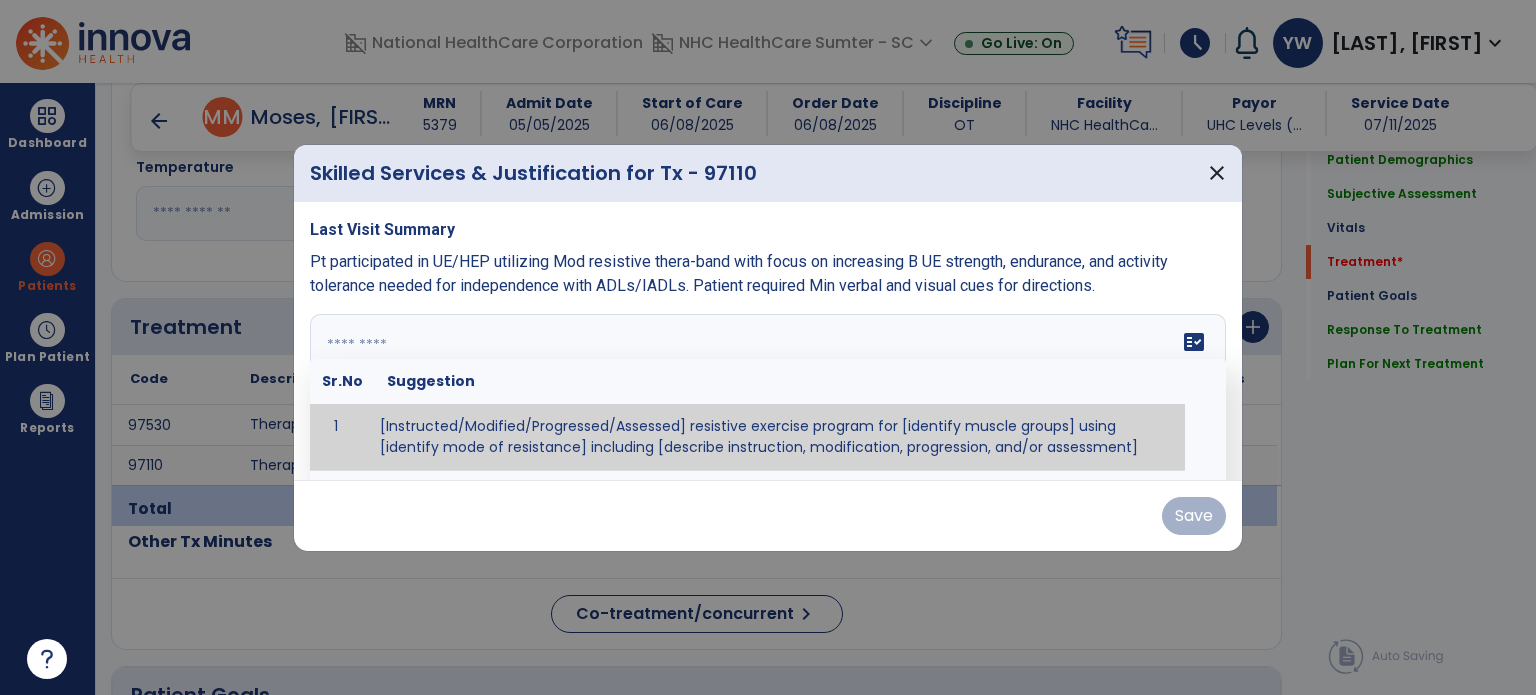 click at bounding box center [766, 389] 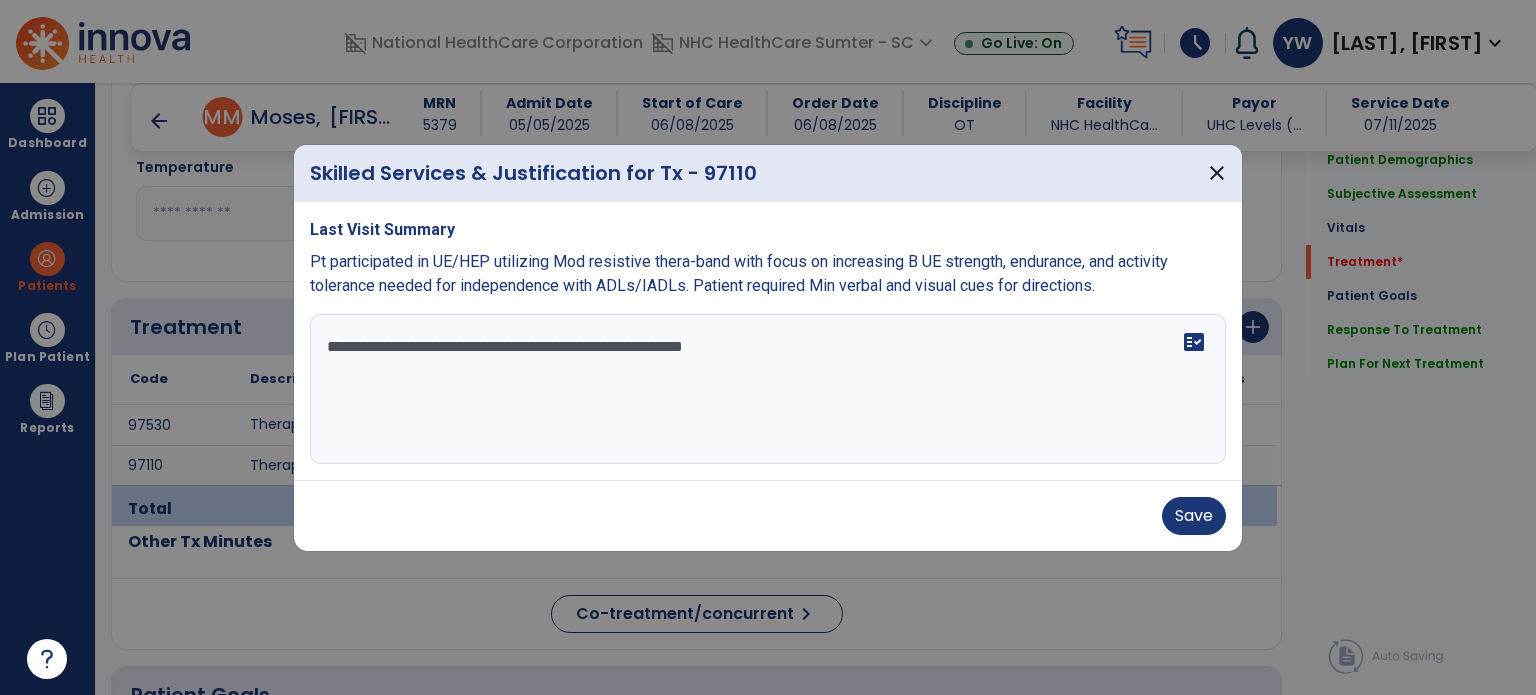 click at bounding box center (768, 347) 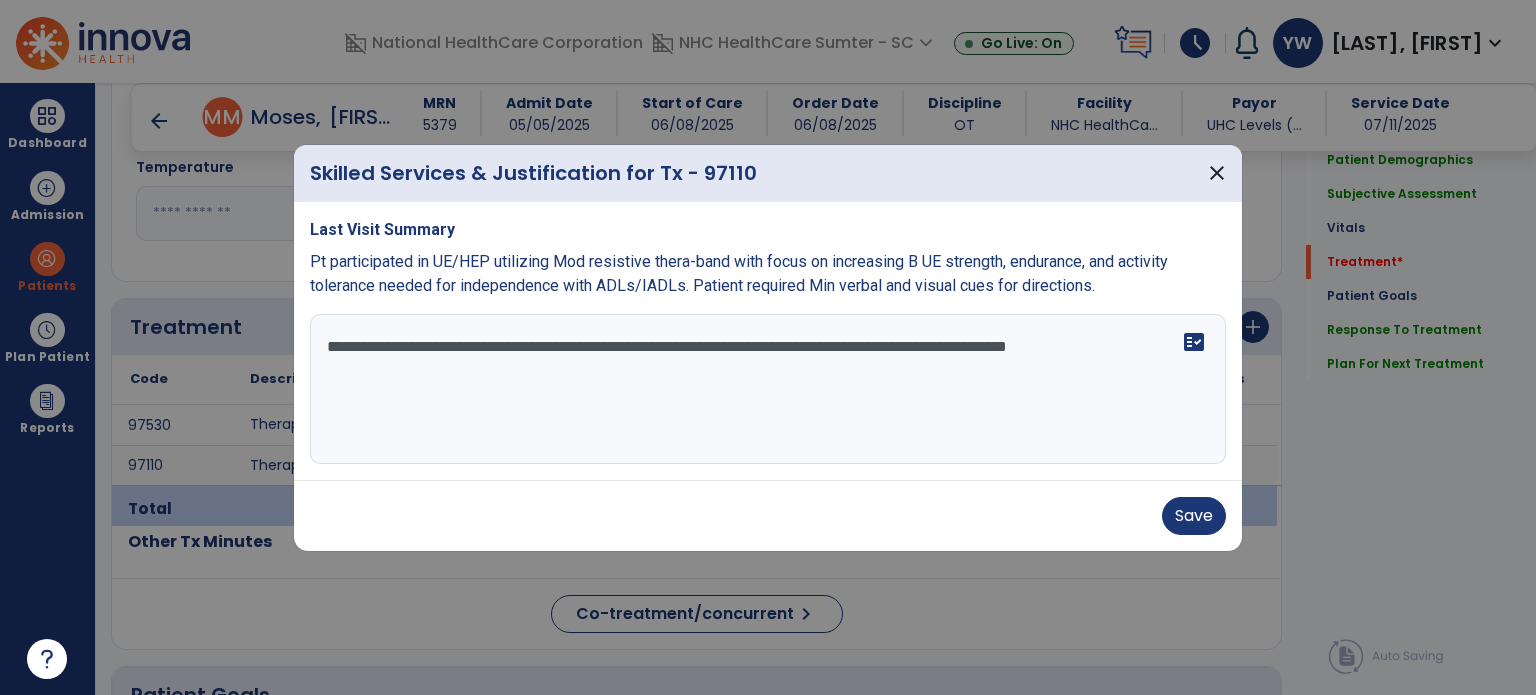 click on "**********" at bounding box center (768, 389) 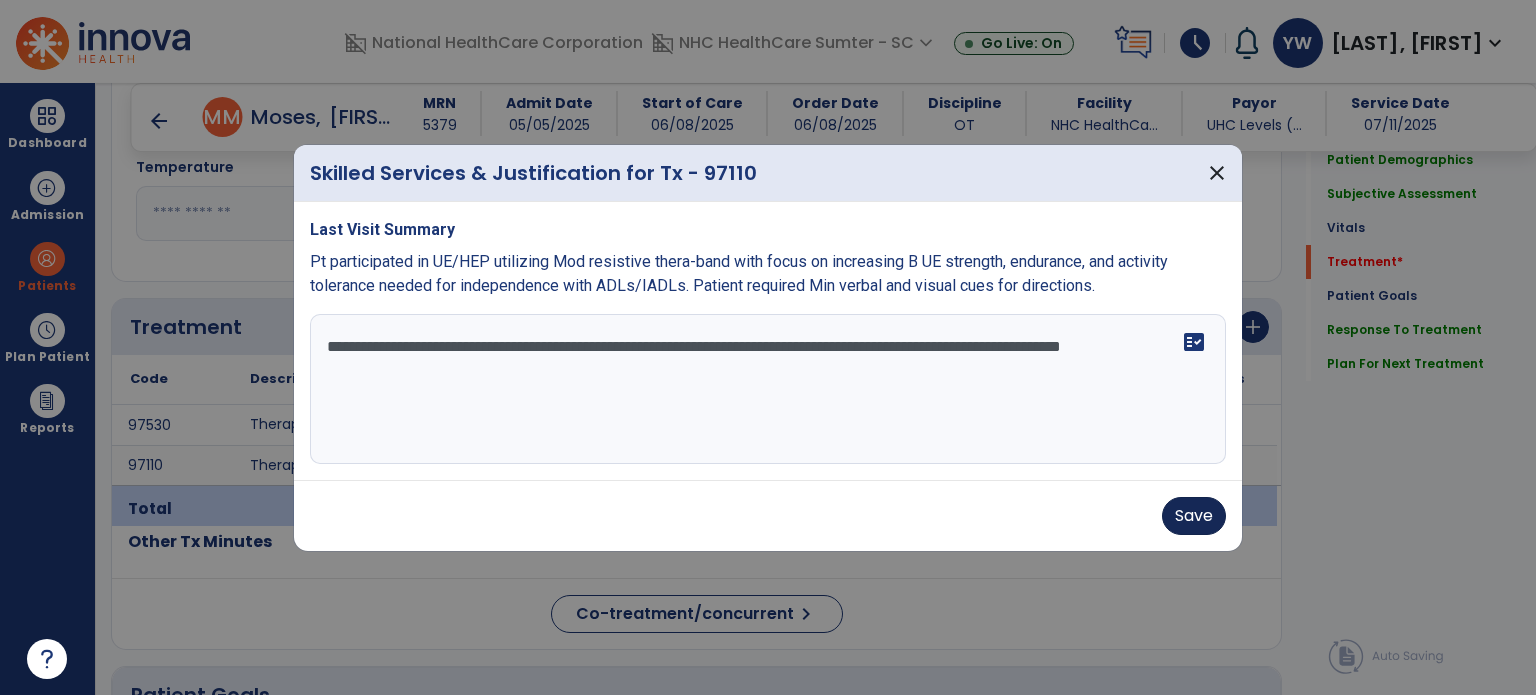 type on "**********" 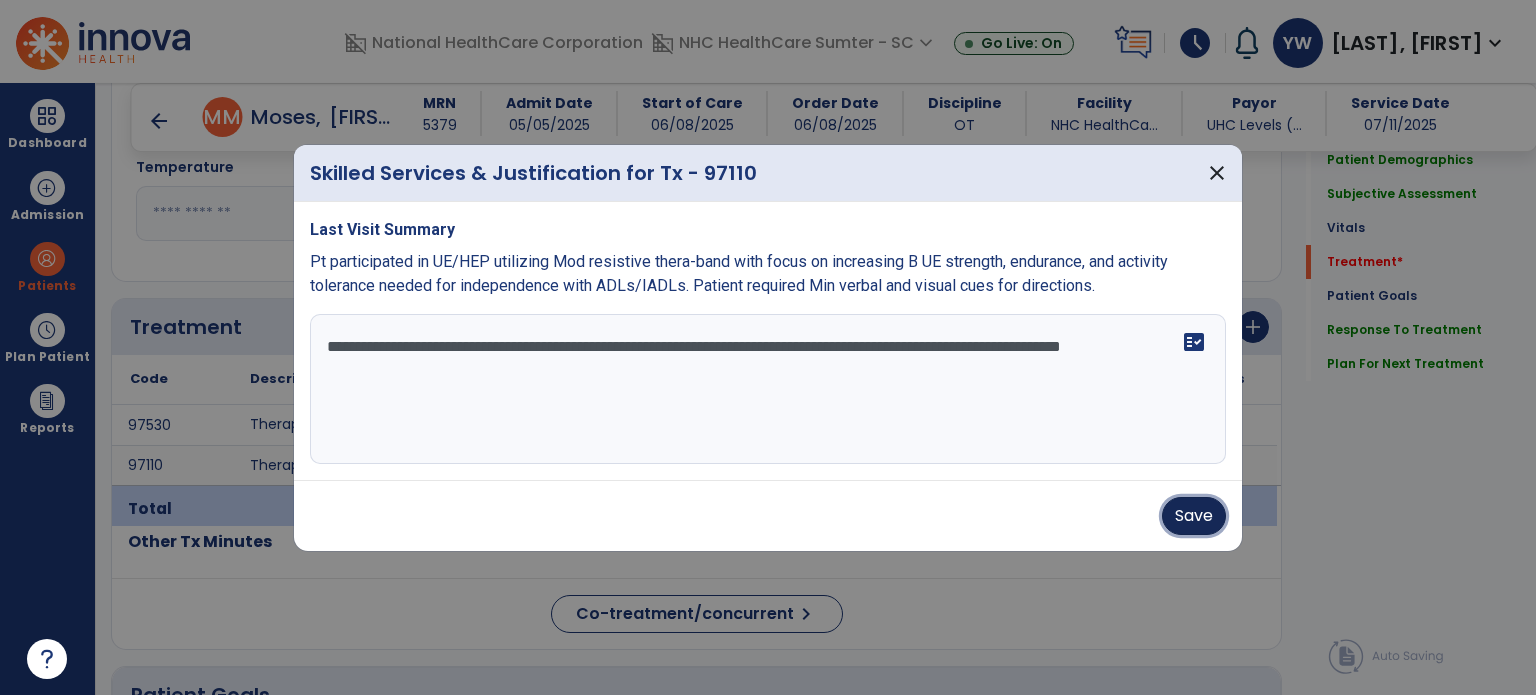 click on "Save" at bounding box center [1194, 516] 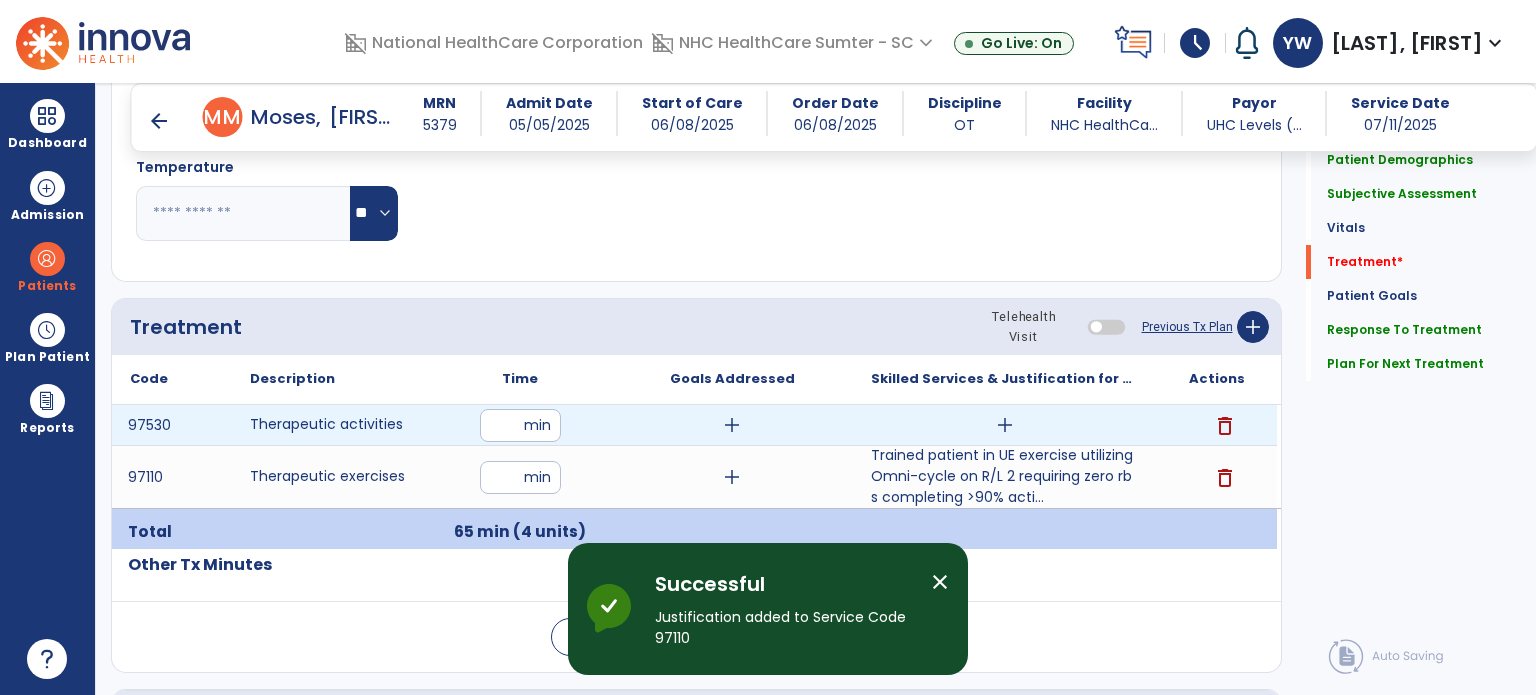 click on "add" at bounding box center (1005, 425) 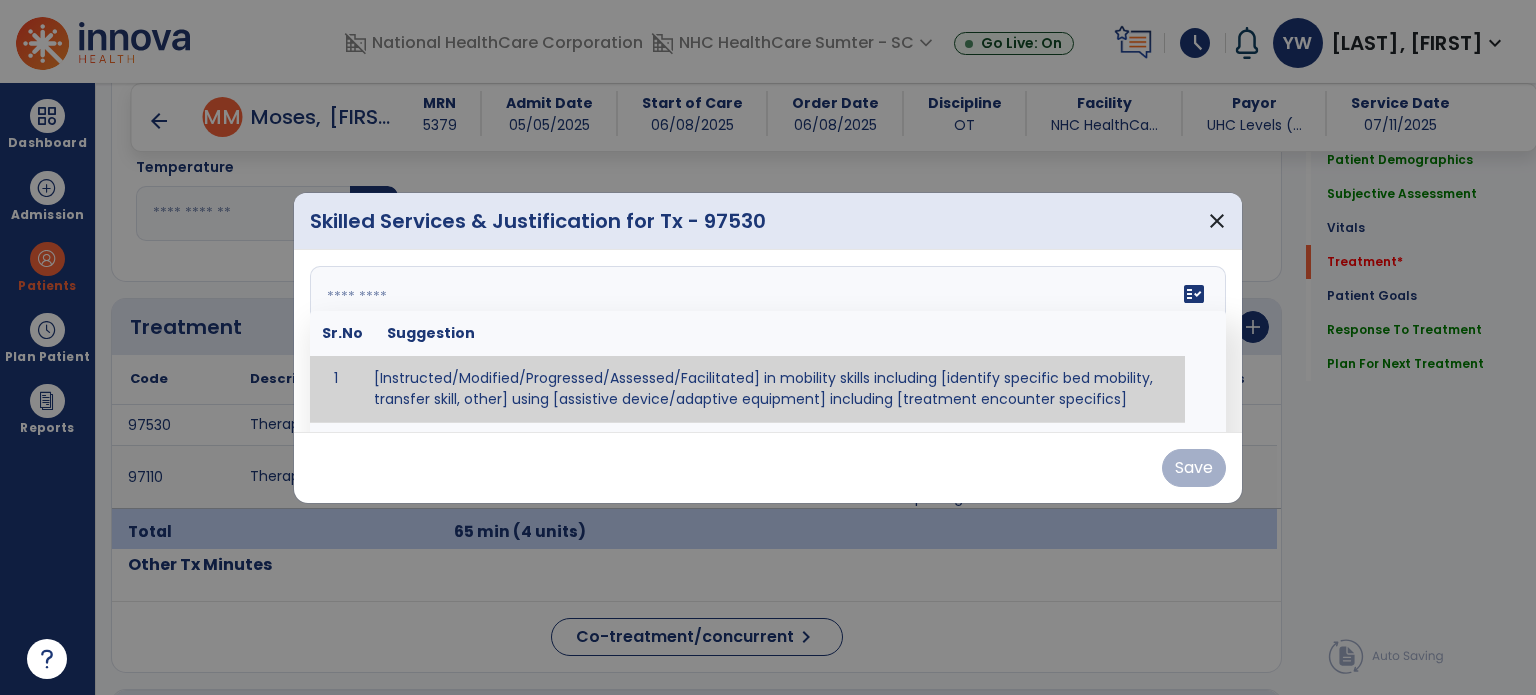 click at bounding box center [766, 341] 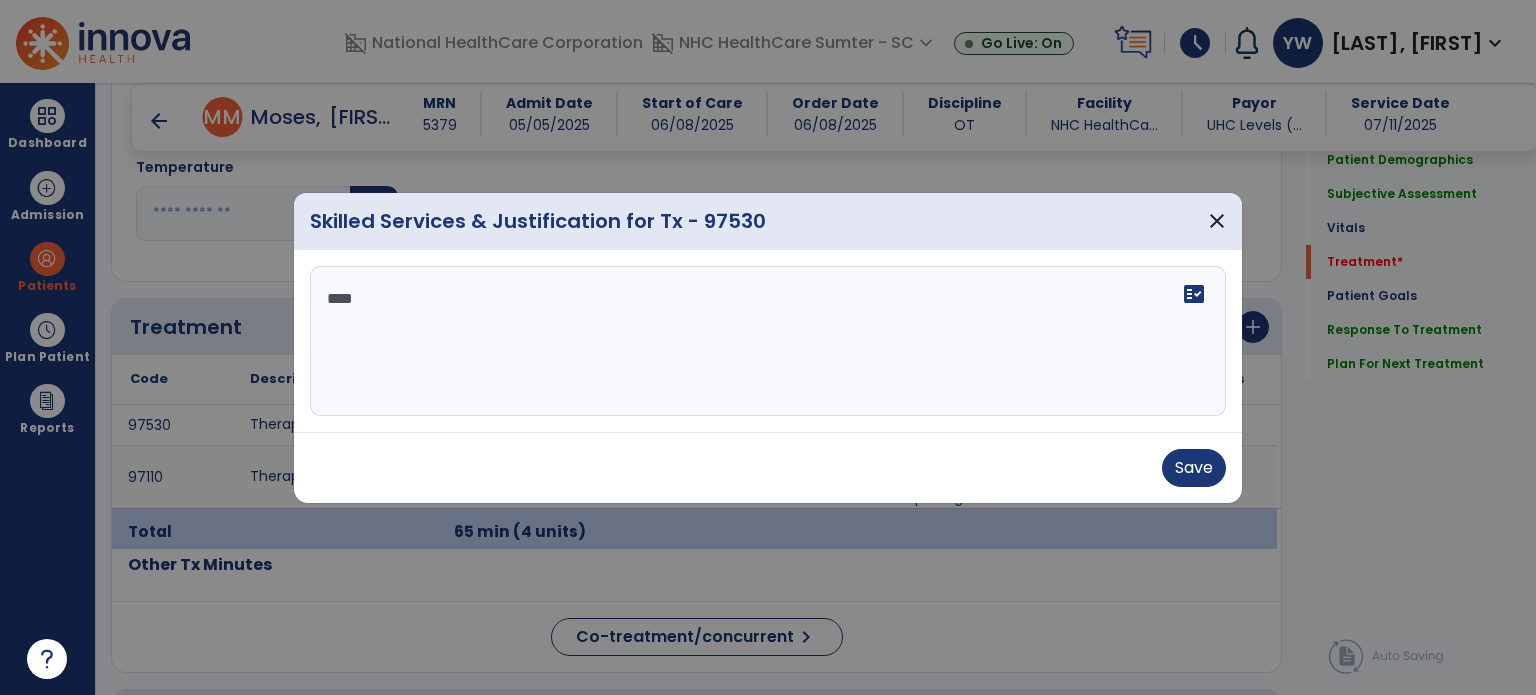 click on "**********" at bounding box center (768, 341) 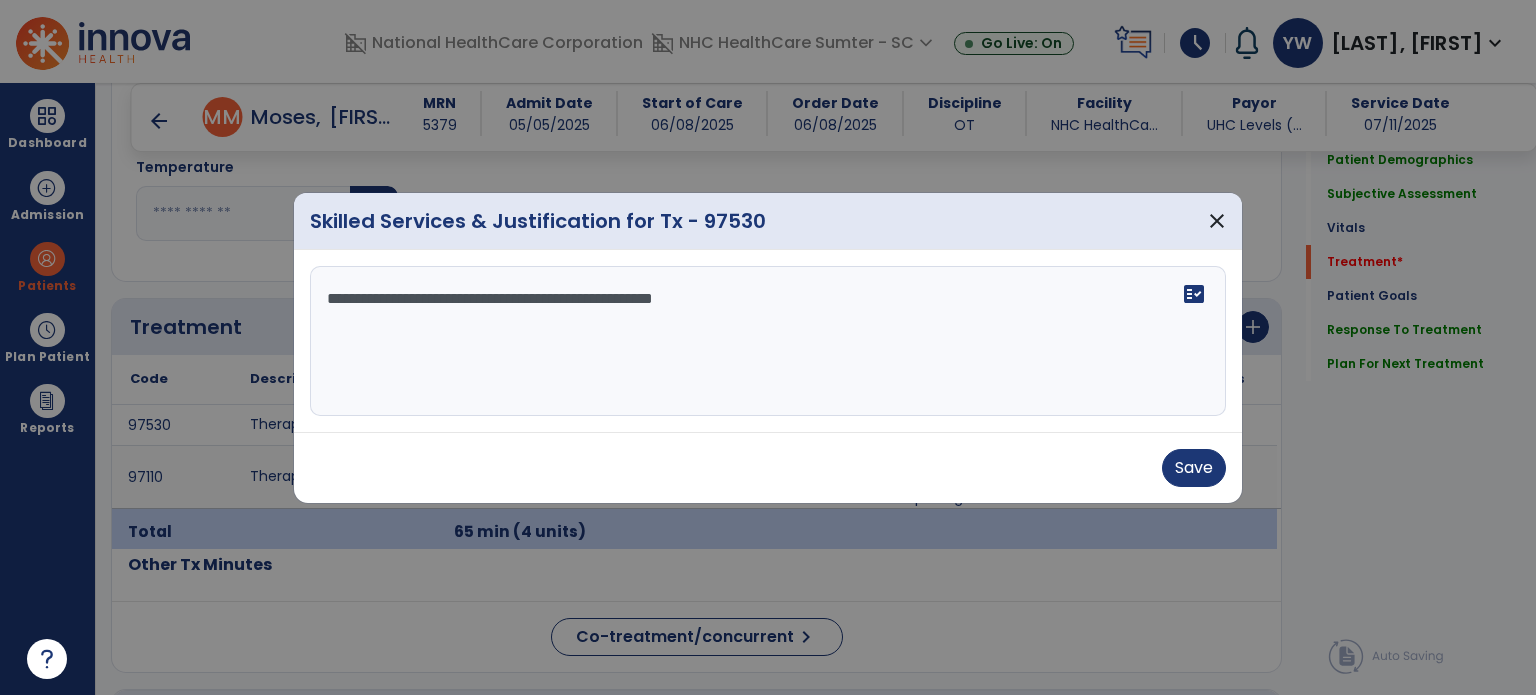 click on "**********" at bounding box center [768, 341] 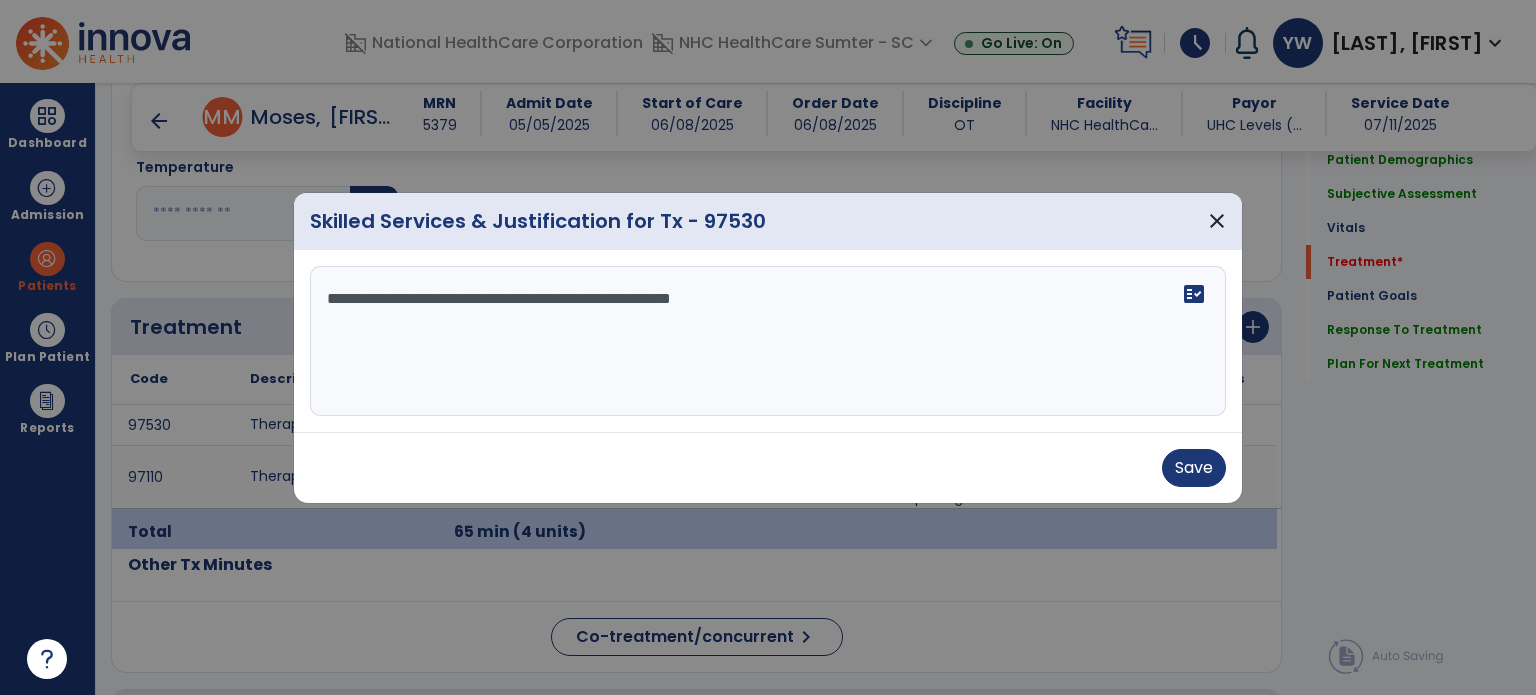 click on "**********" at bounding box center [768, 341] 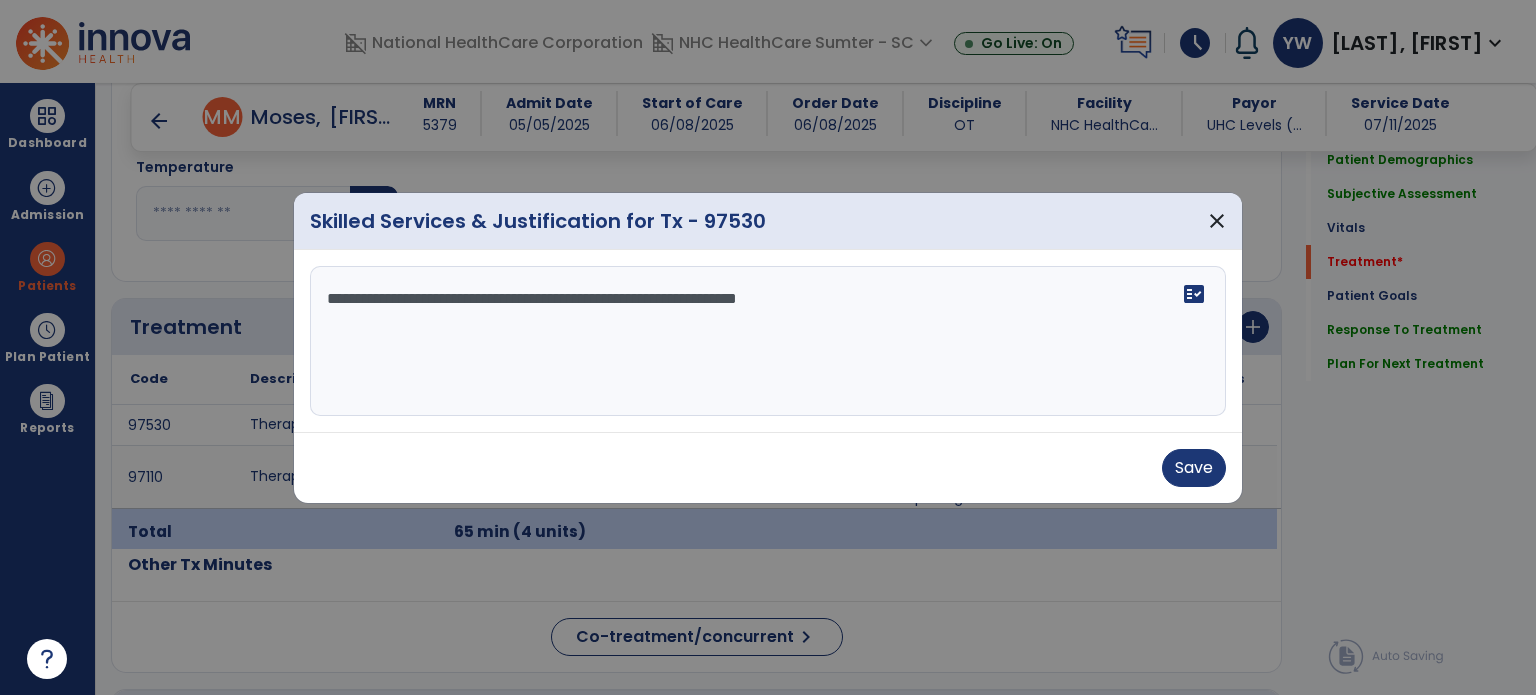 click on "**********" at bounding box center [768, 341] 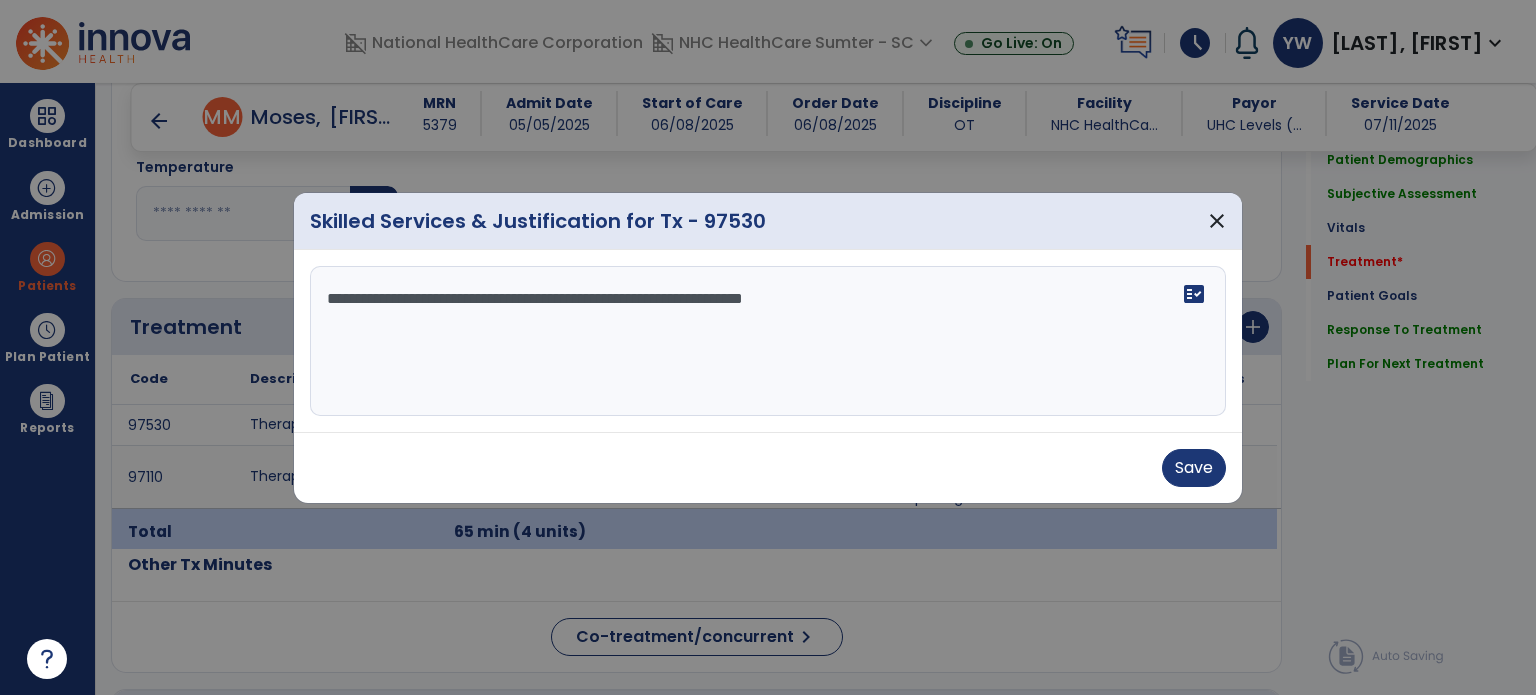 click at bounding box center (768, 347) 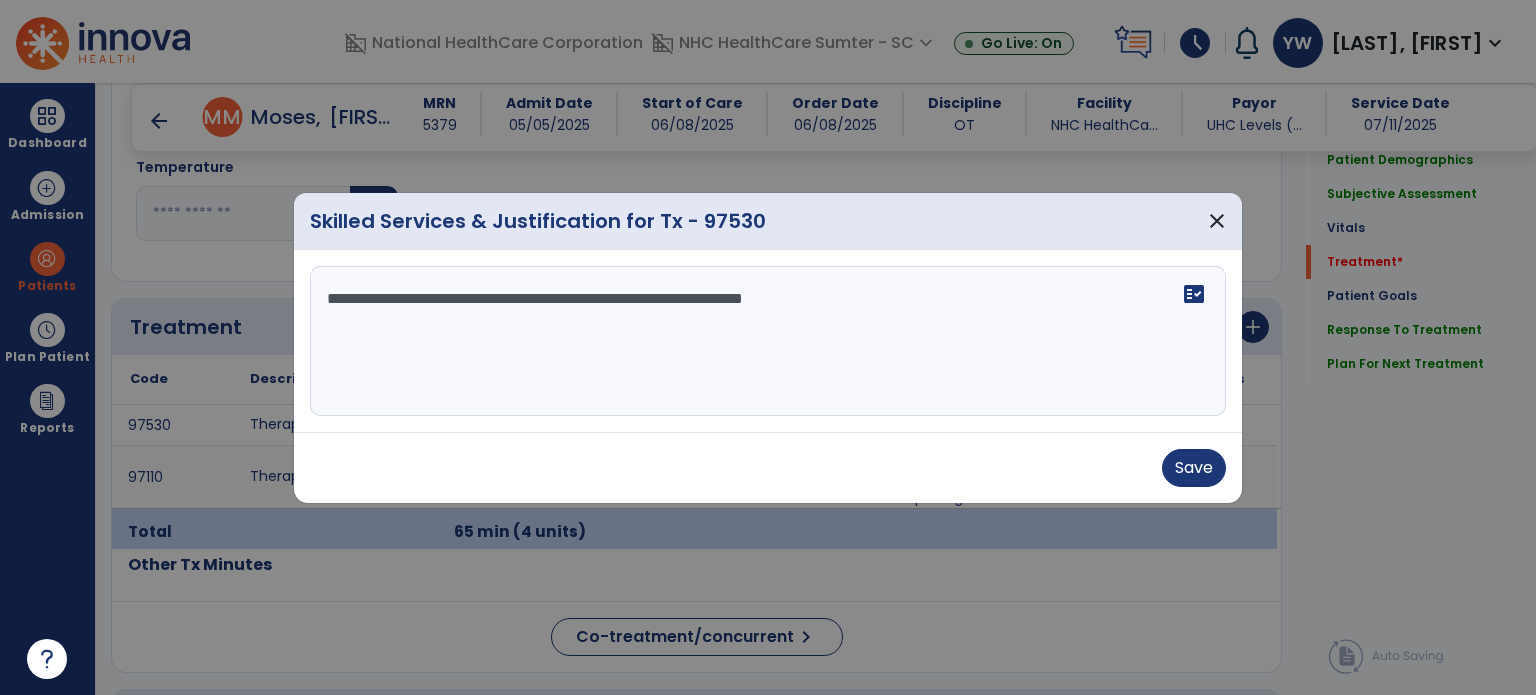 click on "Save" at bounding box center (768, 467) 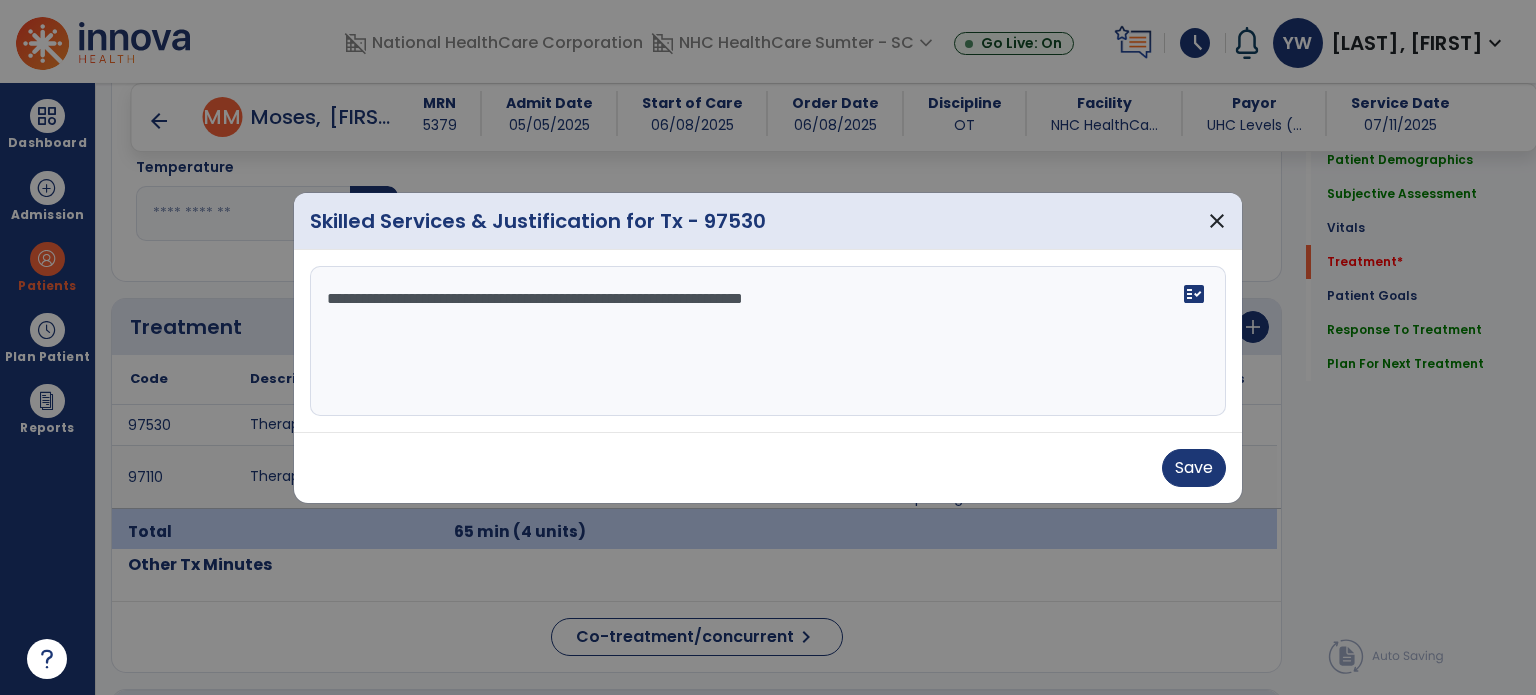 click on "Save" at bounding box center [768, 467] 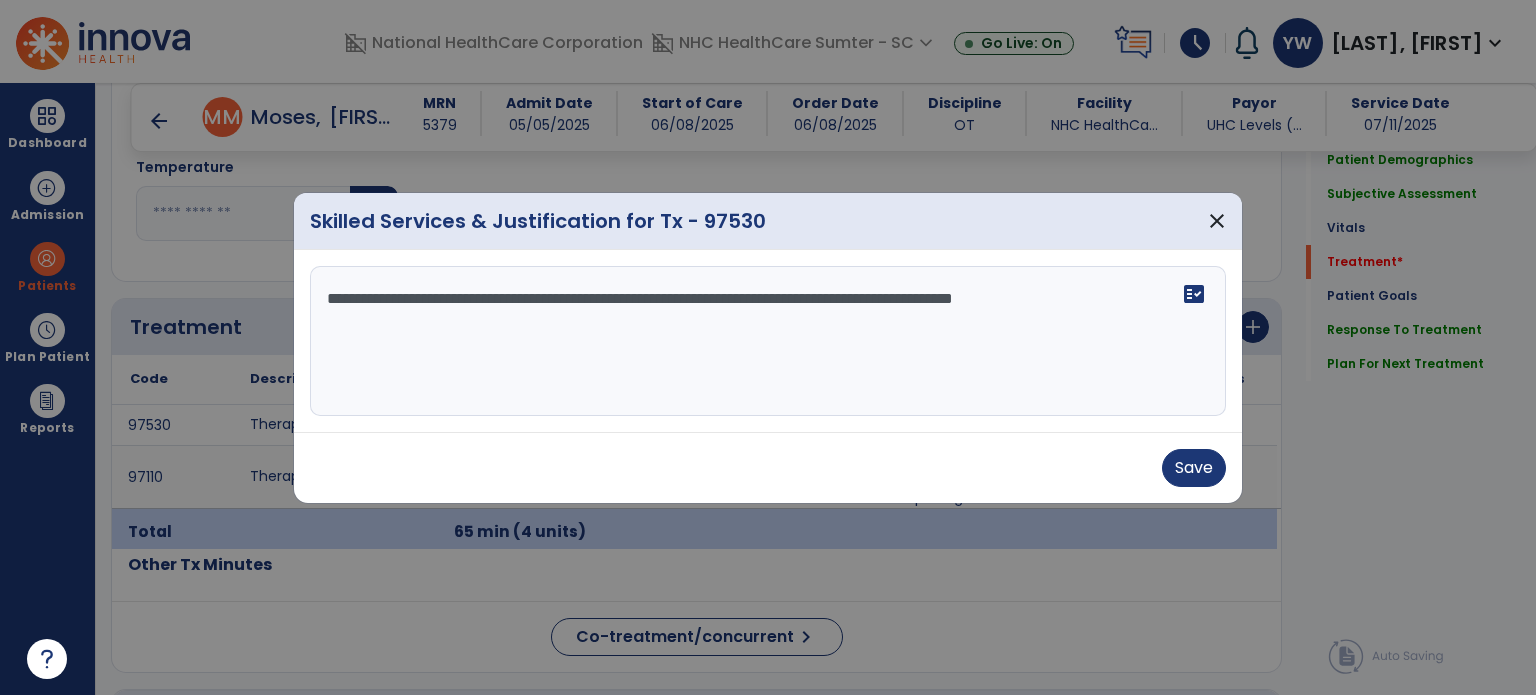 click on "**********" at bounding box center (768, 341) 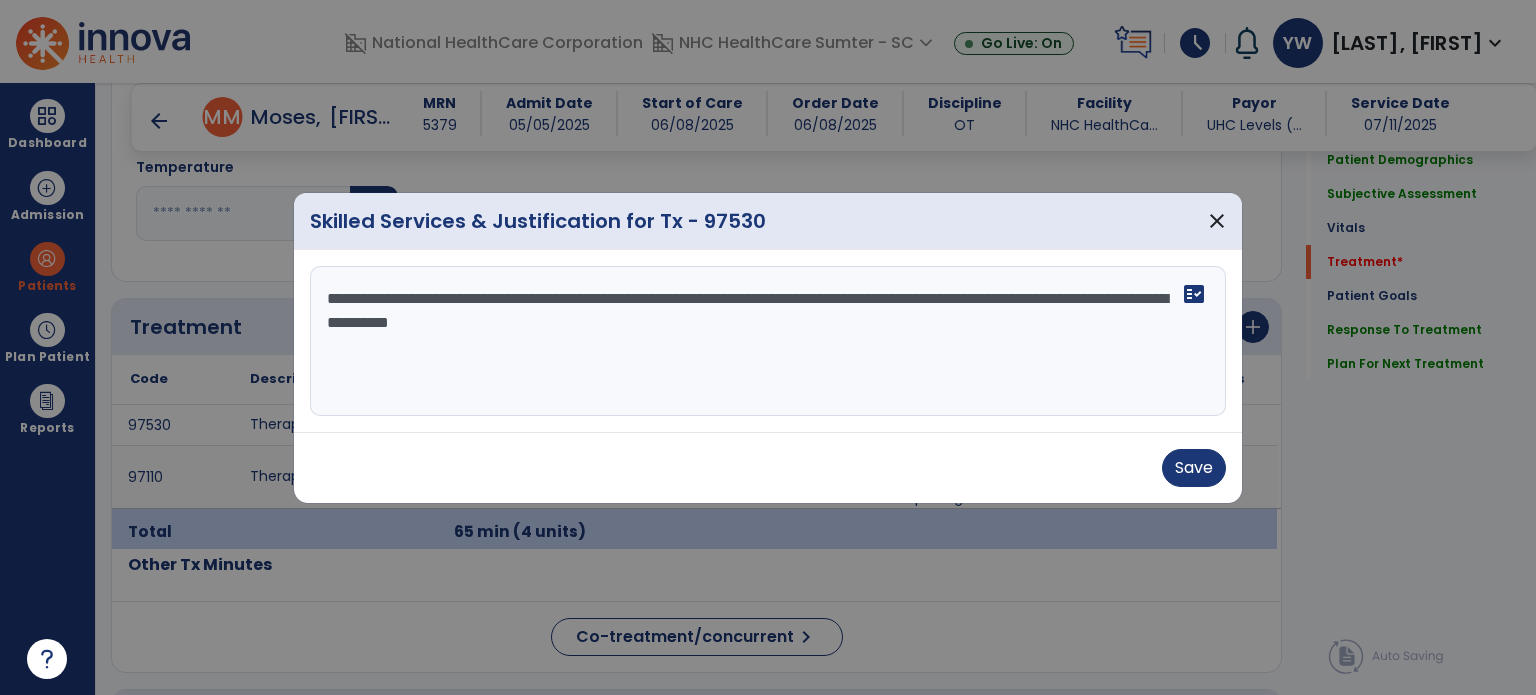 click on "**********" at bounding box center (768, 341) 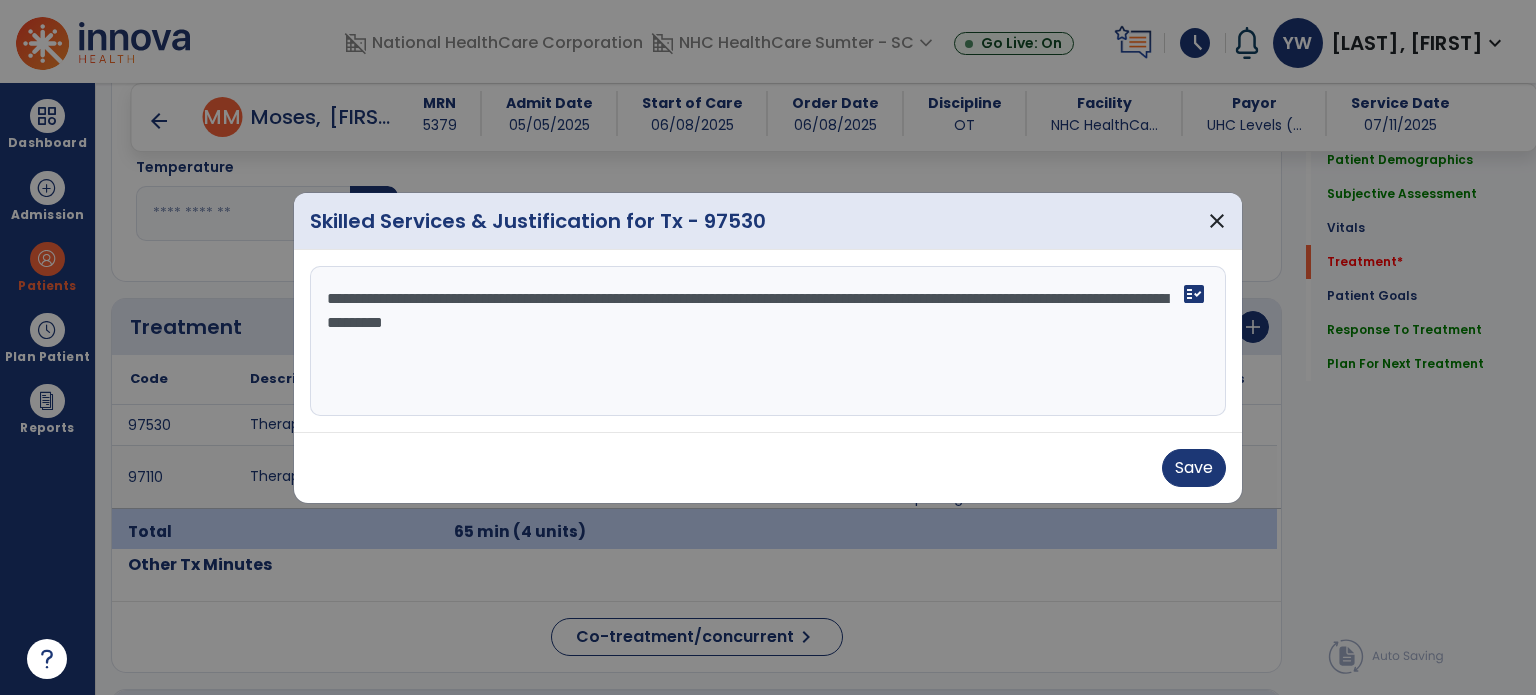 drag, startPoint x: 720, startPoint y: 323, endPoint x: 753, endPoint y: 387, distance: 72.00694 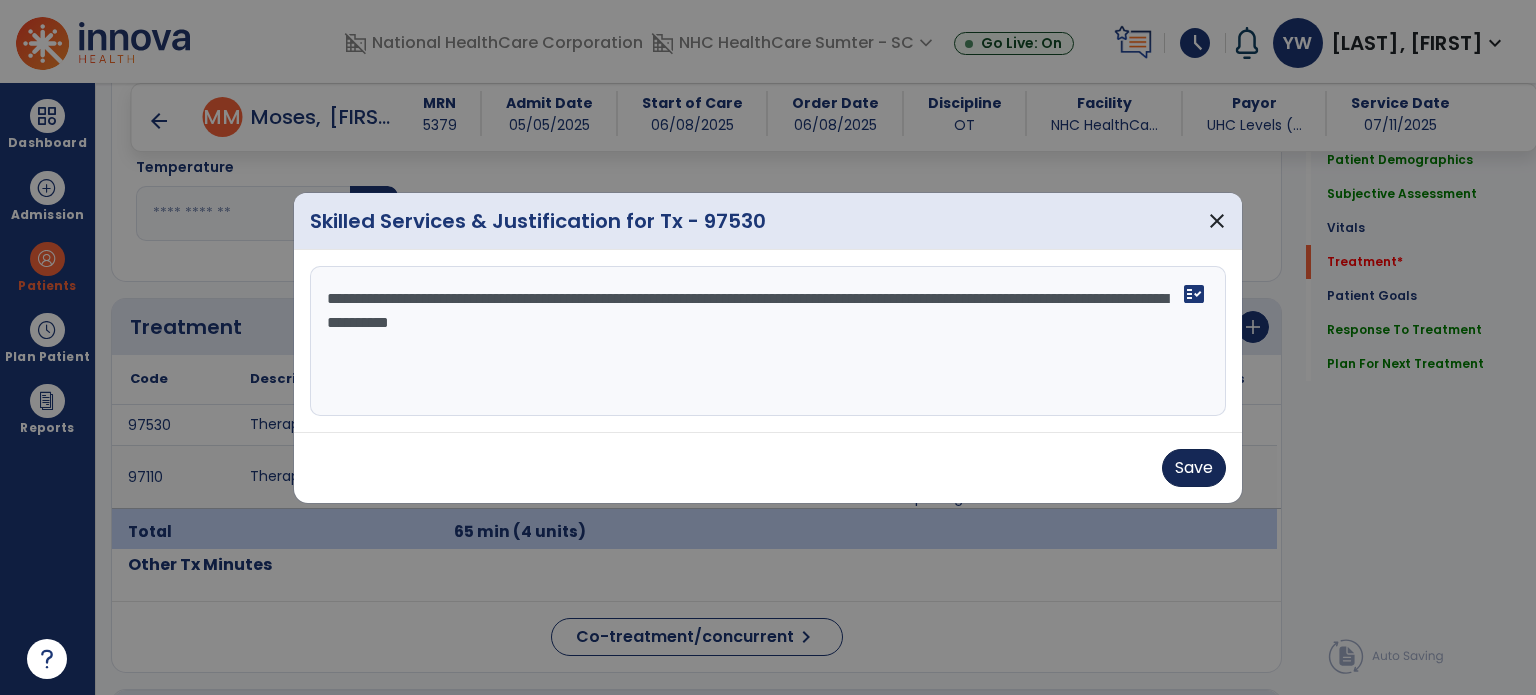 type on "**********" 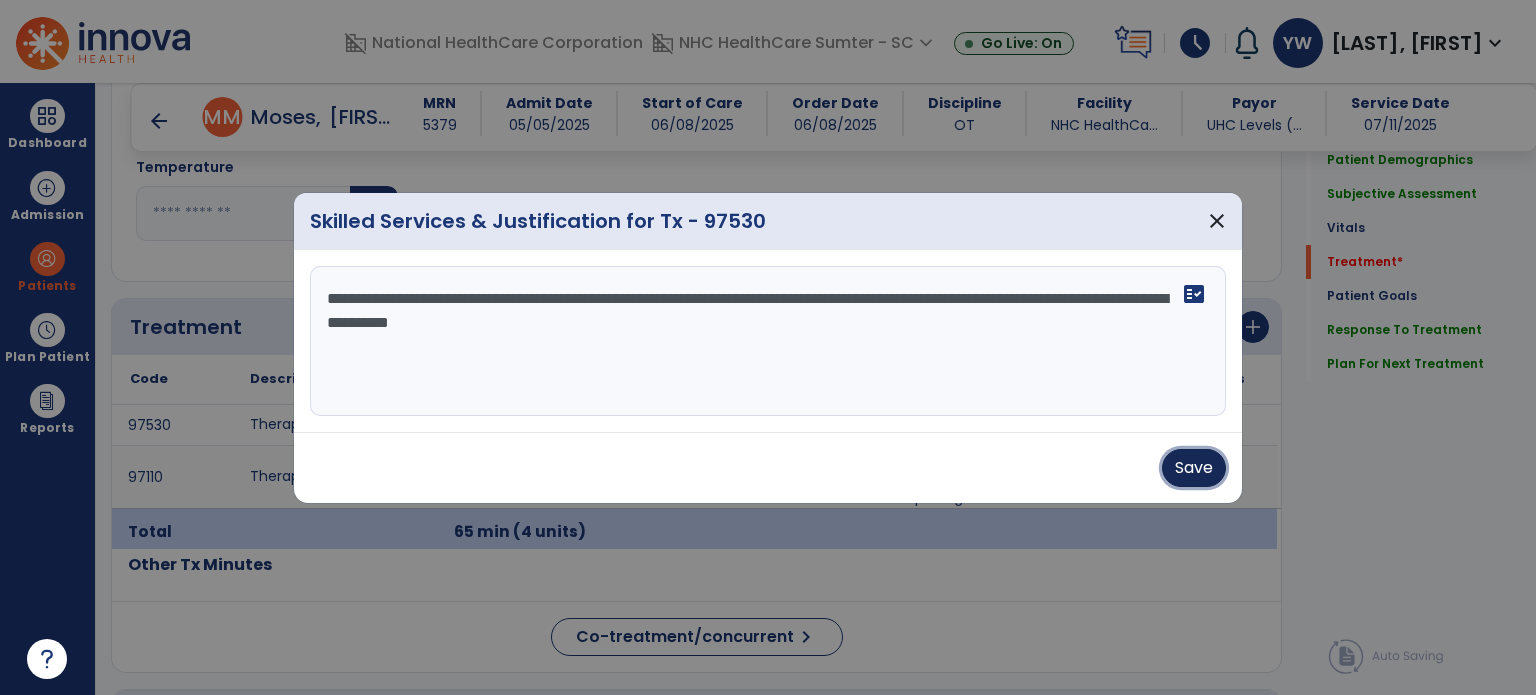 click on "Save" at bounding box center [1194, 468] 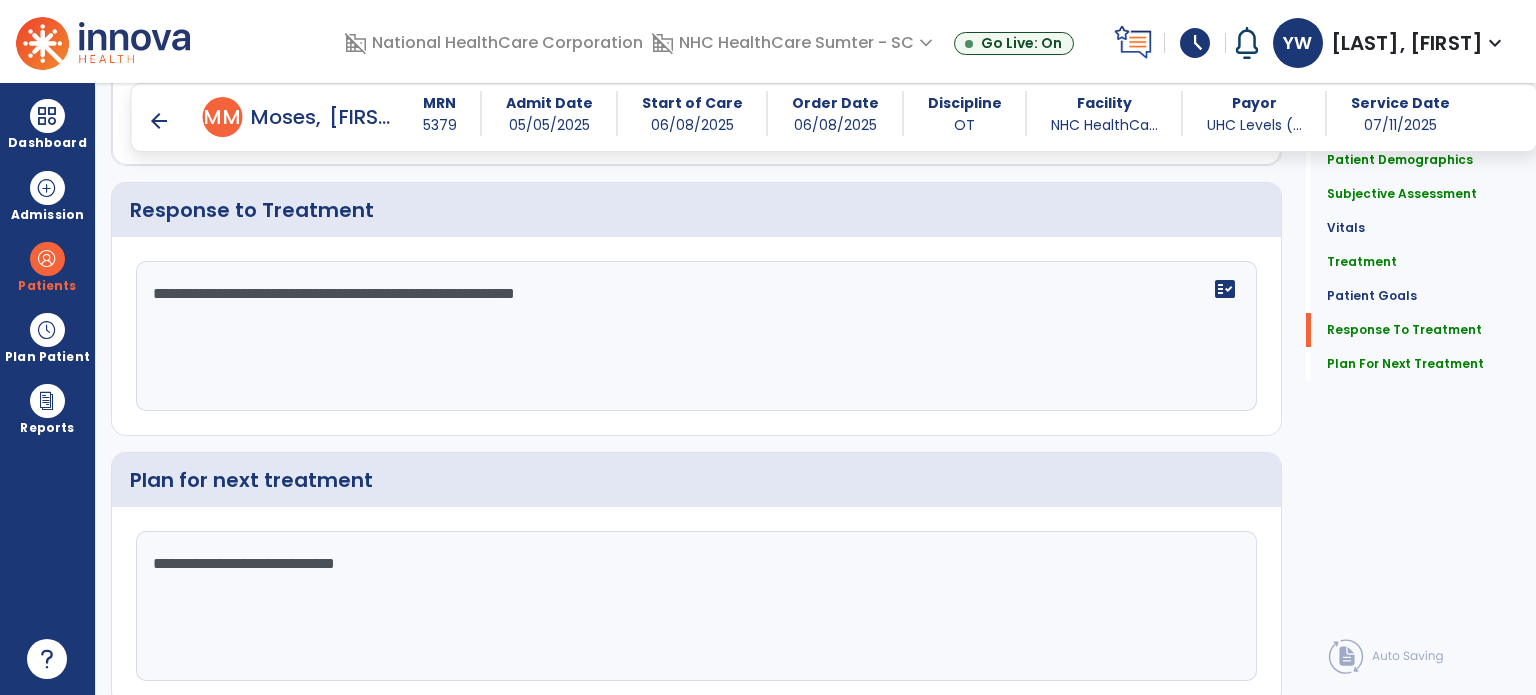 scroll, scrollTop: 2357, scrollLeft: 0, axis: vertical 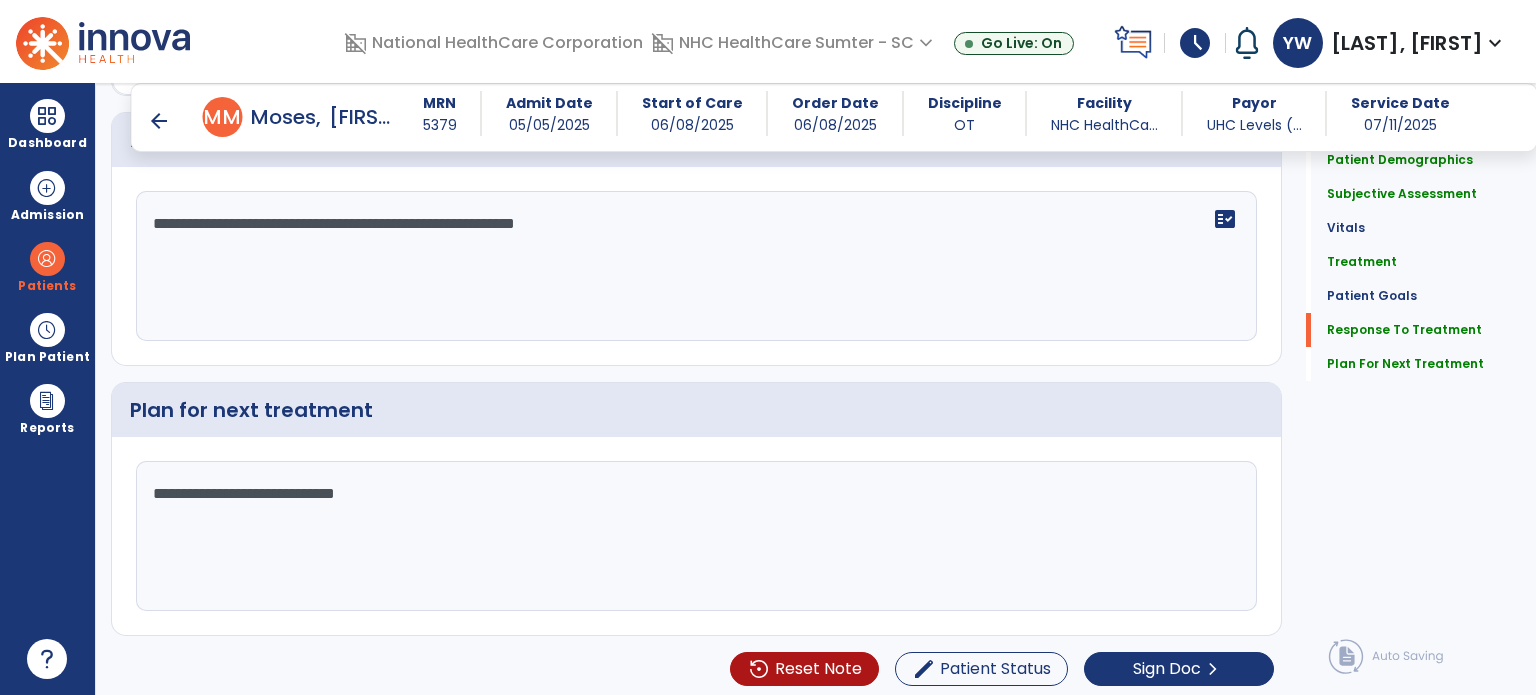 drag, startPoint x: 1512, startPoint y: 629, endPoint x: 1324, endPoint y: 659, distance: 190.37857 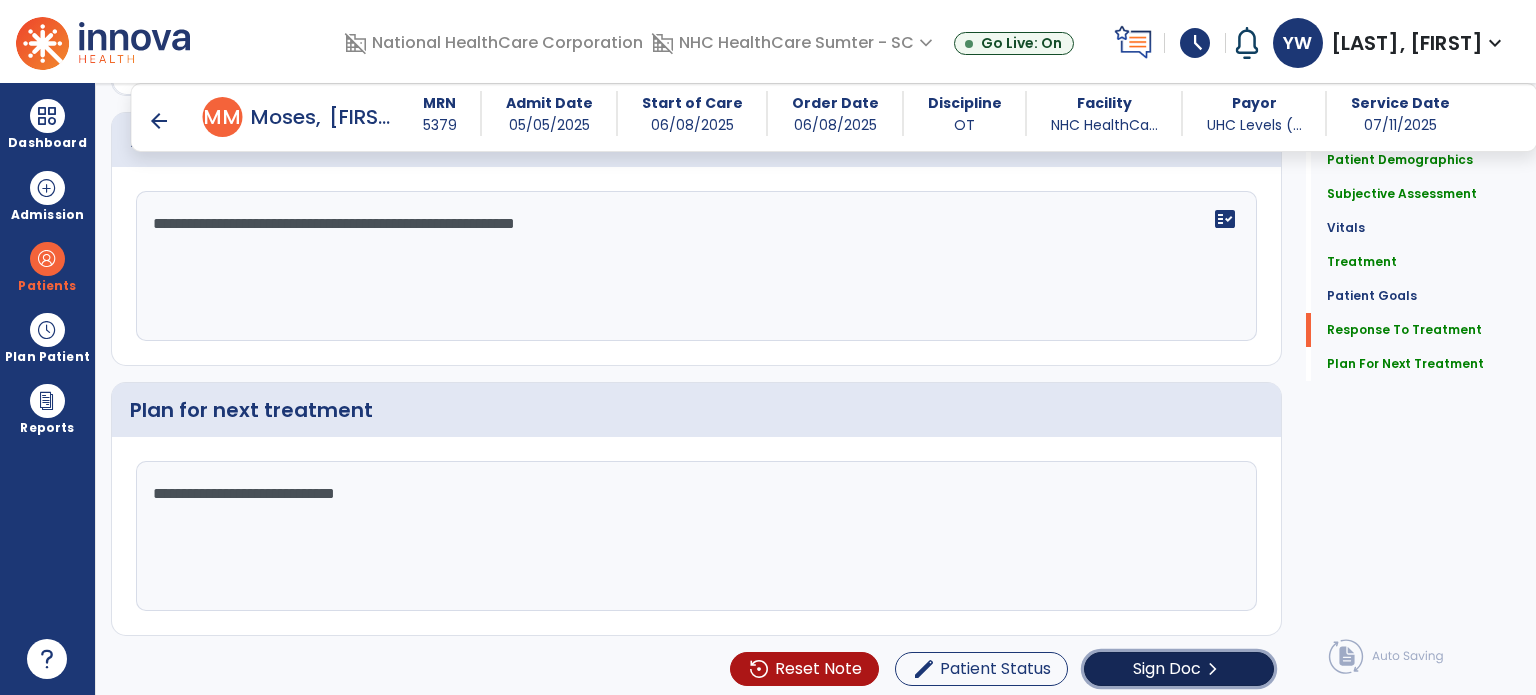 click on "Sign Doc  chevron_right" 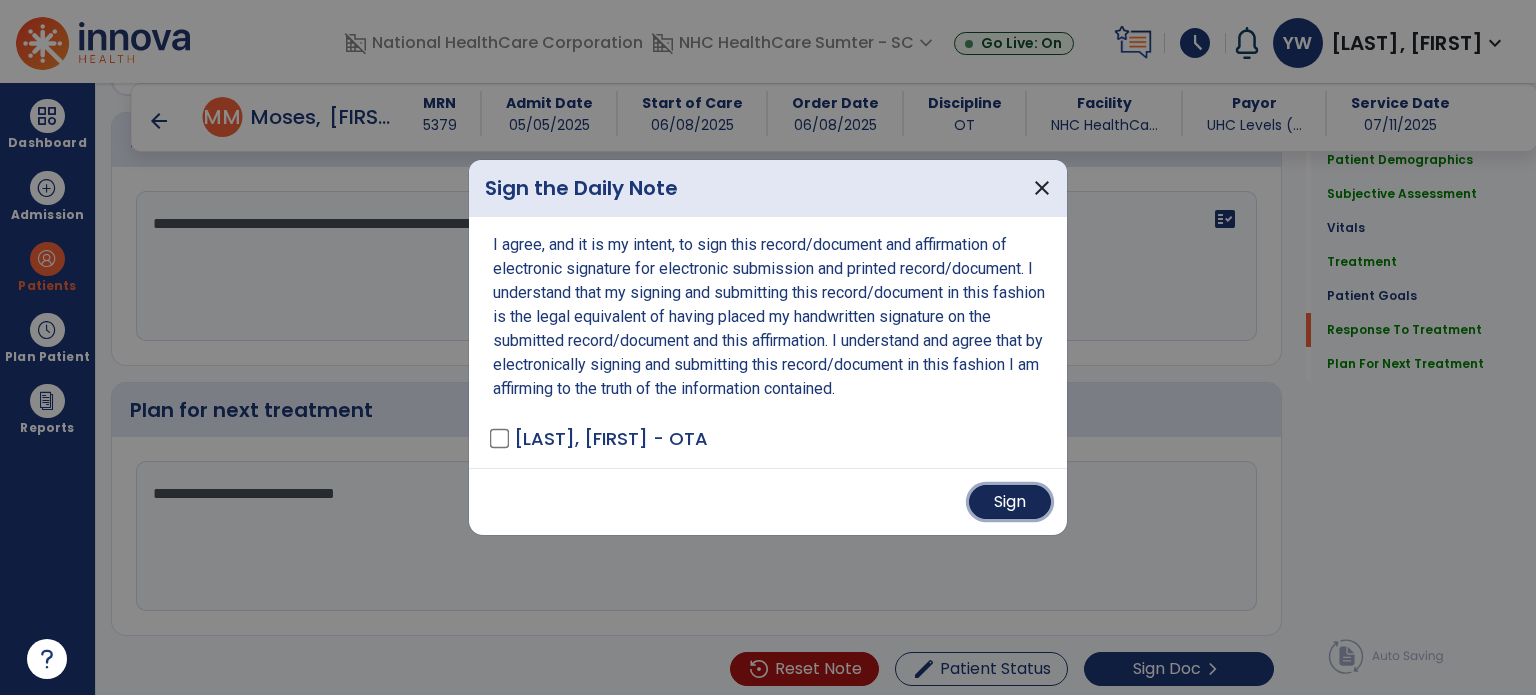 click on "Sign" at bounding box center [1010, 502] 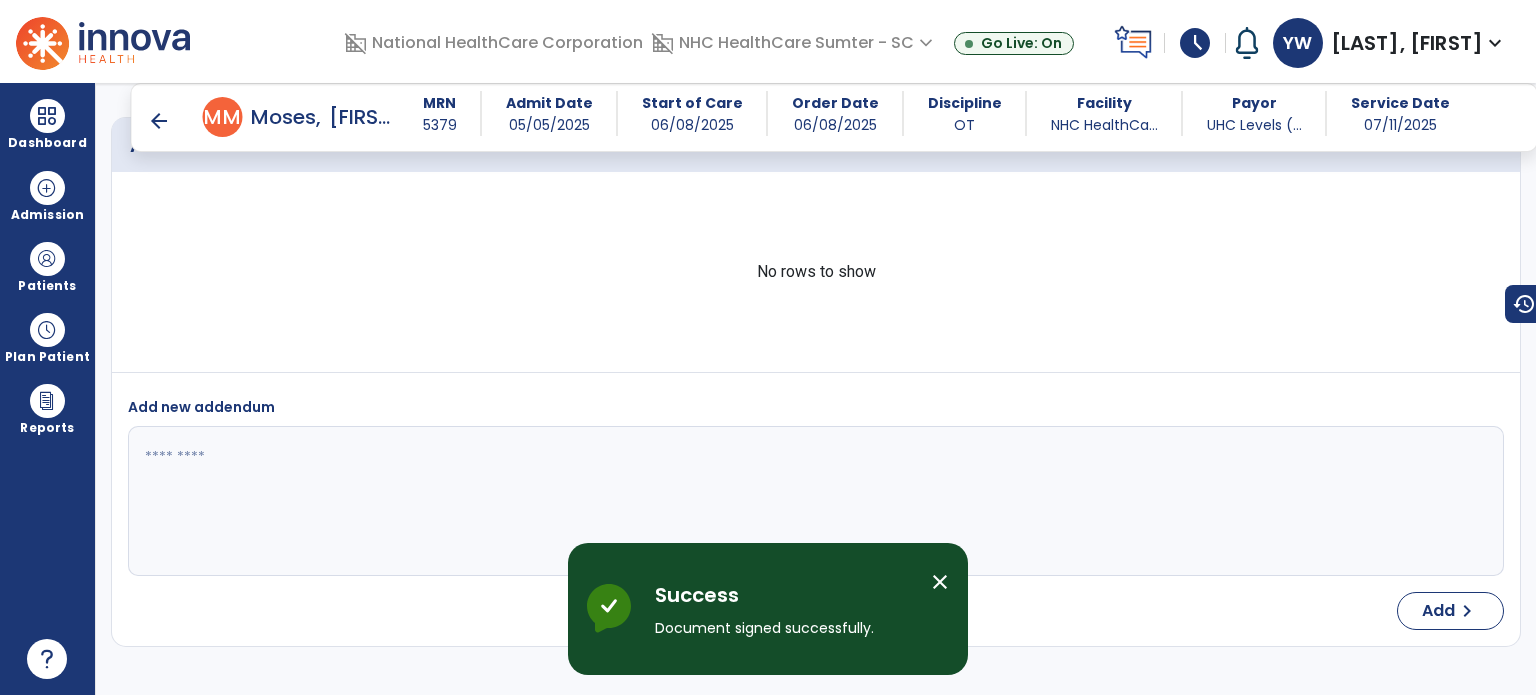 scroll, scrollTop: 3084, scrollLeft: 0, axis: vertical 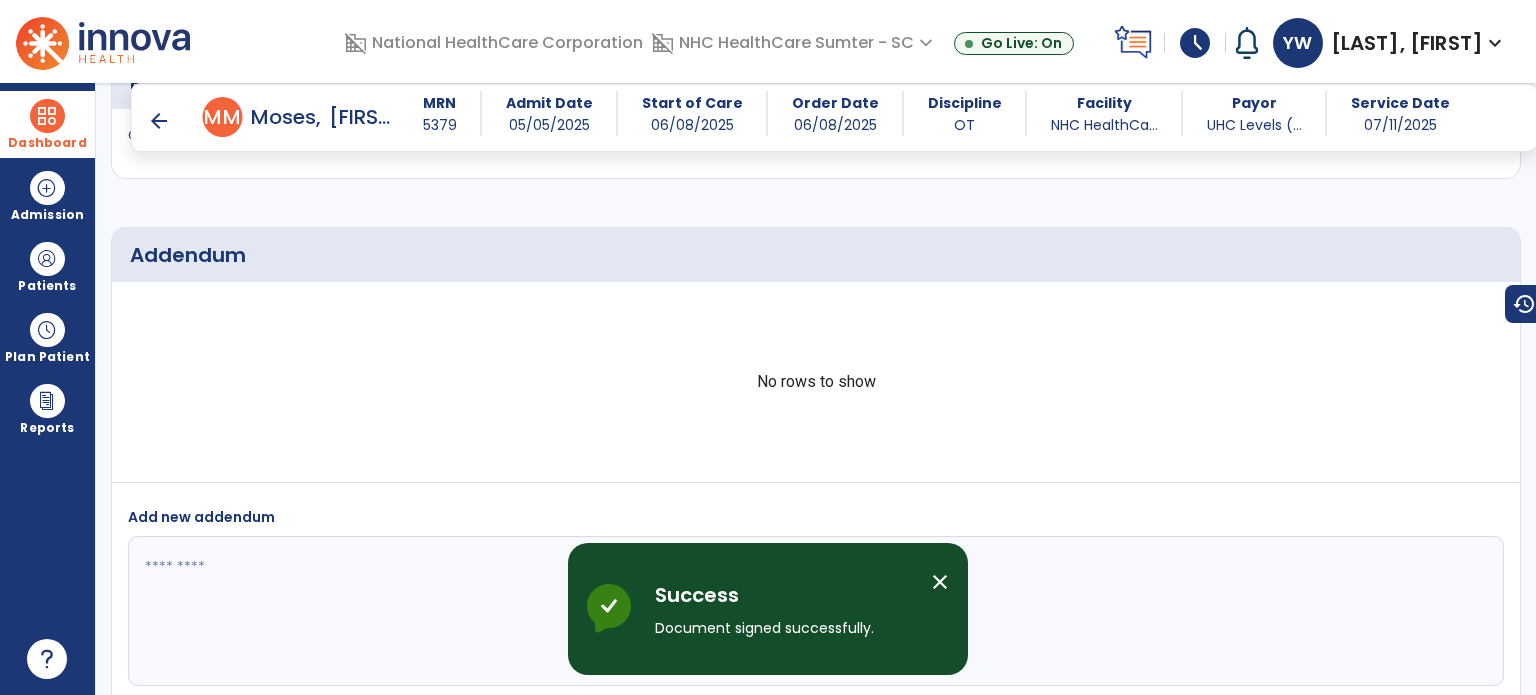 click at bounding box center [47, 116] 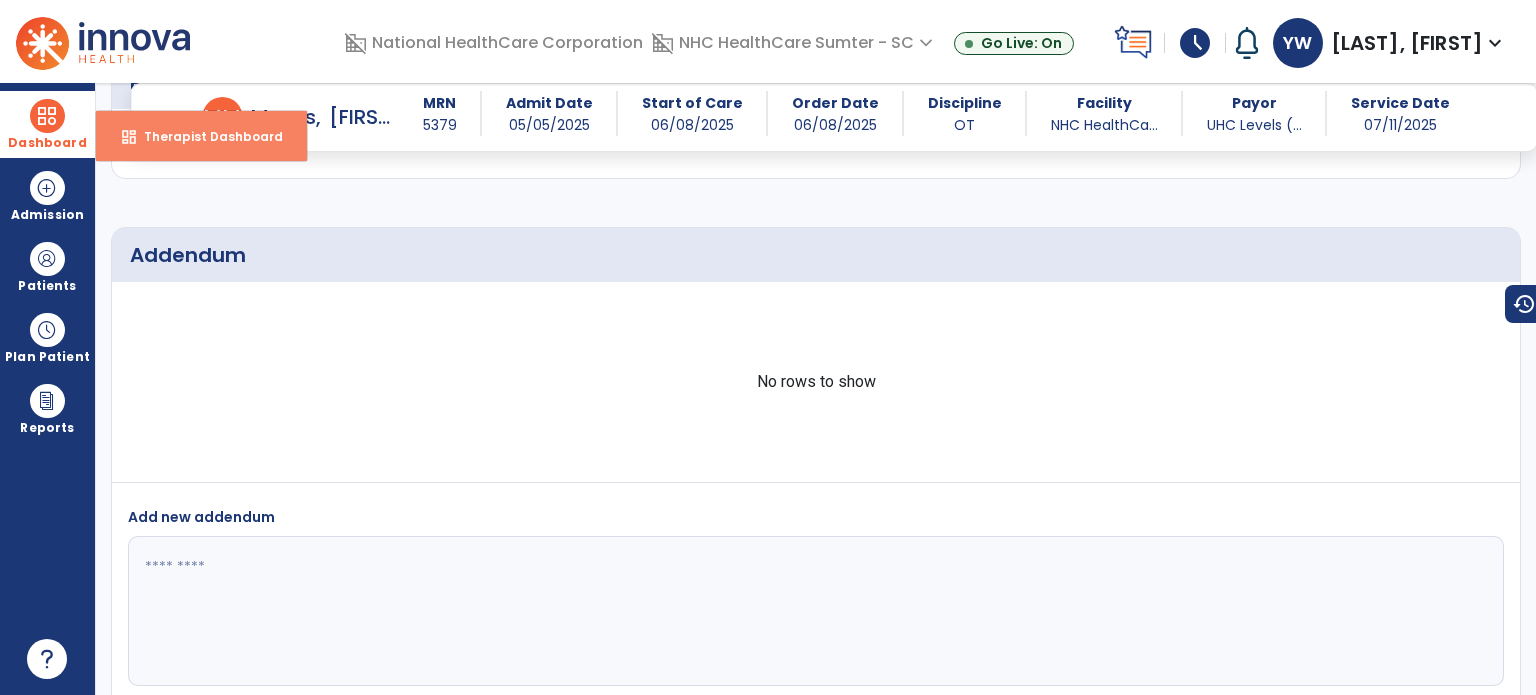 click on "Therapist Dashboard" at bounding box center (205, 136) 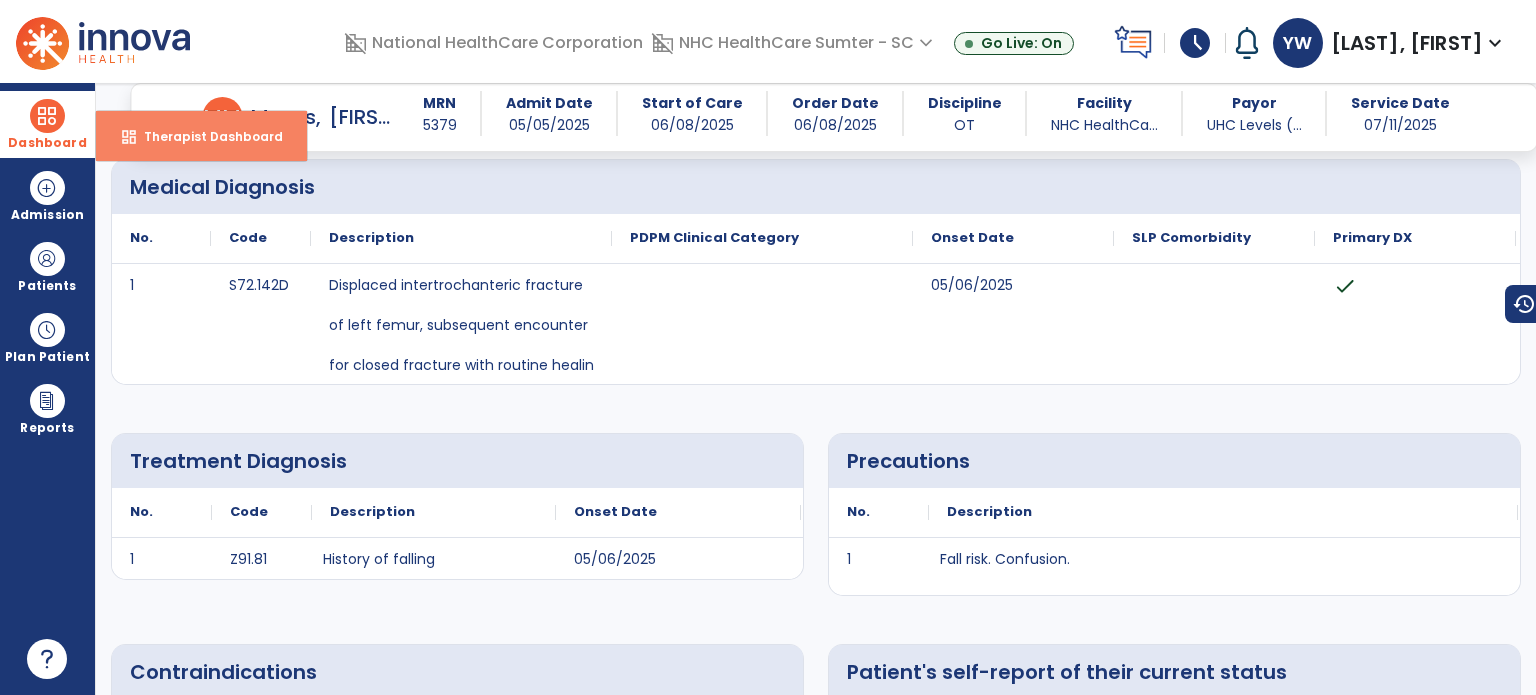 select on "****" 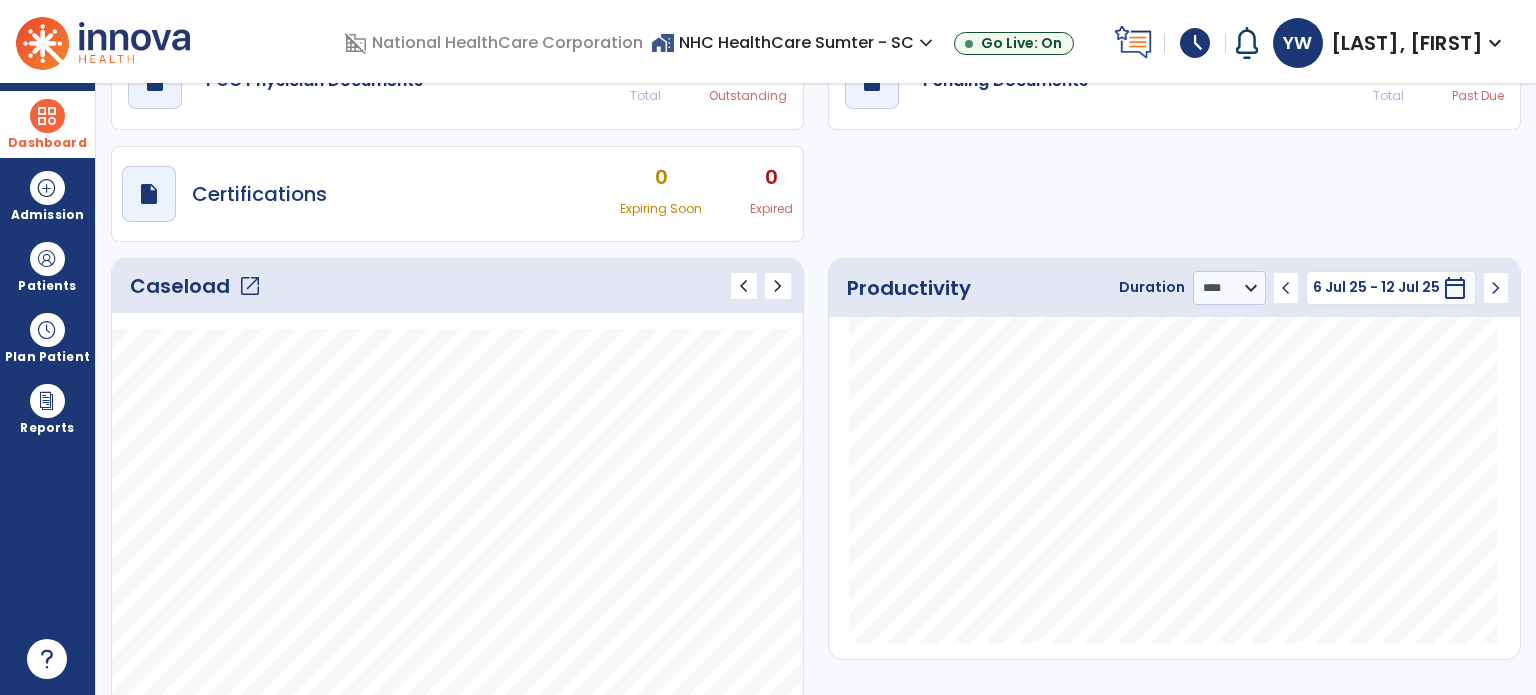 click on "open_in_new" 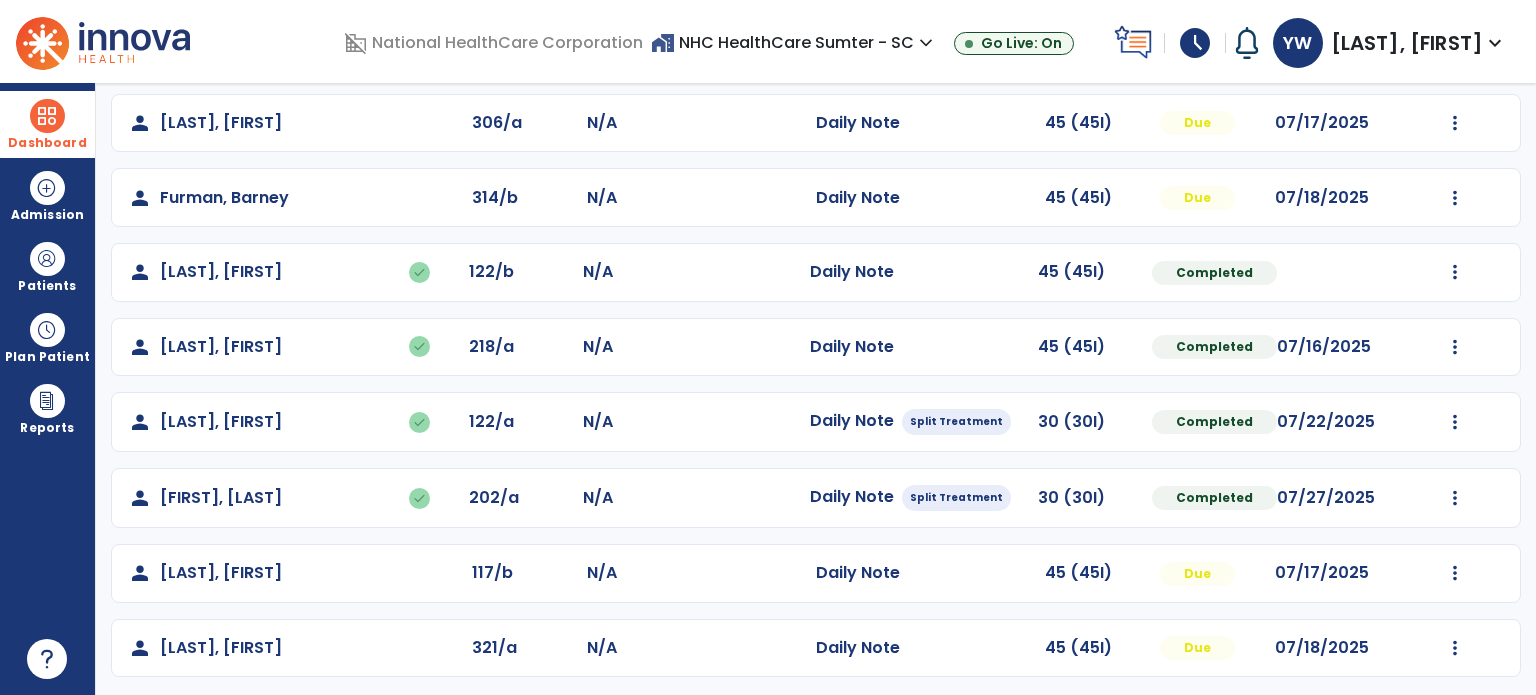 scroll, scrollTop: 320, scrollLeft: 0, axis: vertical 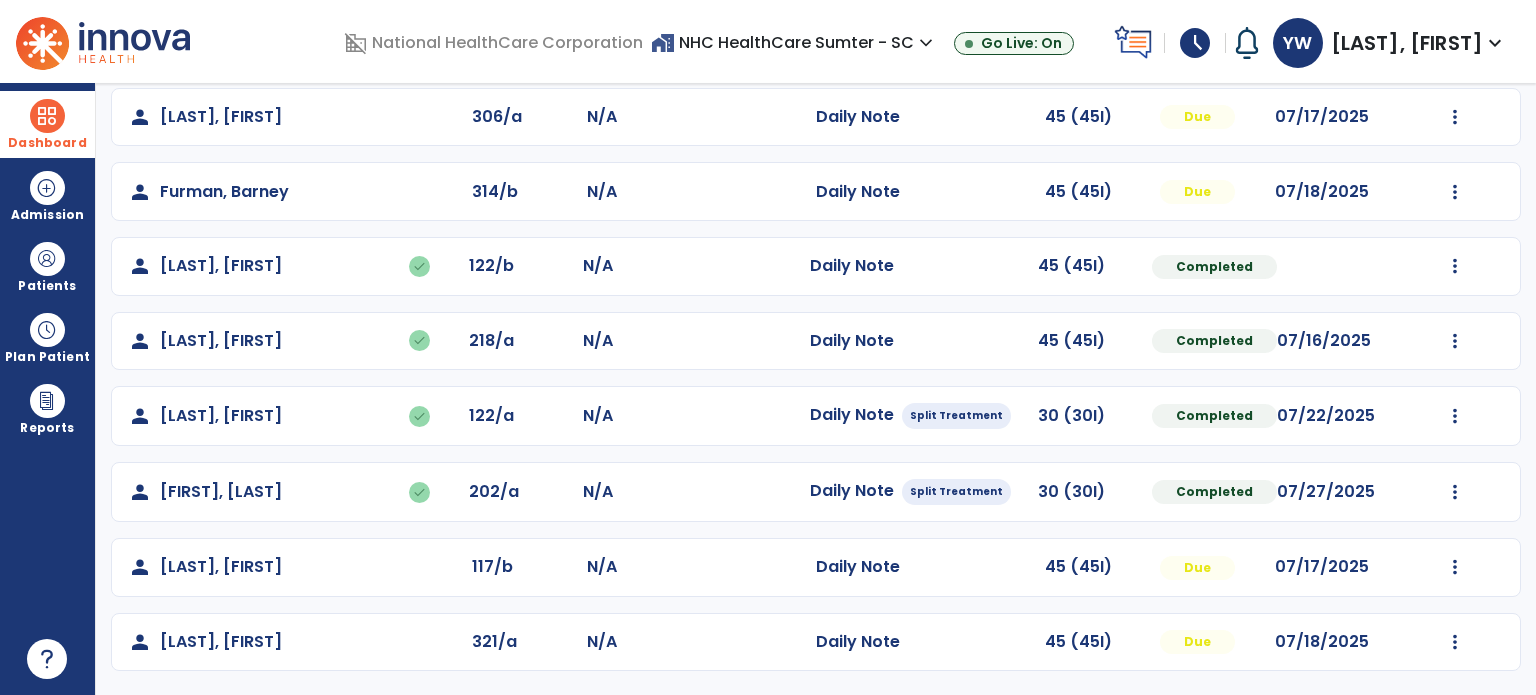 click on "Undo Visit Status   Reset Note   Open Document   G + C Mins" 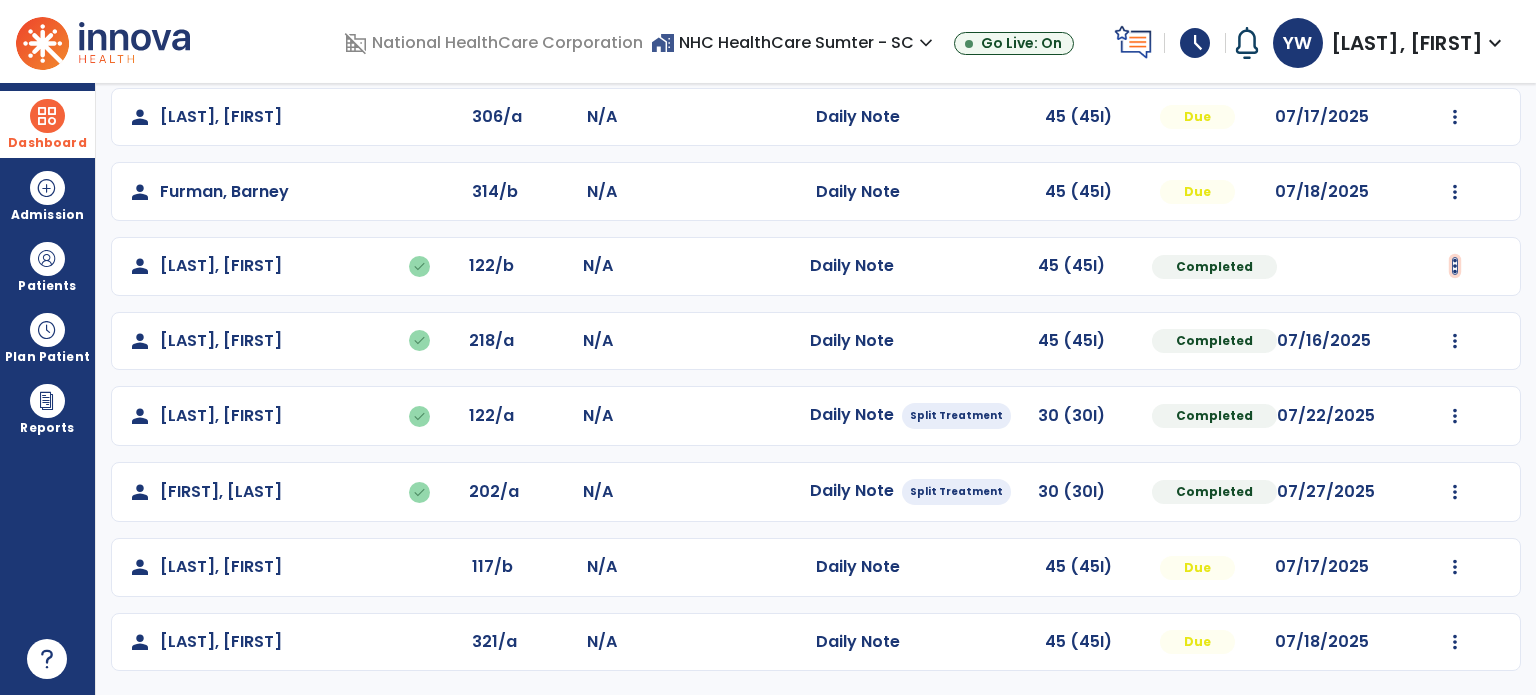 click at bounding box center [1455, -32] 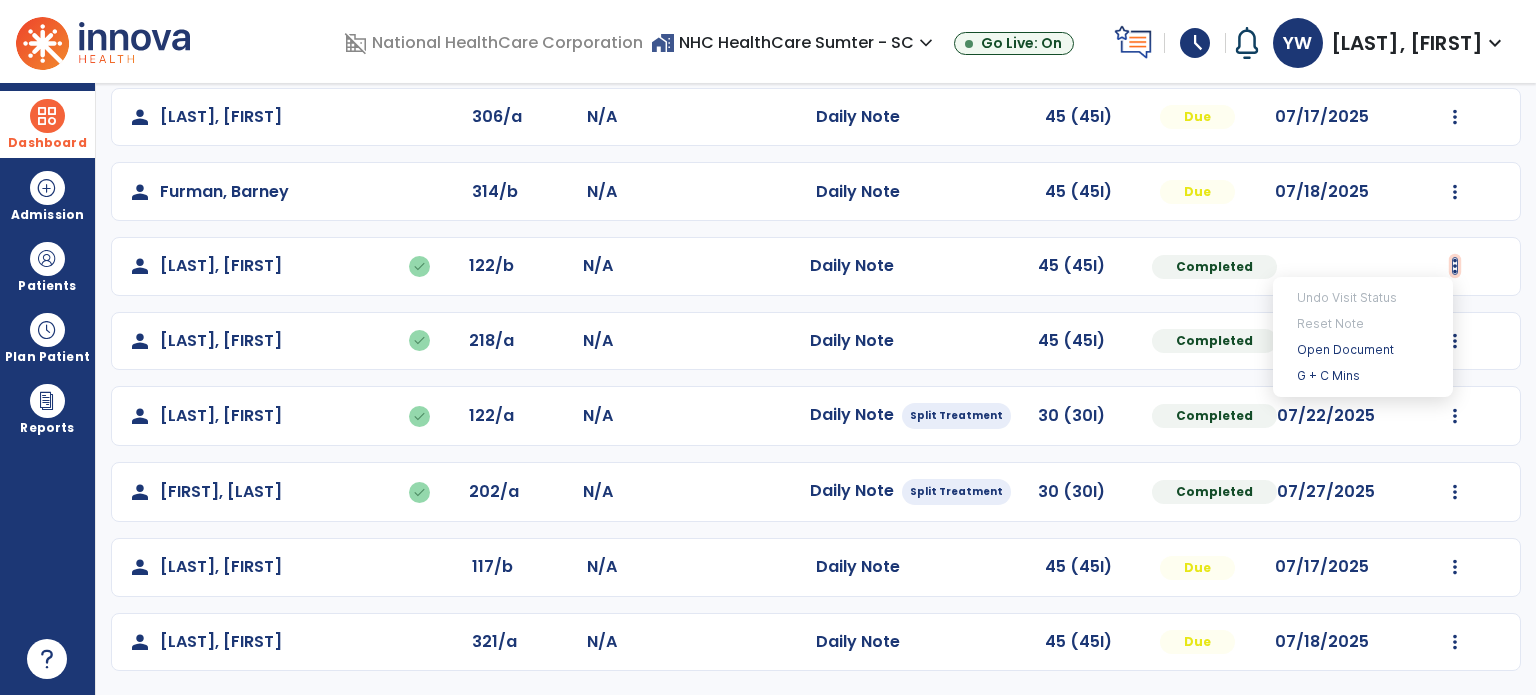 click at bounding box center [1455, 266] 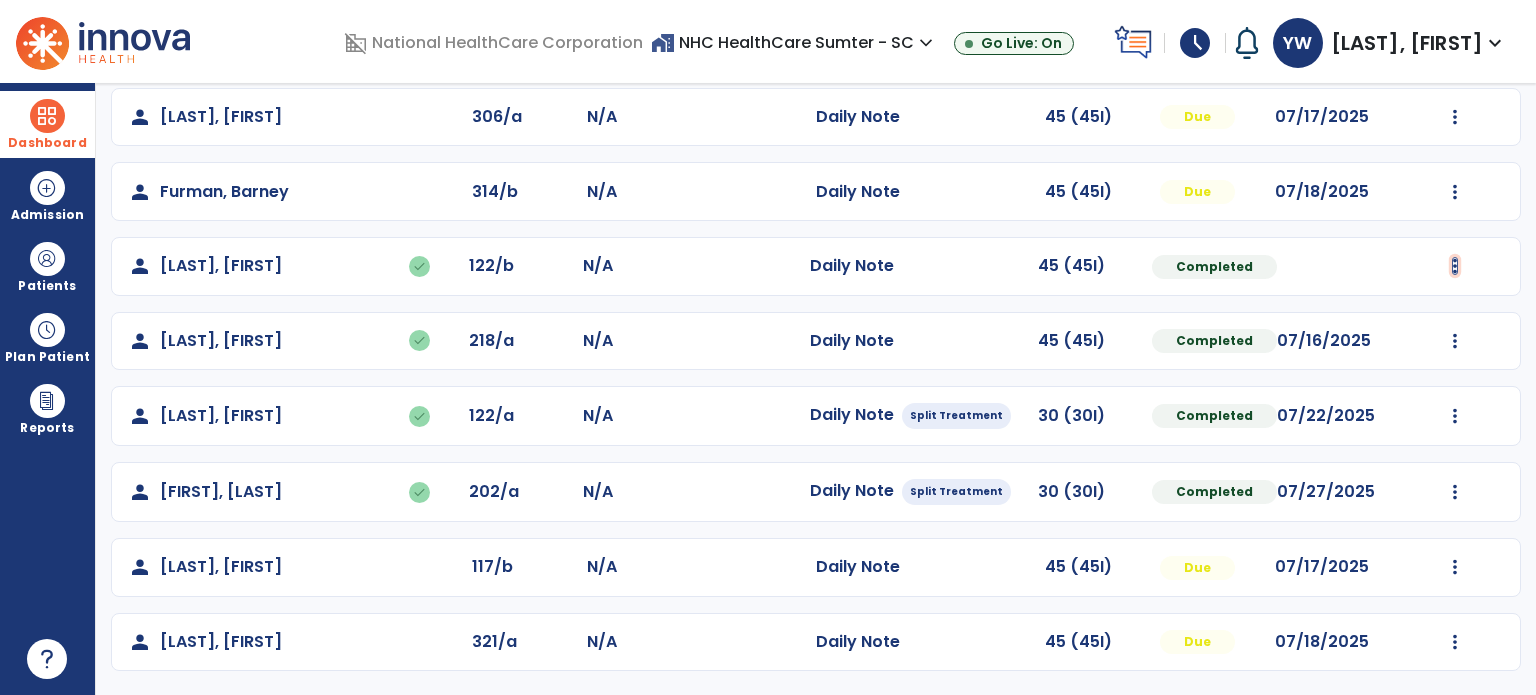 click at bounding box center (1455, -32) 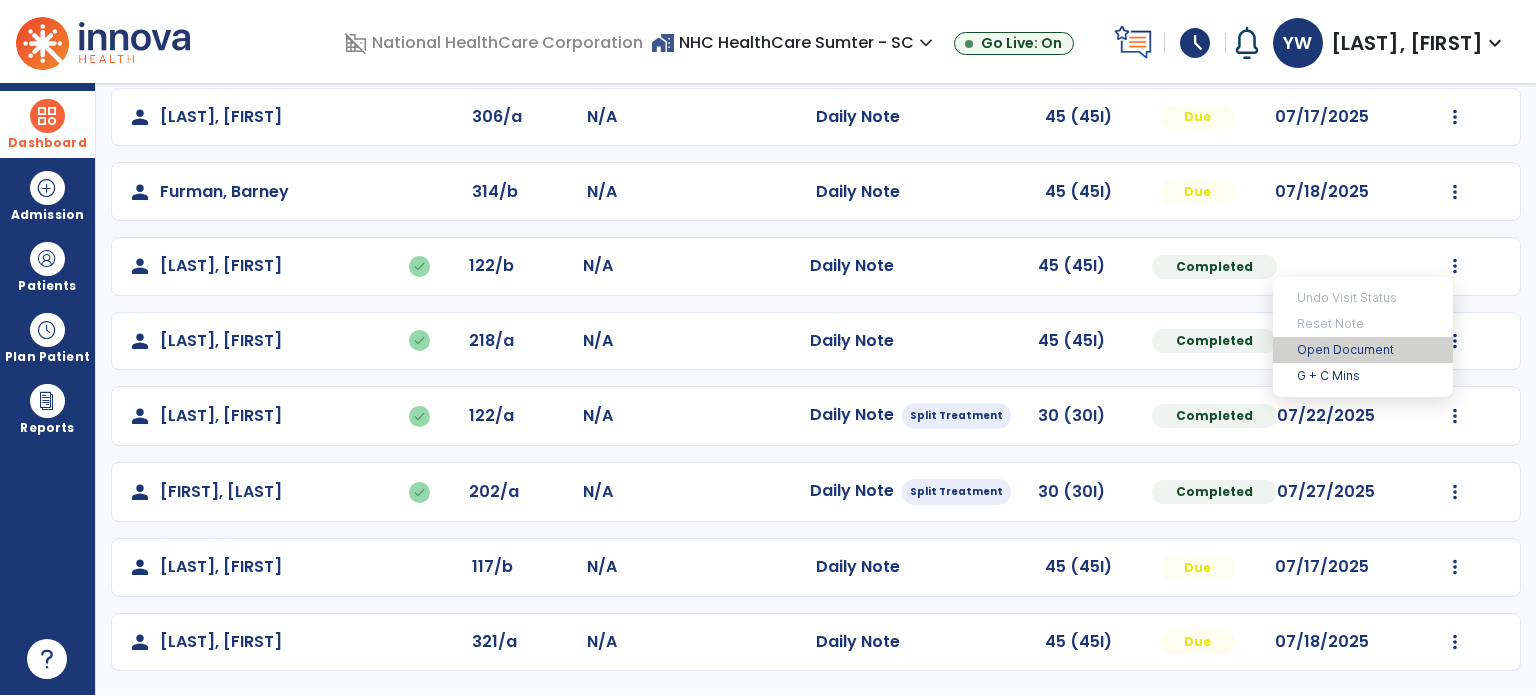 click on "Open Document" at bounding box center (1363, 350) 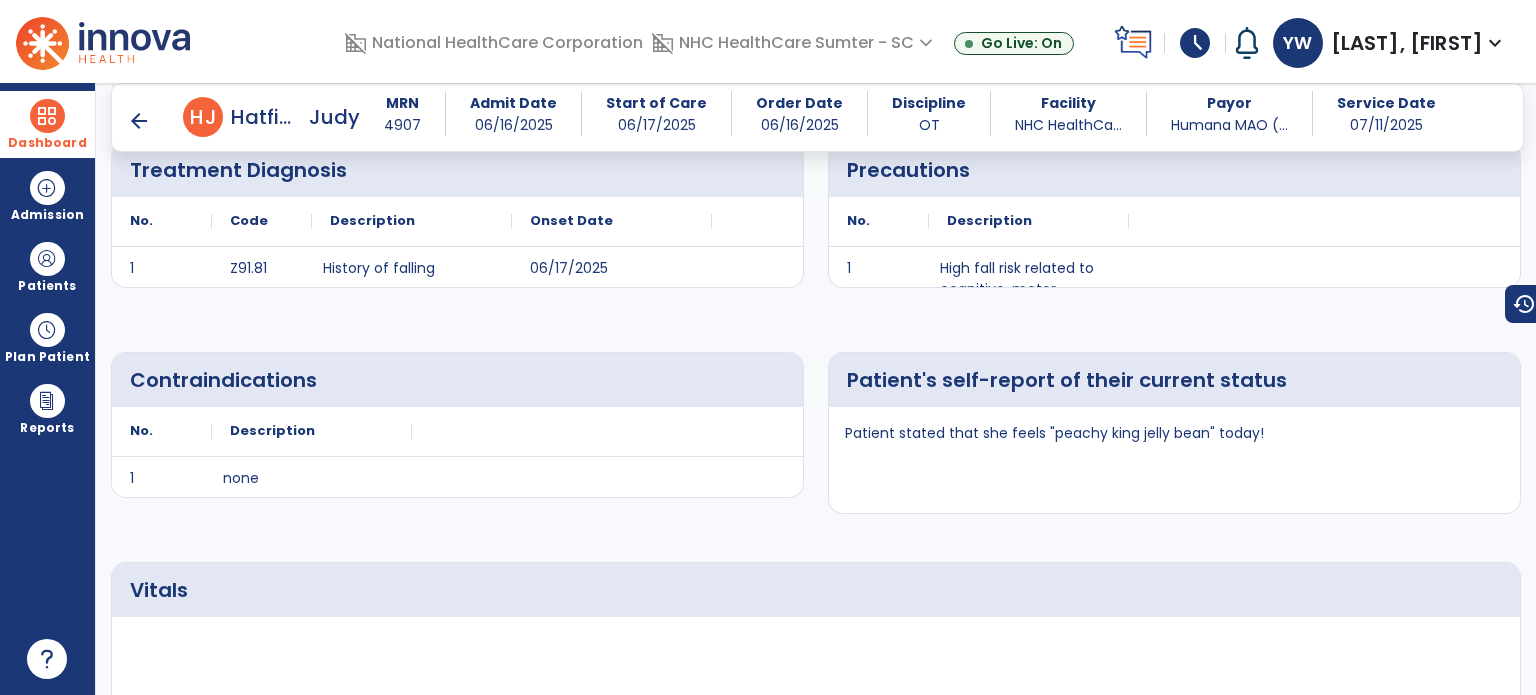 scroll, scrollTop: 386, scrollLeft: 0, axis: vertical 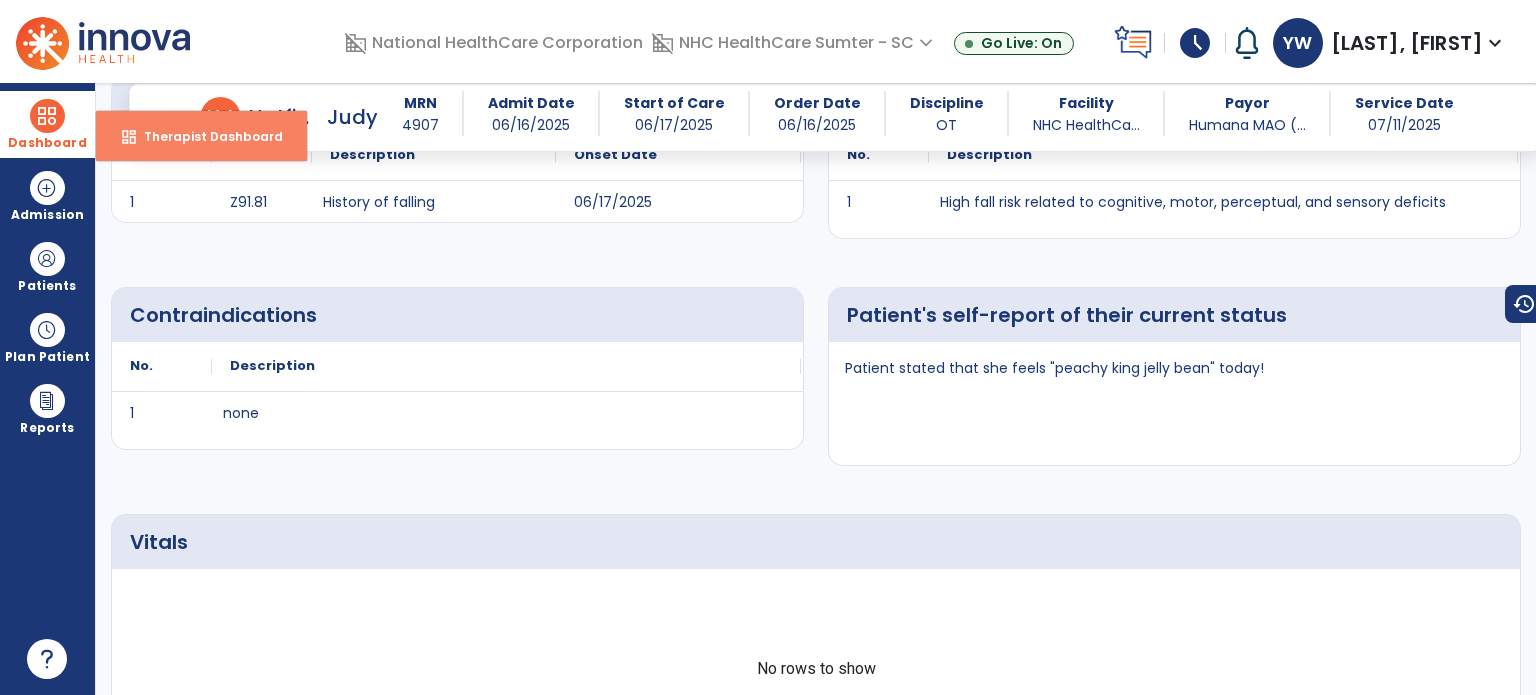 click on "Therapist Dashboard" at bounding box center [205, 136] 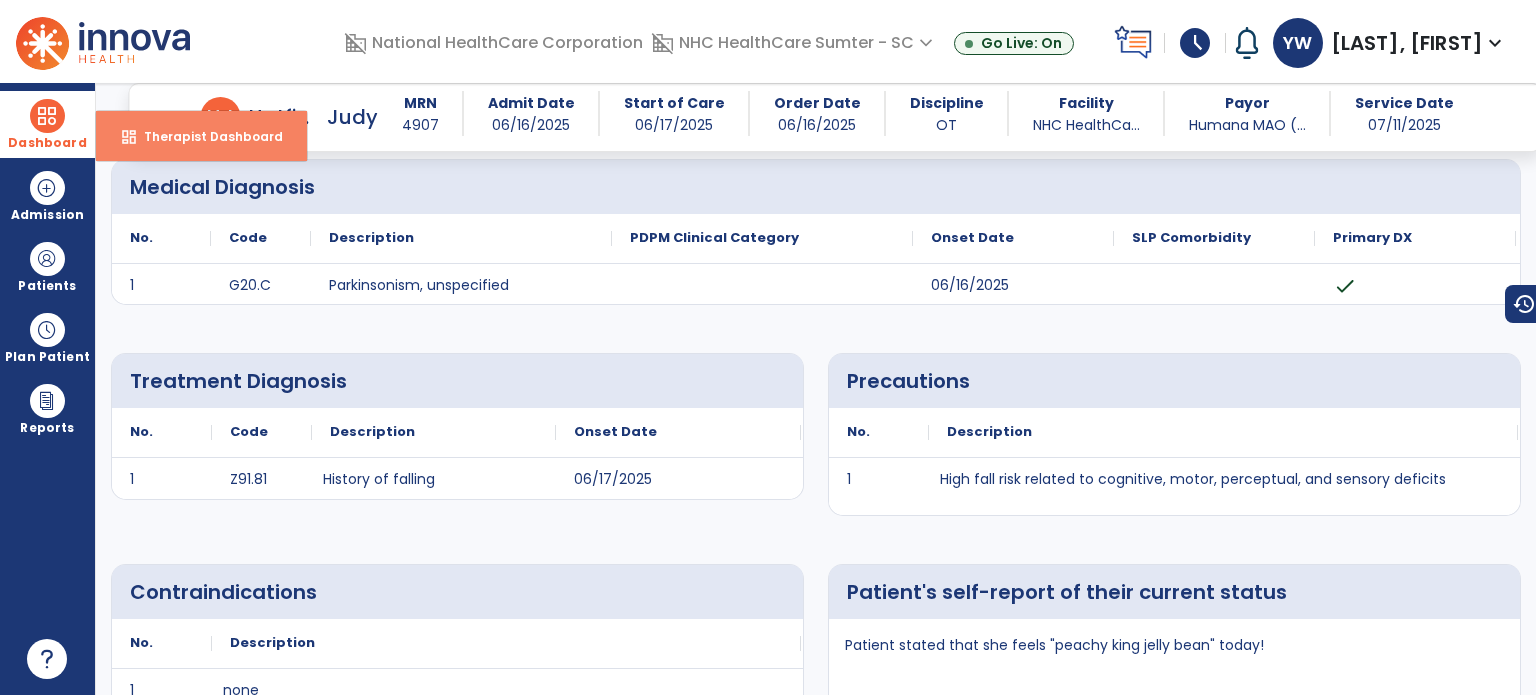 select on "****" 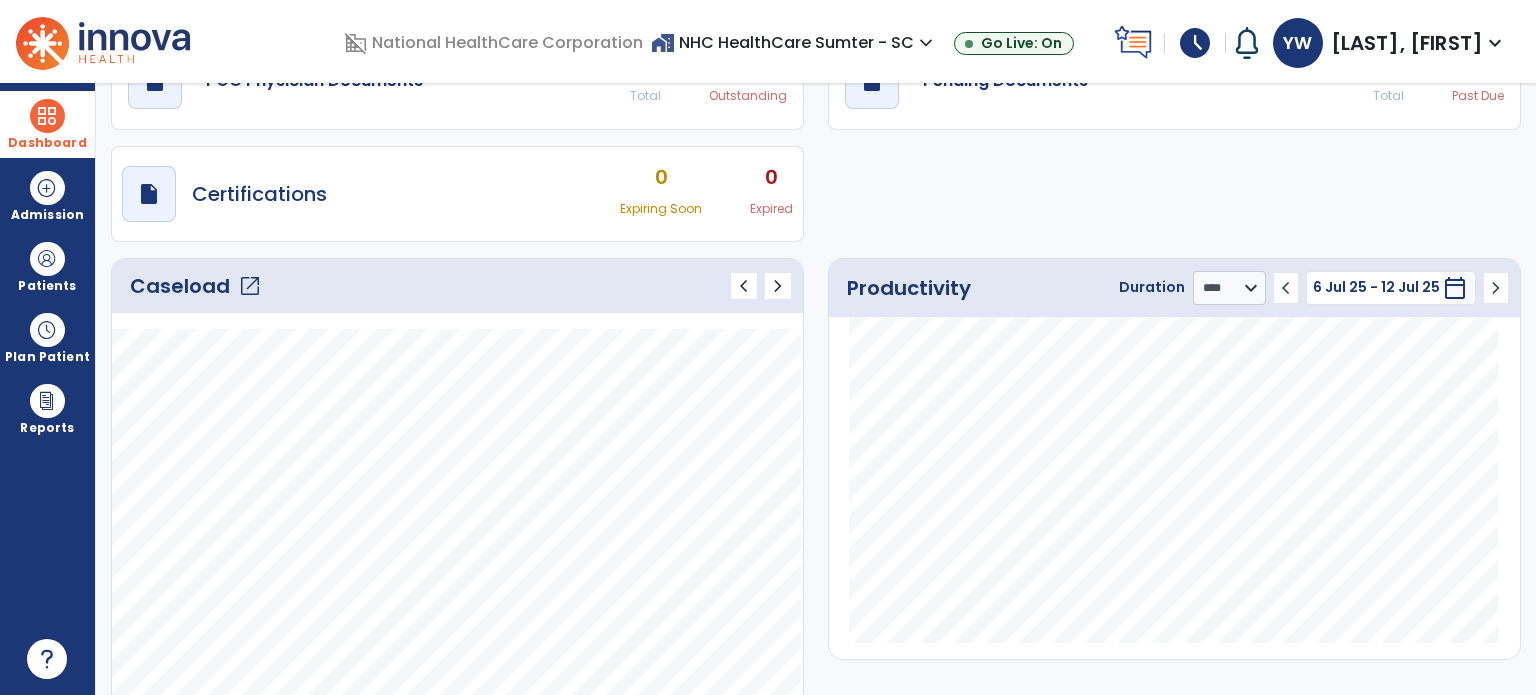 click on "open_in_new" 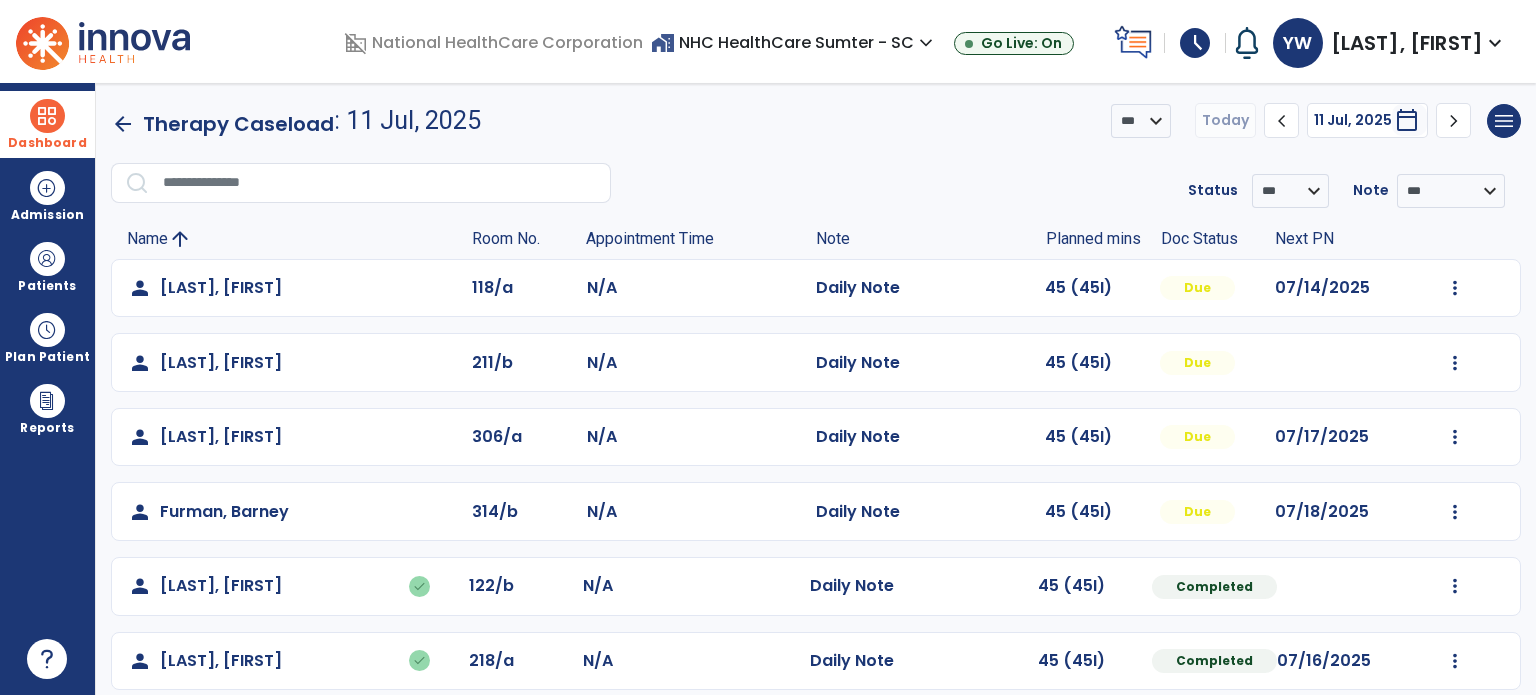 click on "**********" at bounding box center [816, 389] 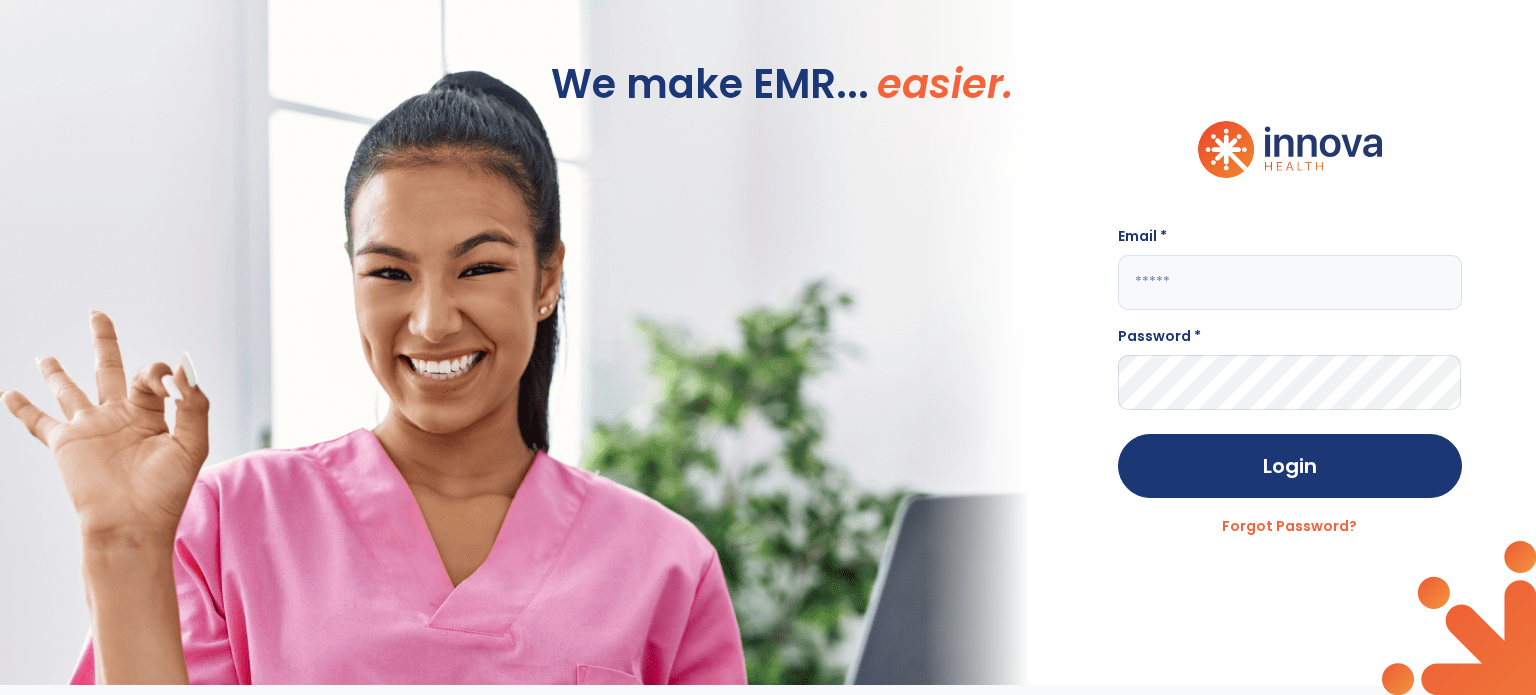 type on "**********" 